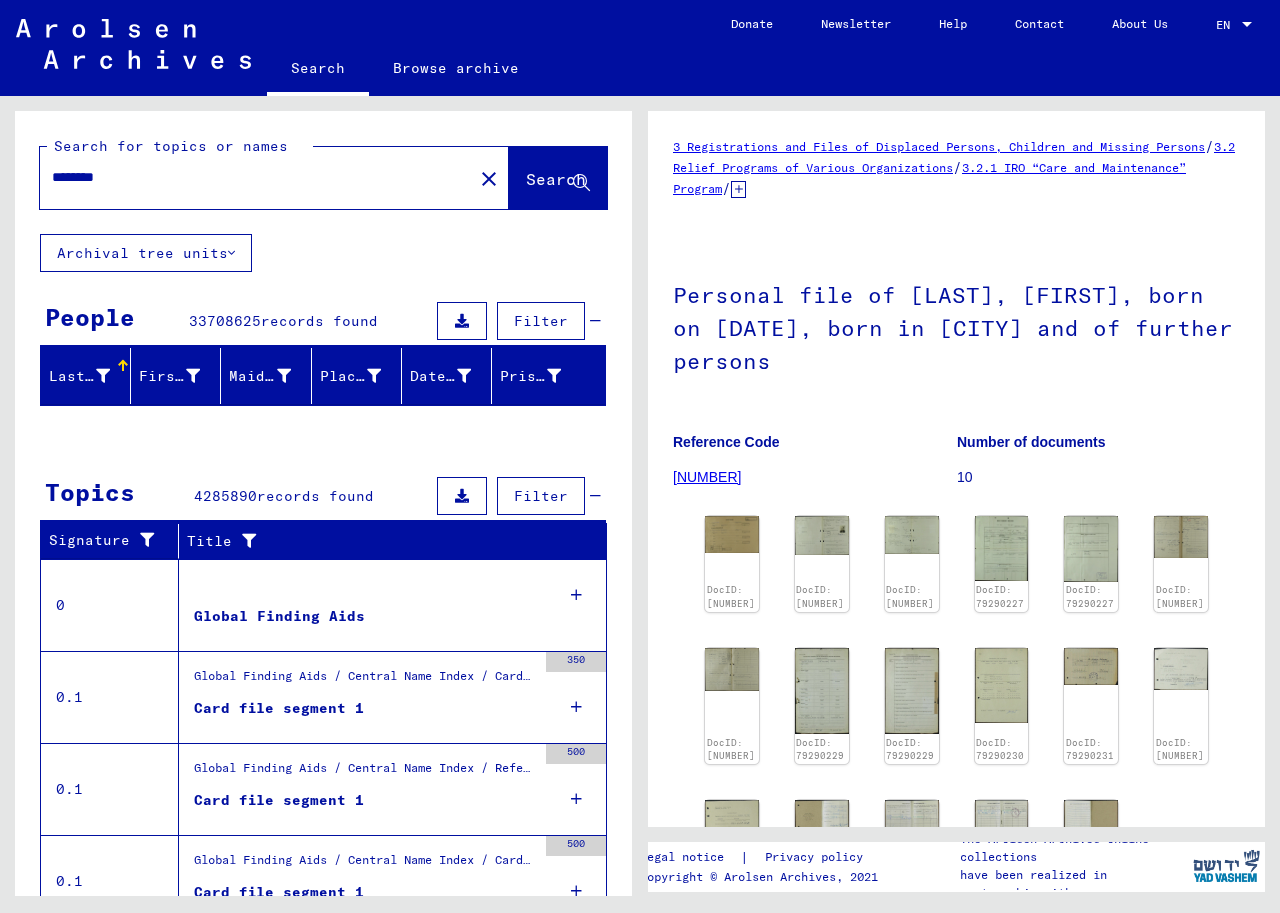 scroll, scrollTop: 0, scrollLeft: 0, axis: both 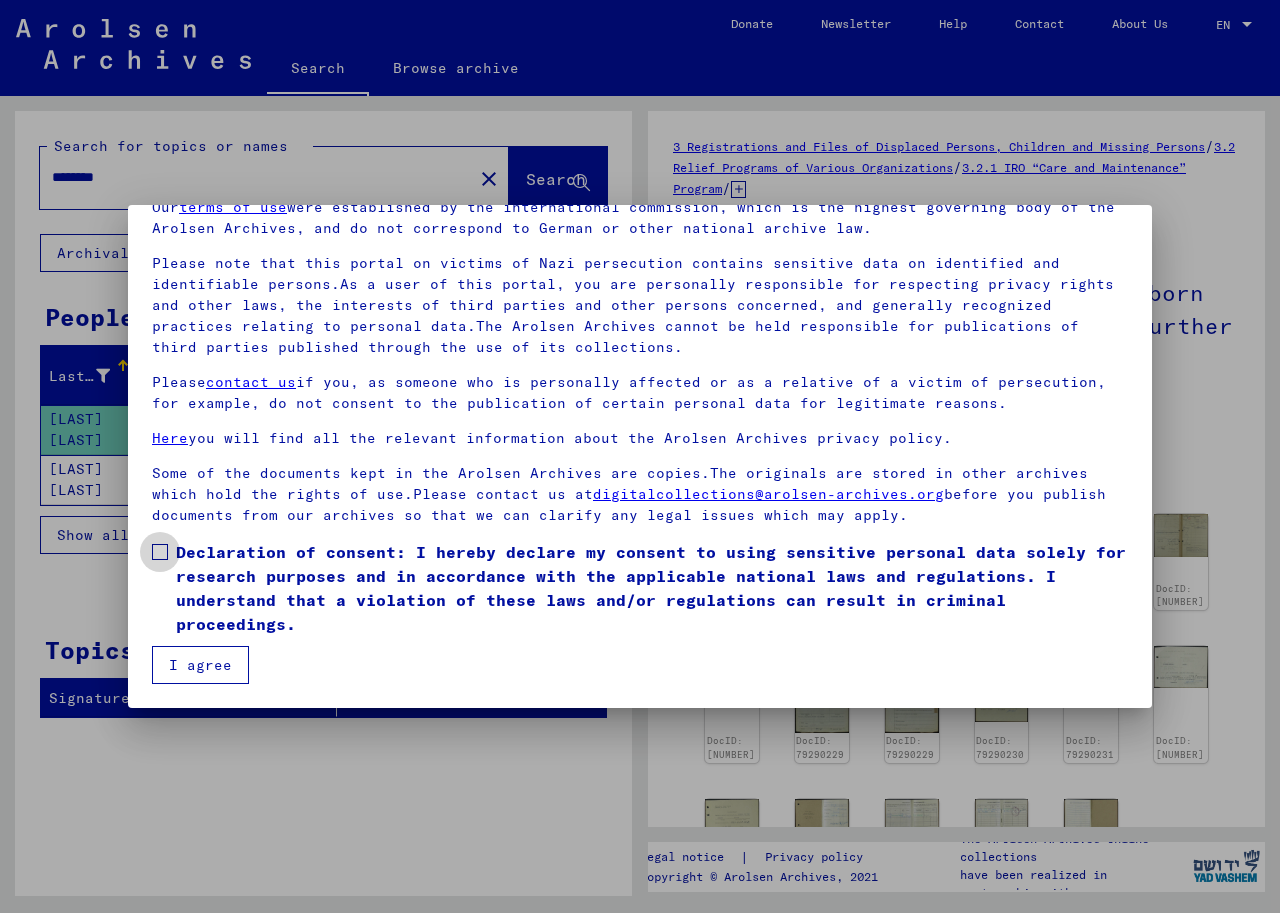 click at bounding box center (160, 552) 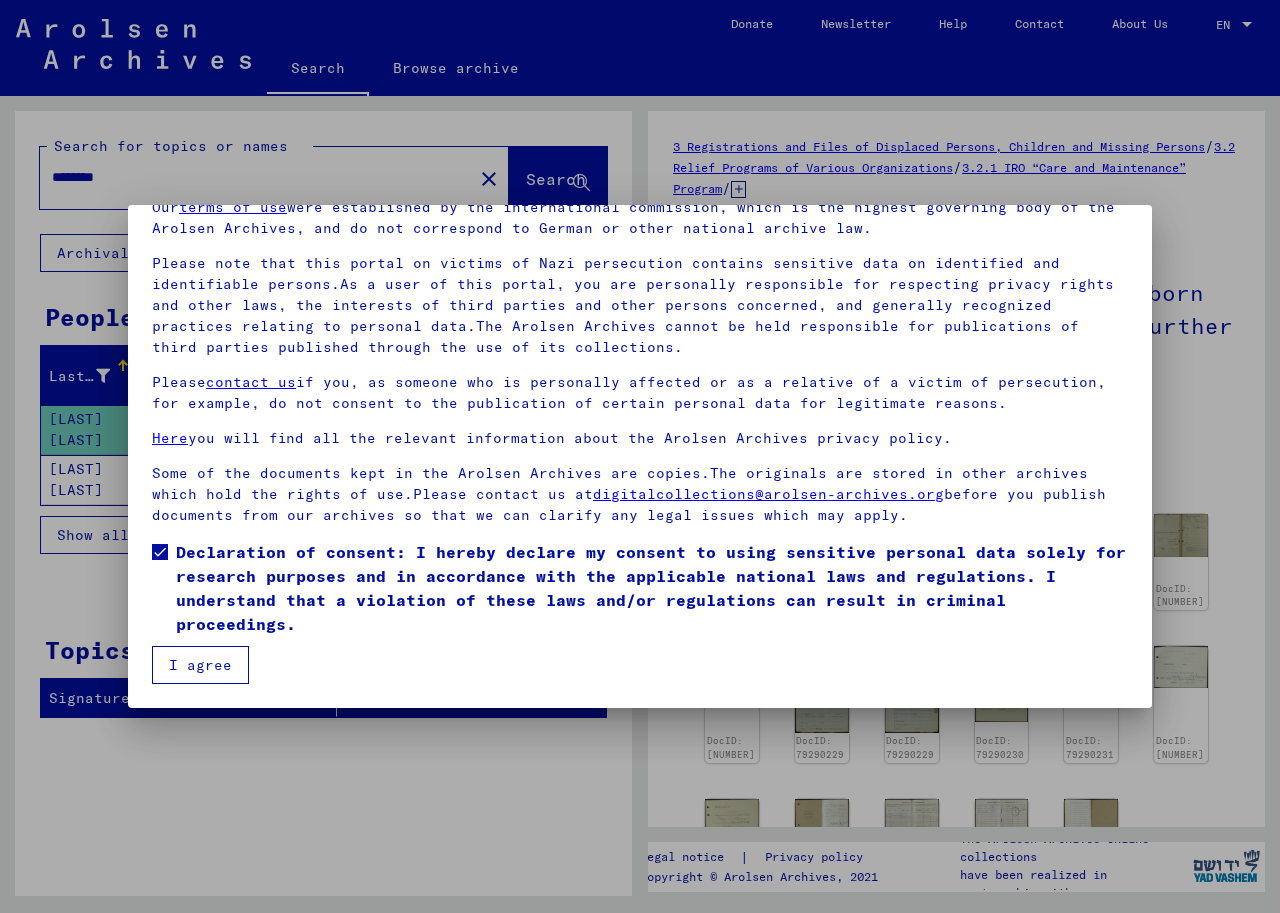 click on "I agree" at bounding box center [200, 665] 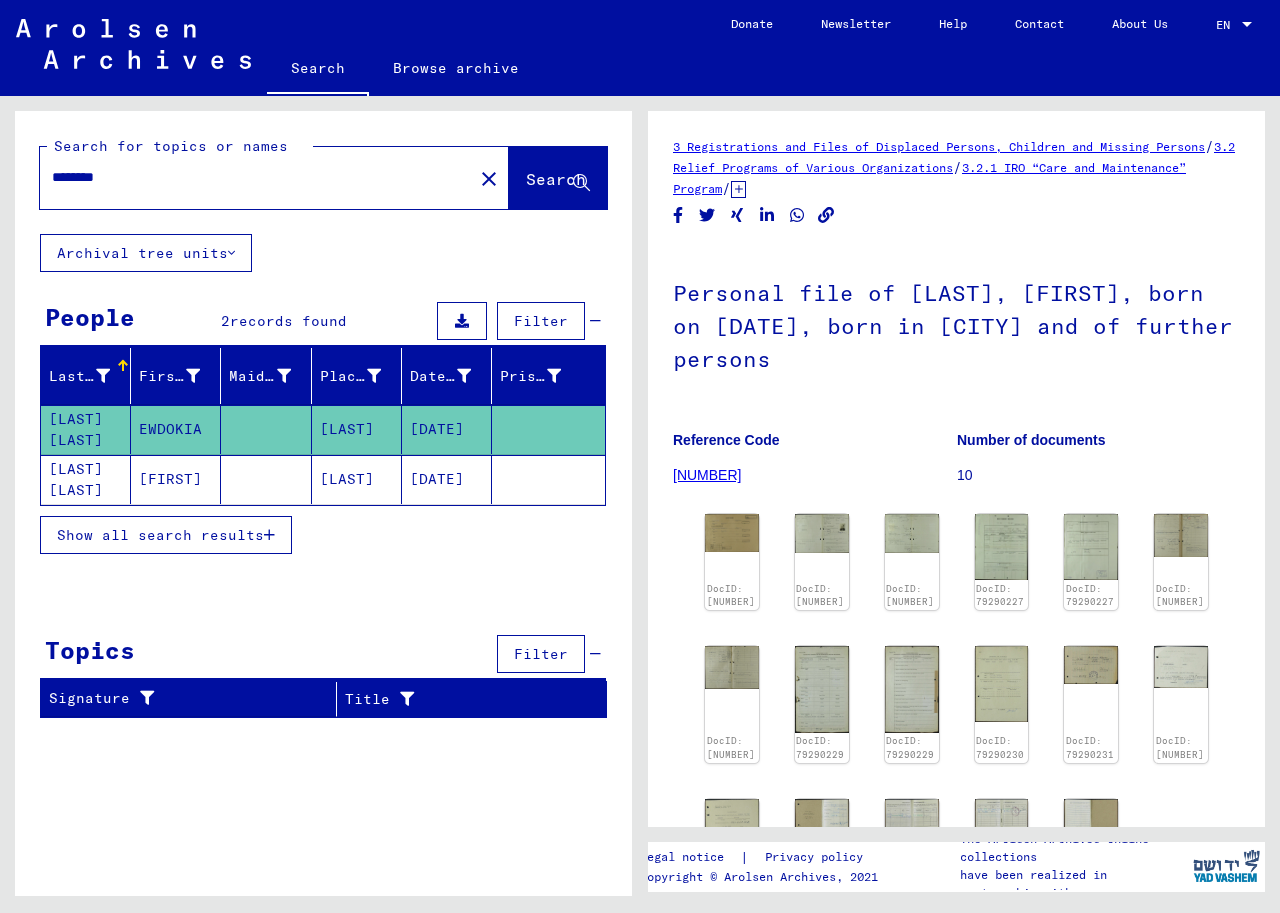click on "********" at bounding box center (256, 177) 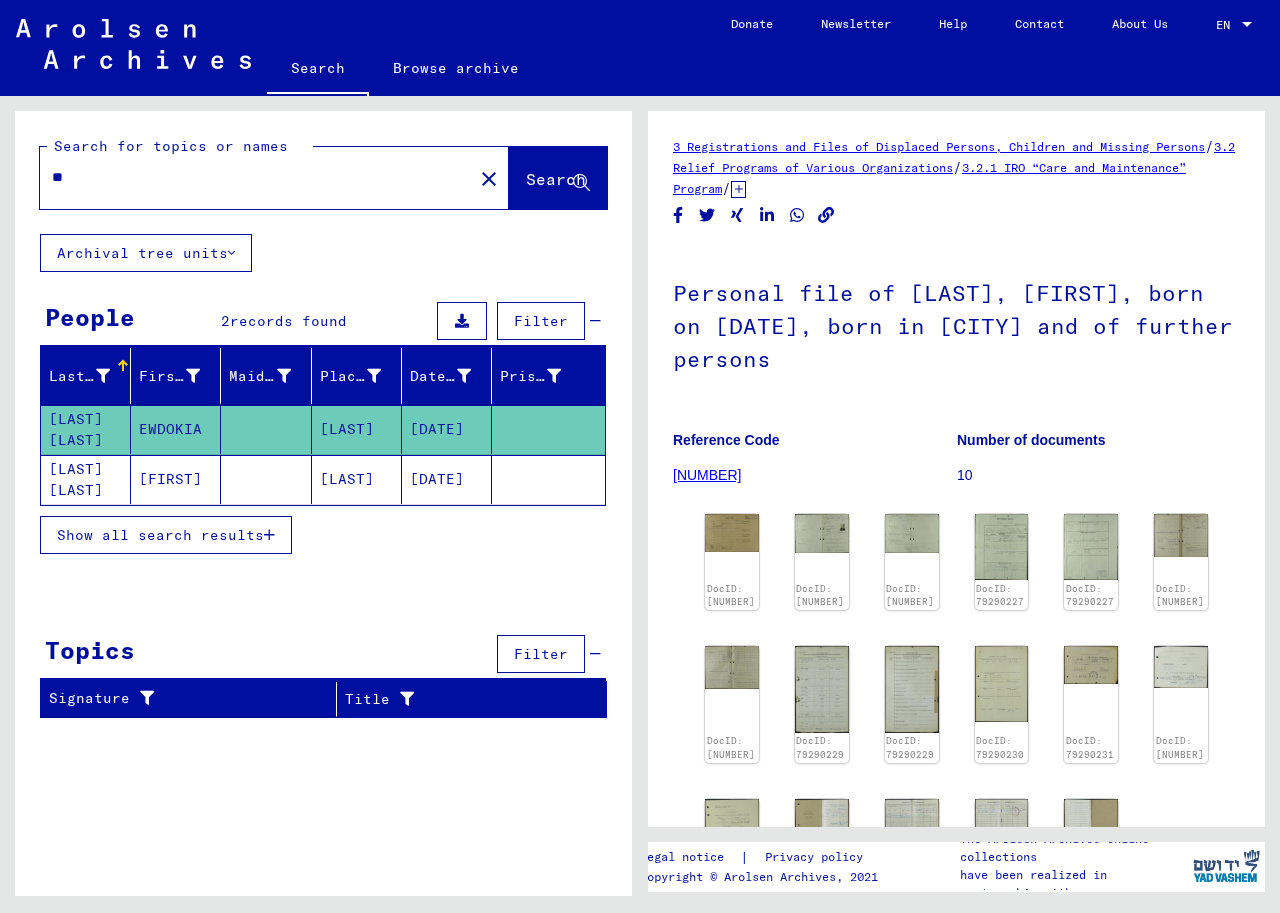 type on "*" 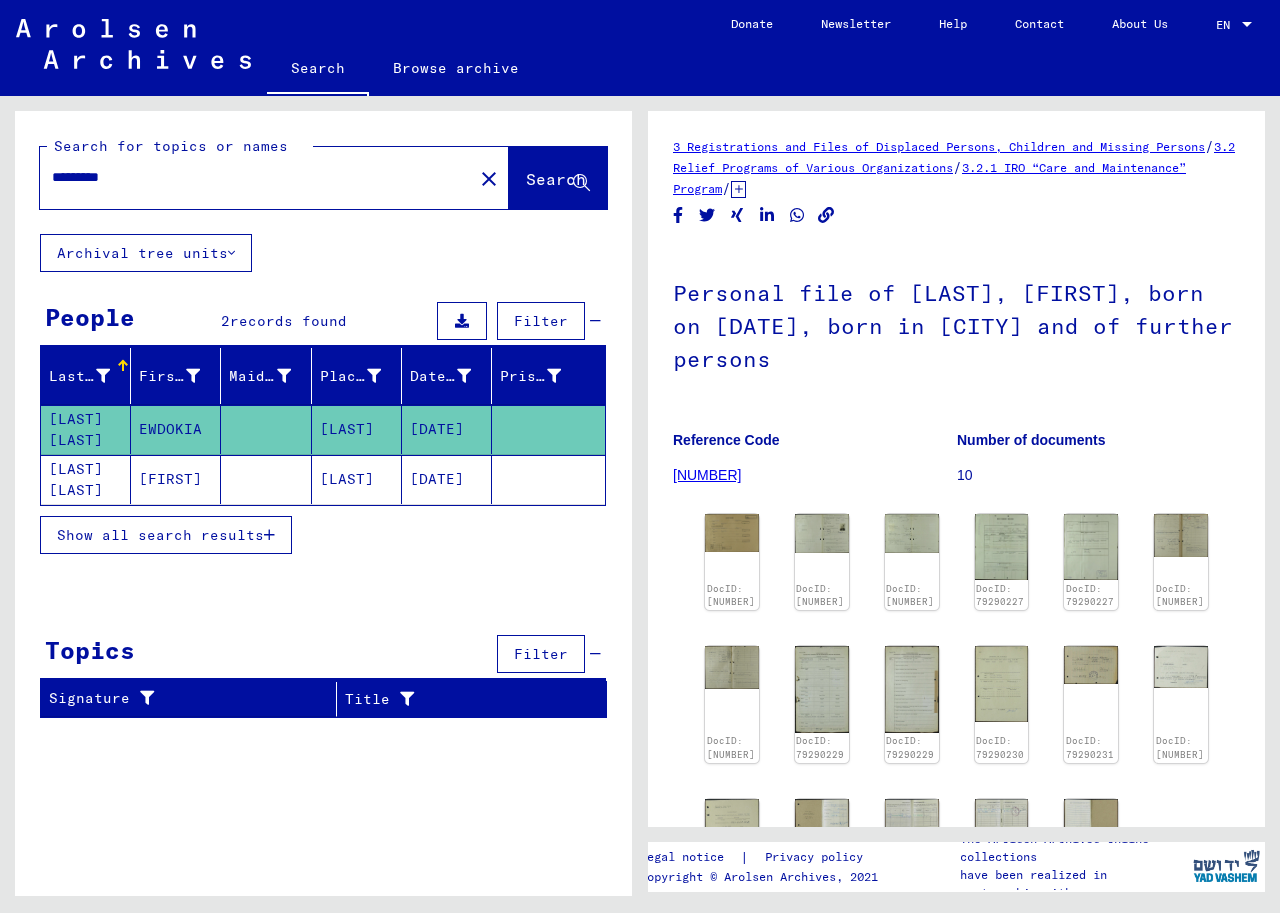 click on "Search" 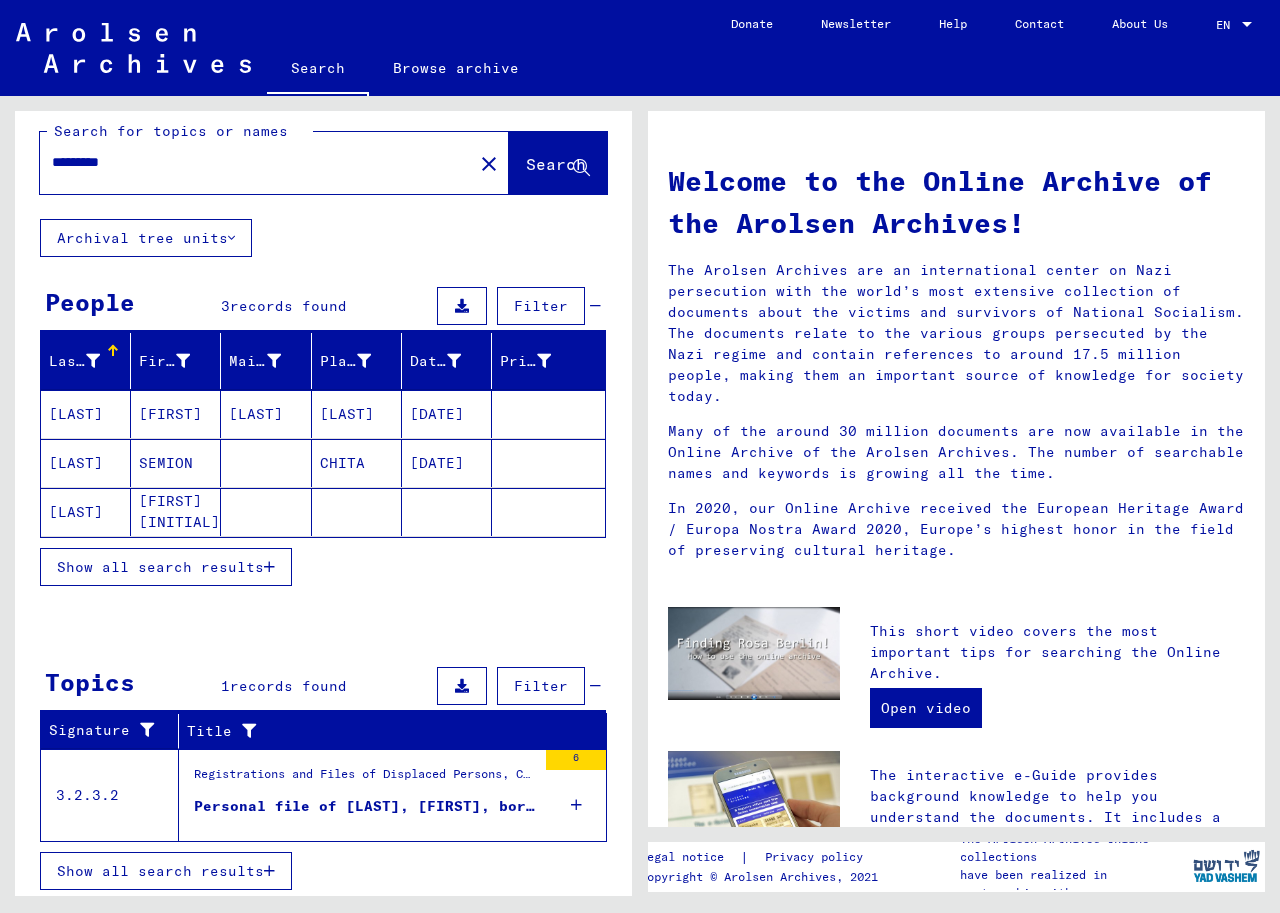 scroll, scrollTop: 20, scrollLeft: 0, axis: vertical 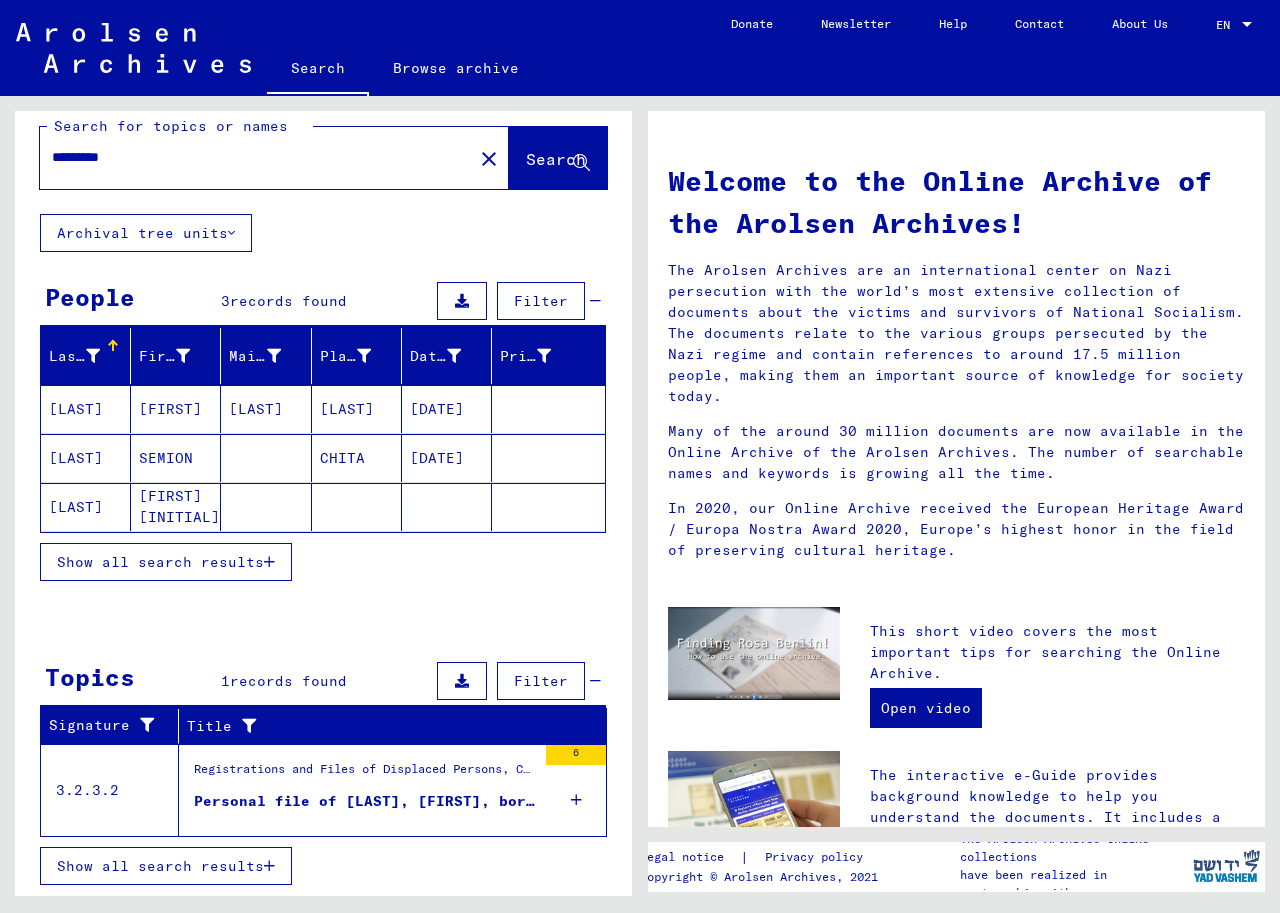 click on "Show all search results" at bounding box center (160, 562) 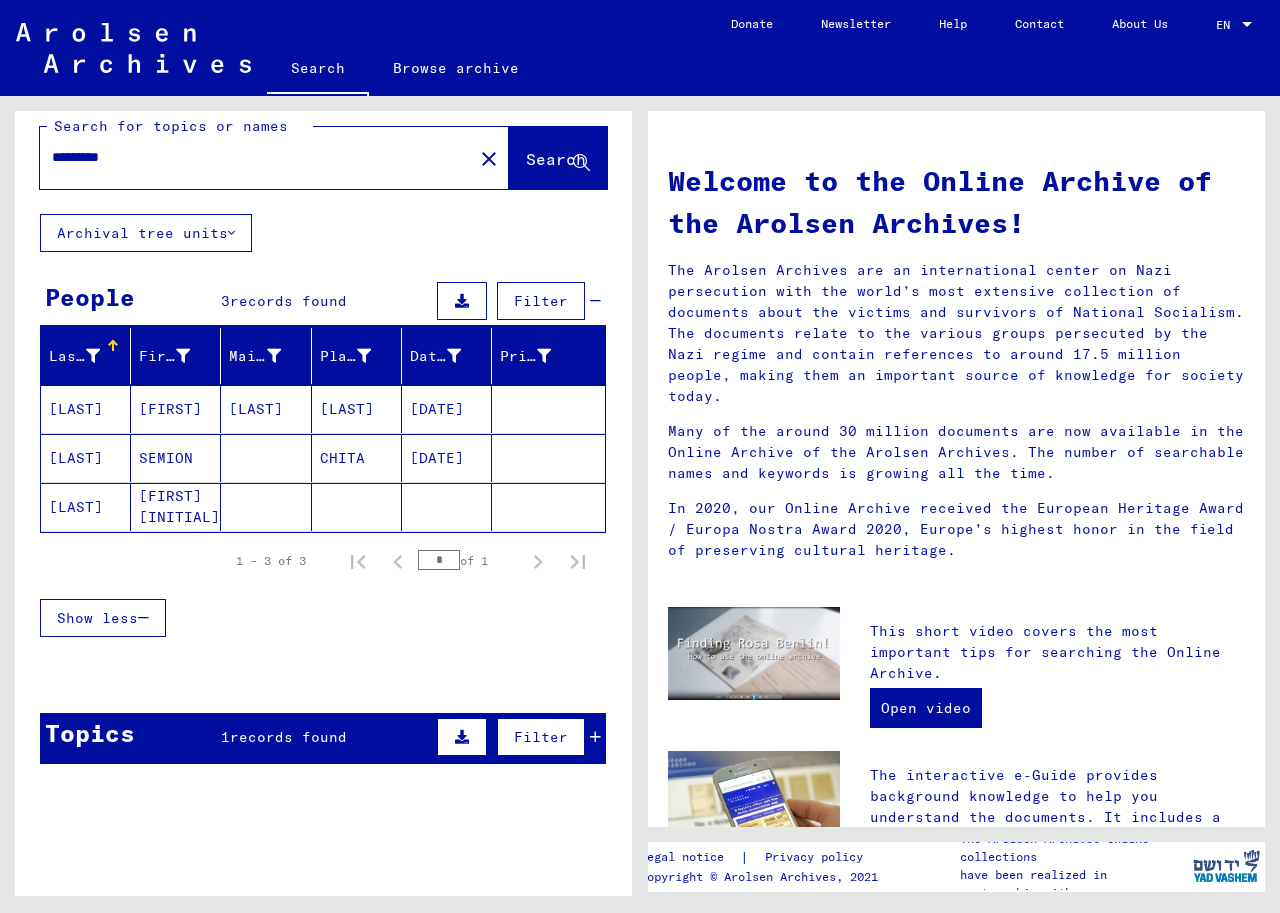 click on "********" at bounding box center (250, 157) 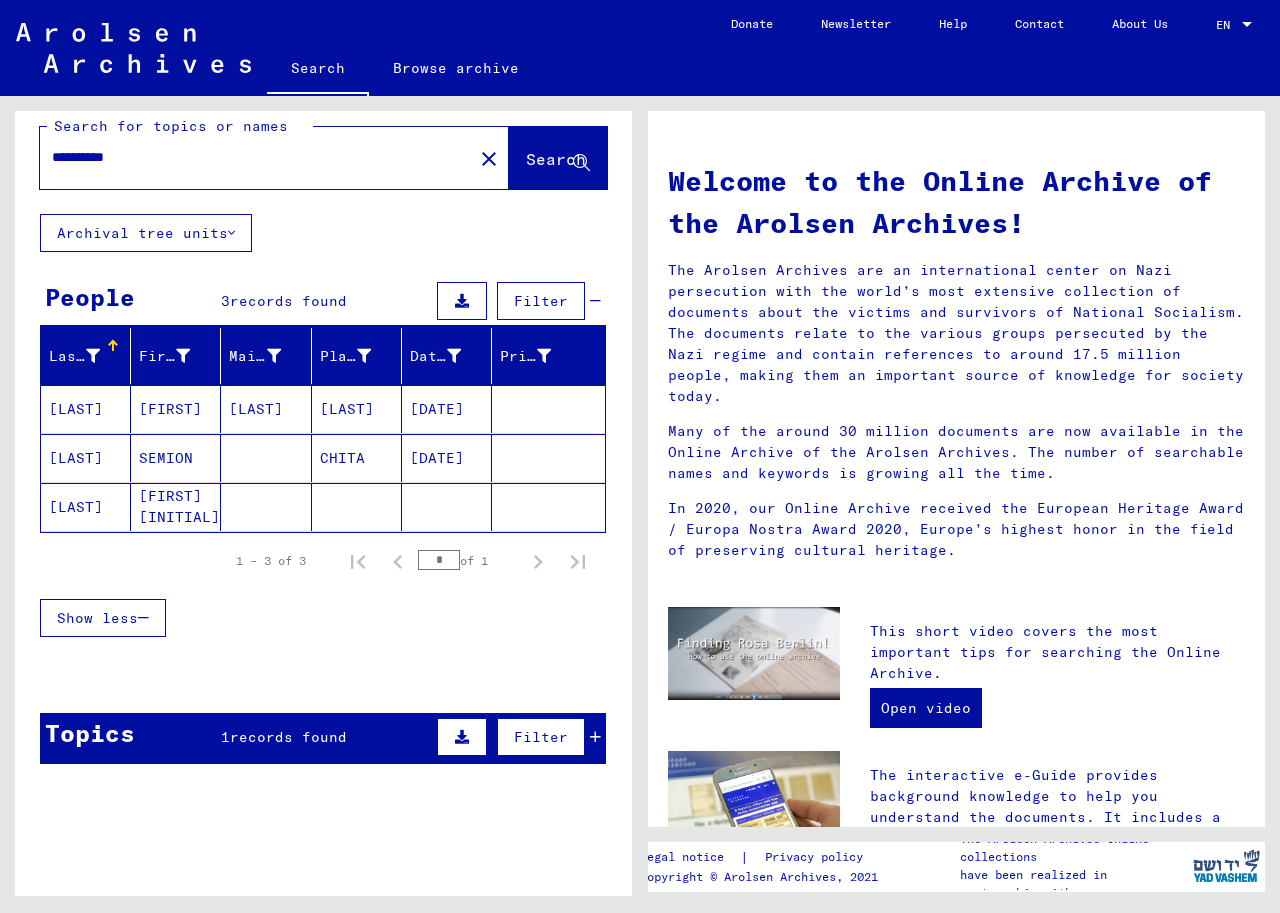 click on "Search" 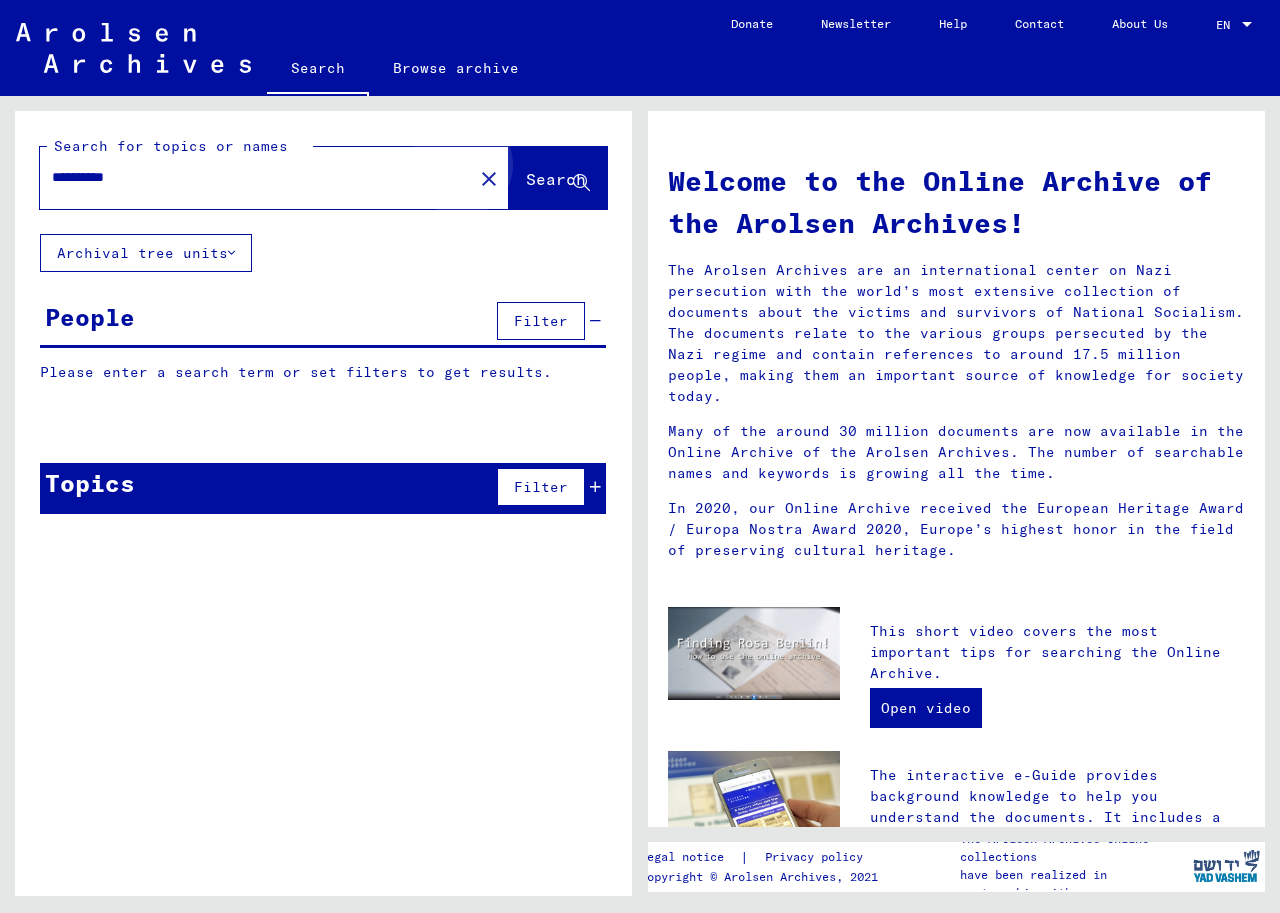 scroll, scrollTop: 0, scrollLeft: 0, axis: both 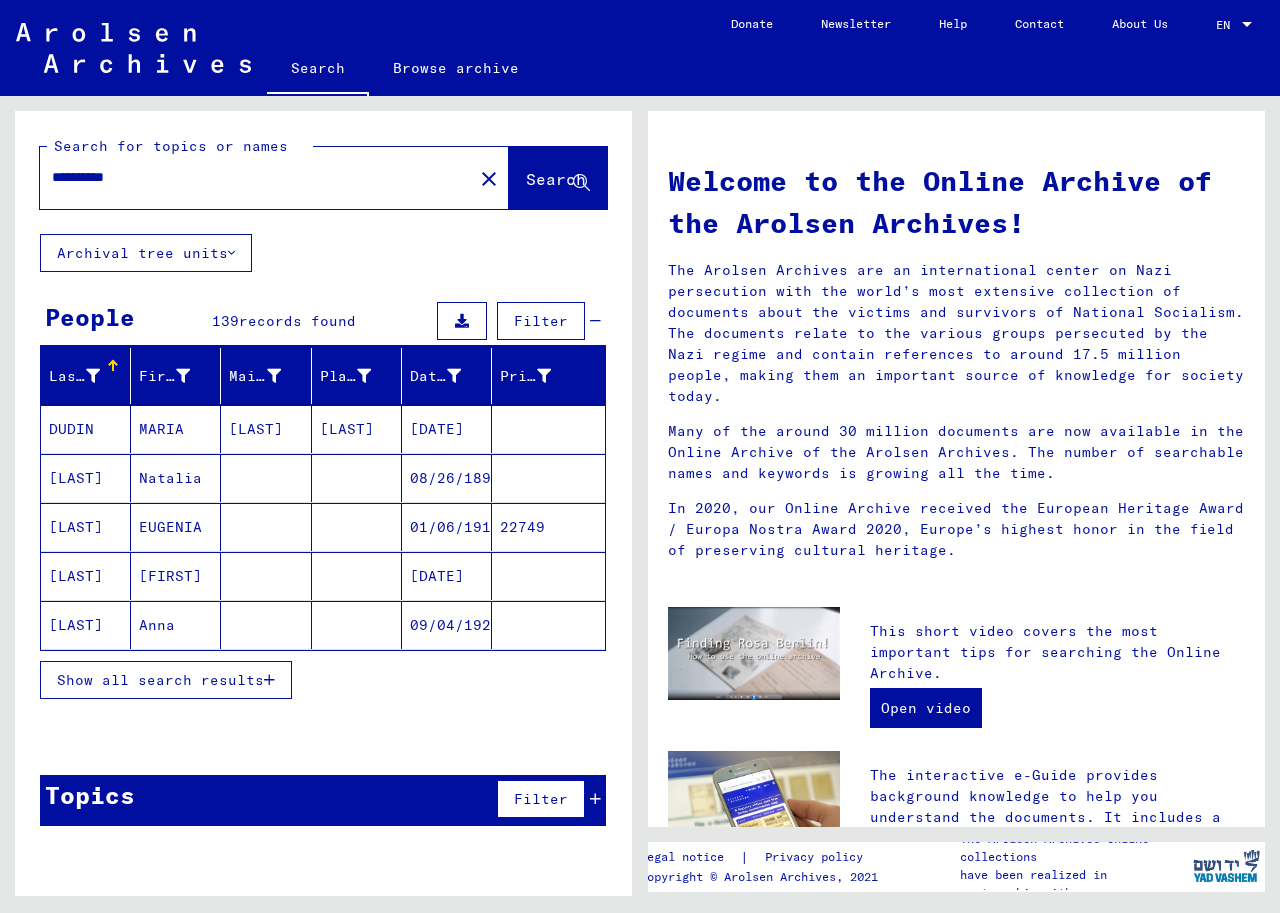 click on "*********" at bounding box center [250, 177] 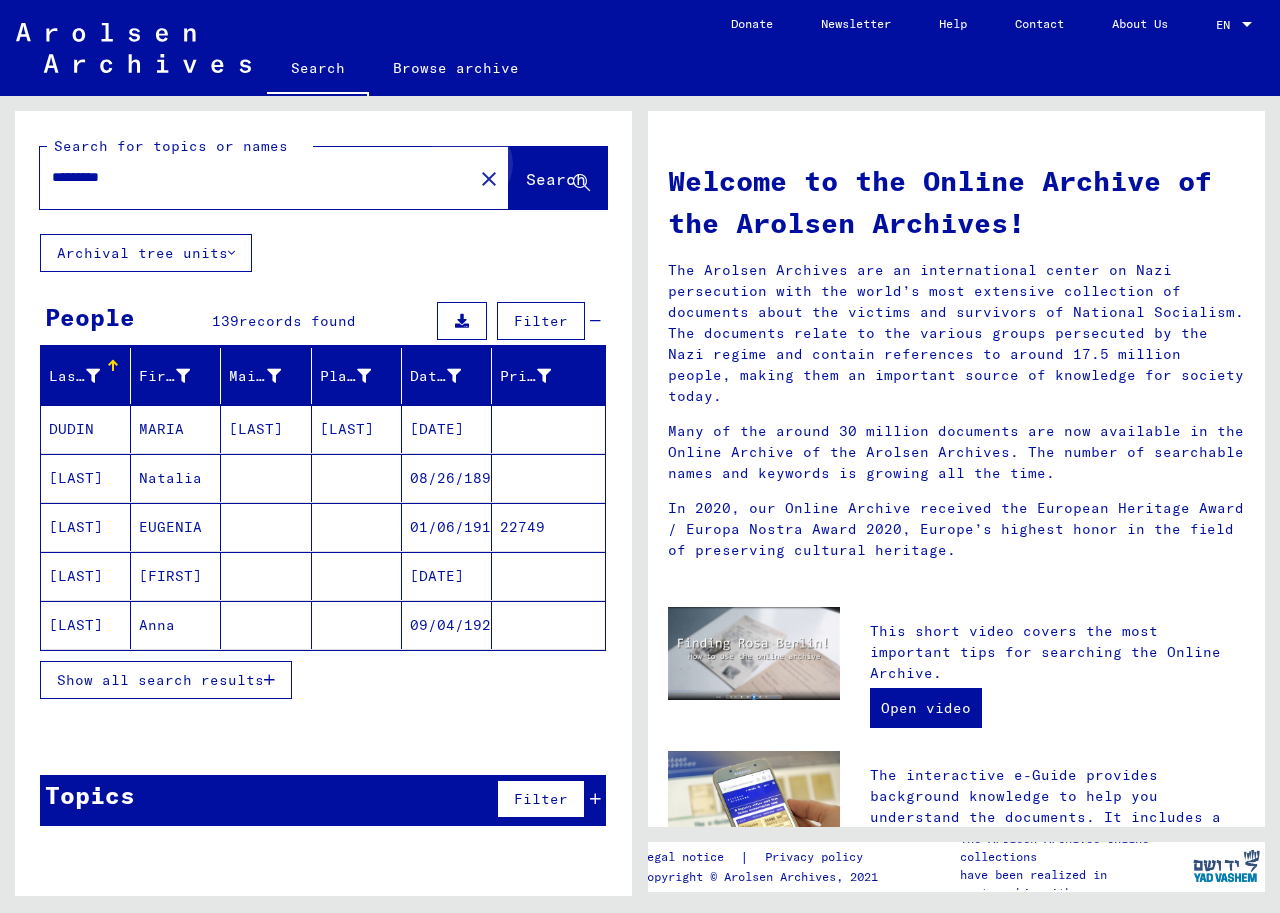 click on "Search" 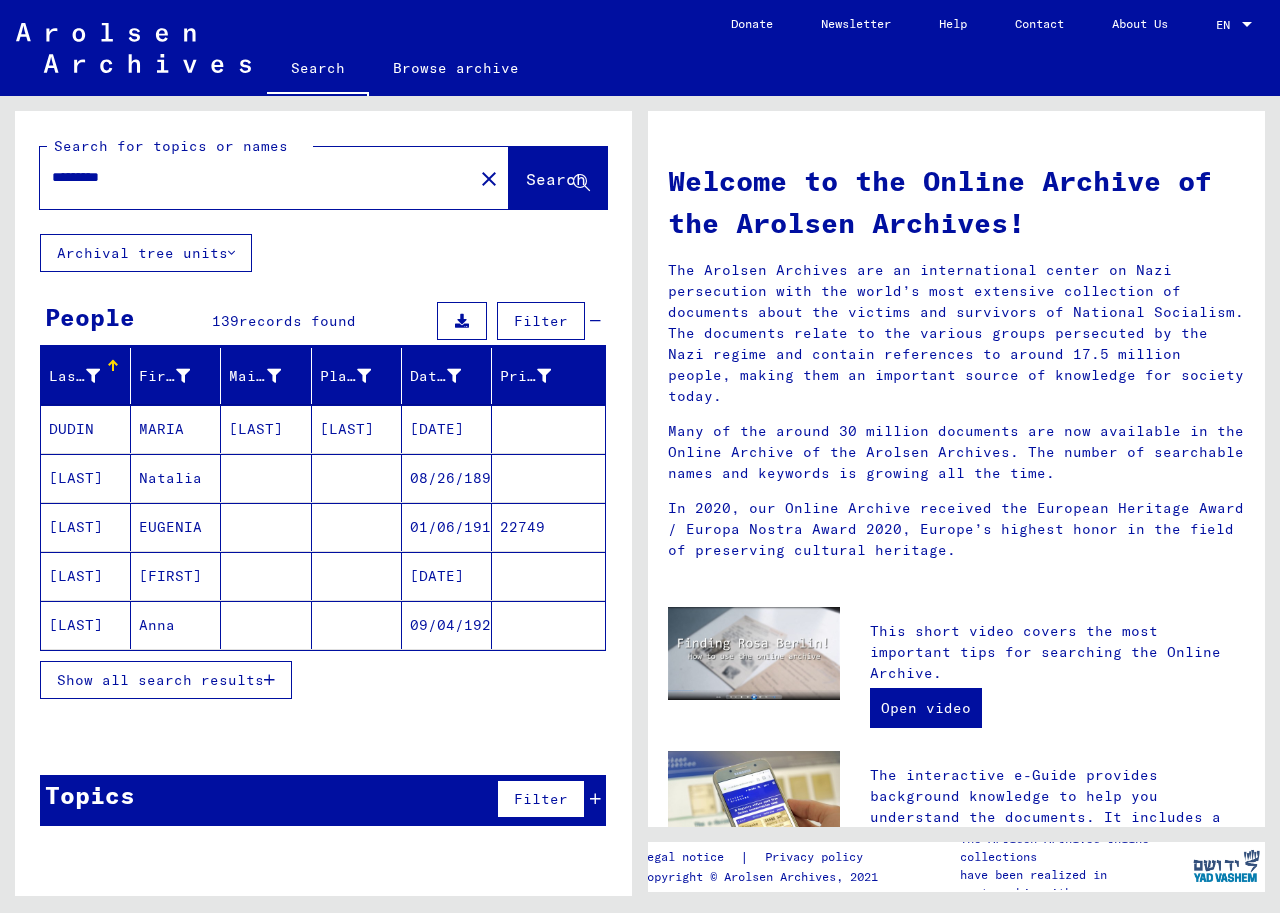 click on "Show all search results" at bounding box center (160, 680) 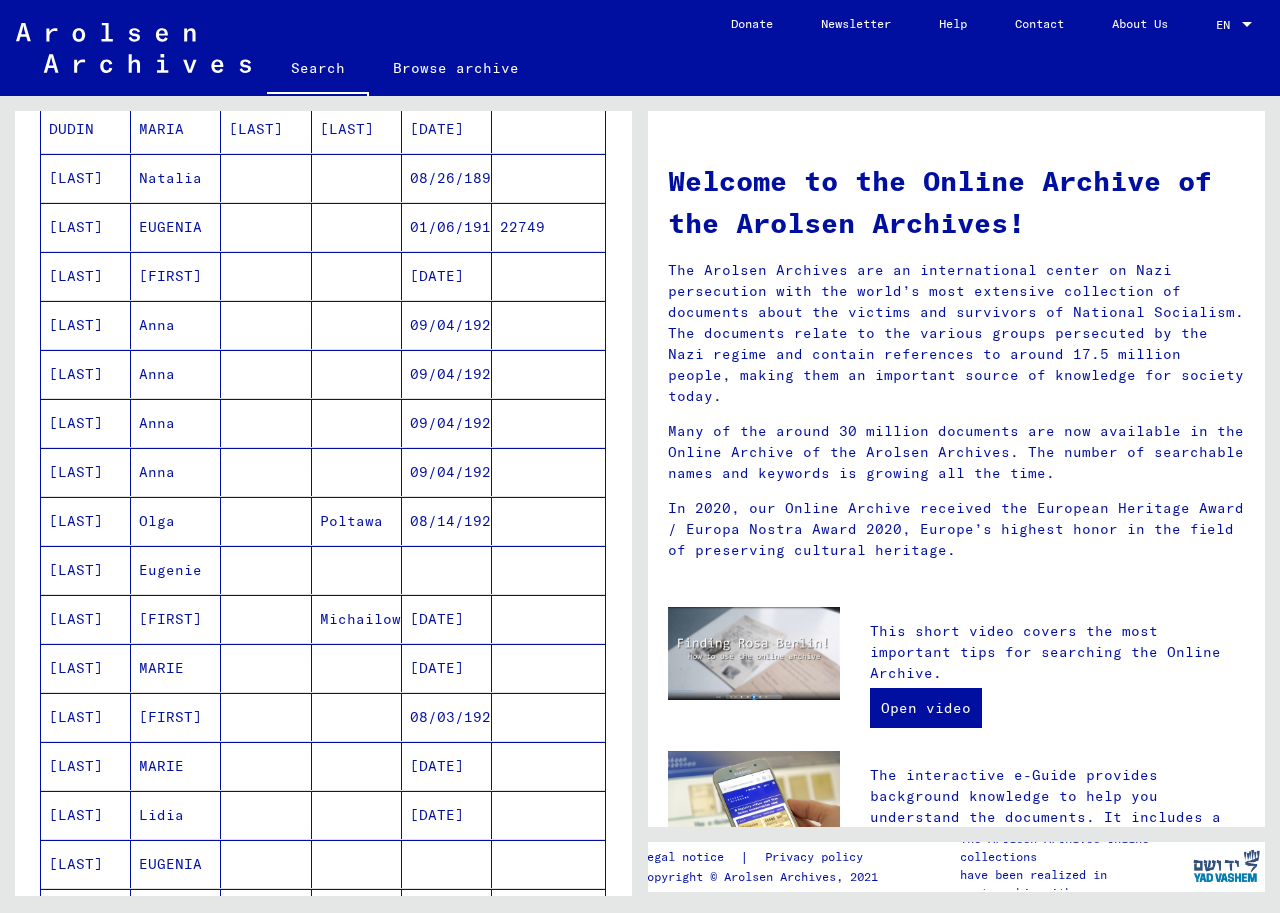 scroll, scrollTop: 0, scrollLeft: 0, axis: both 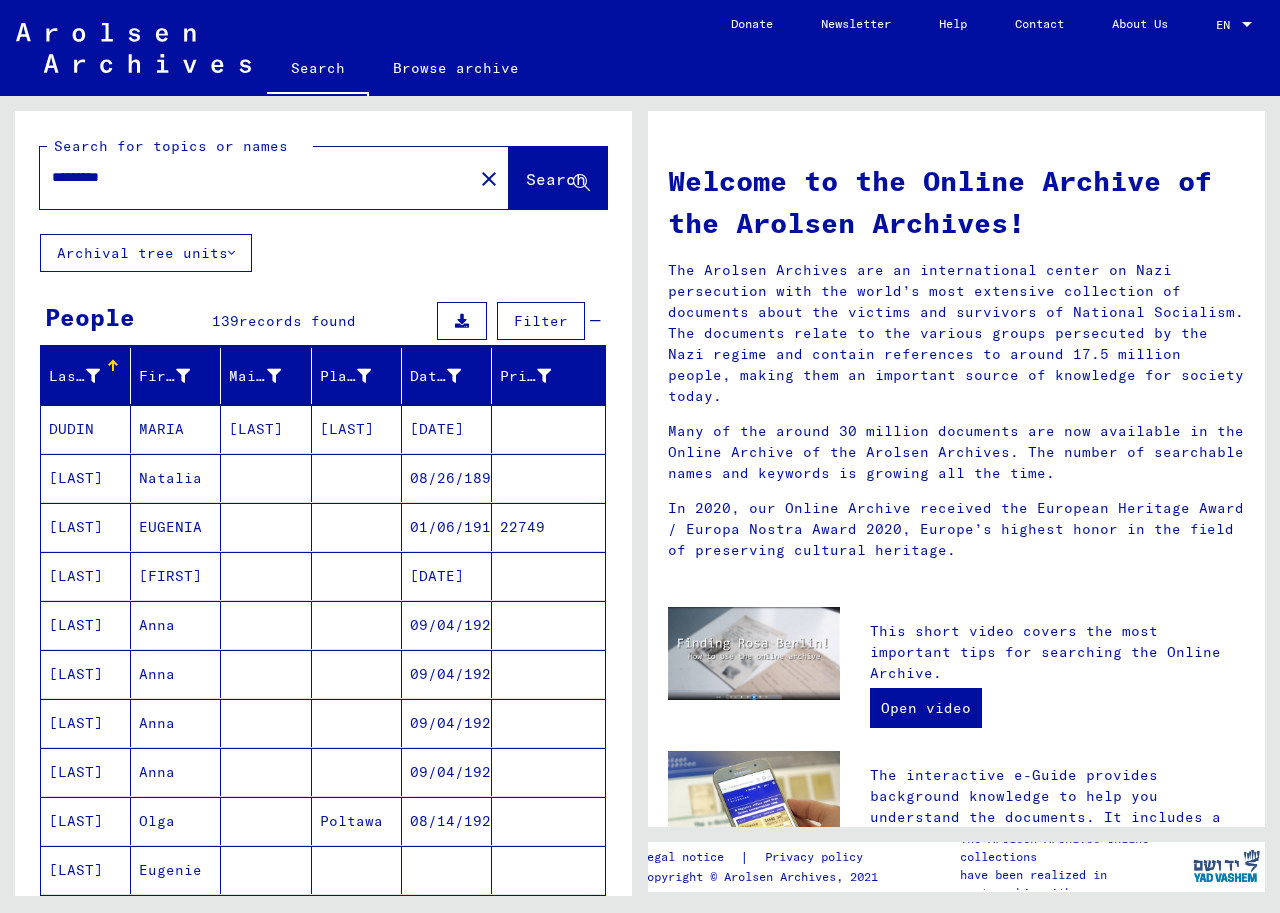 click on "********" at bounding box center (250, 177) 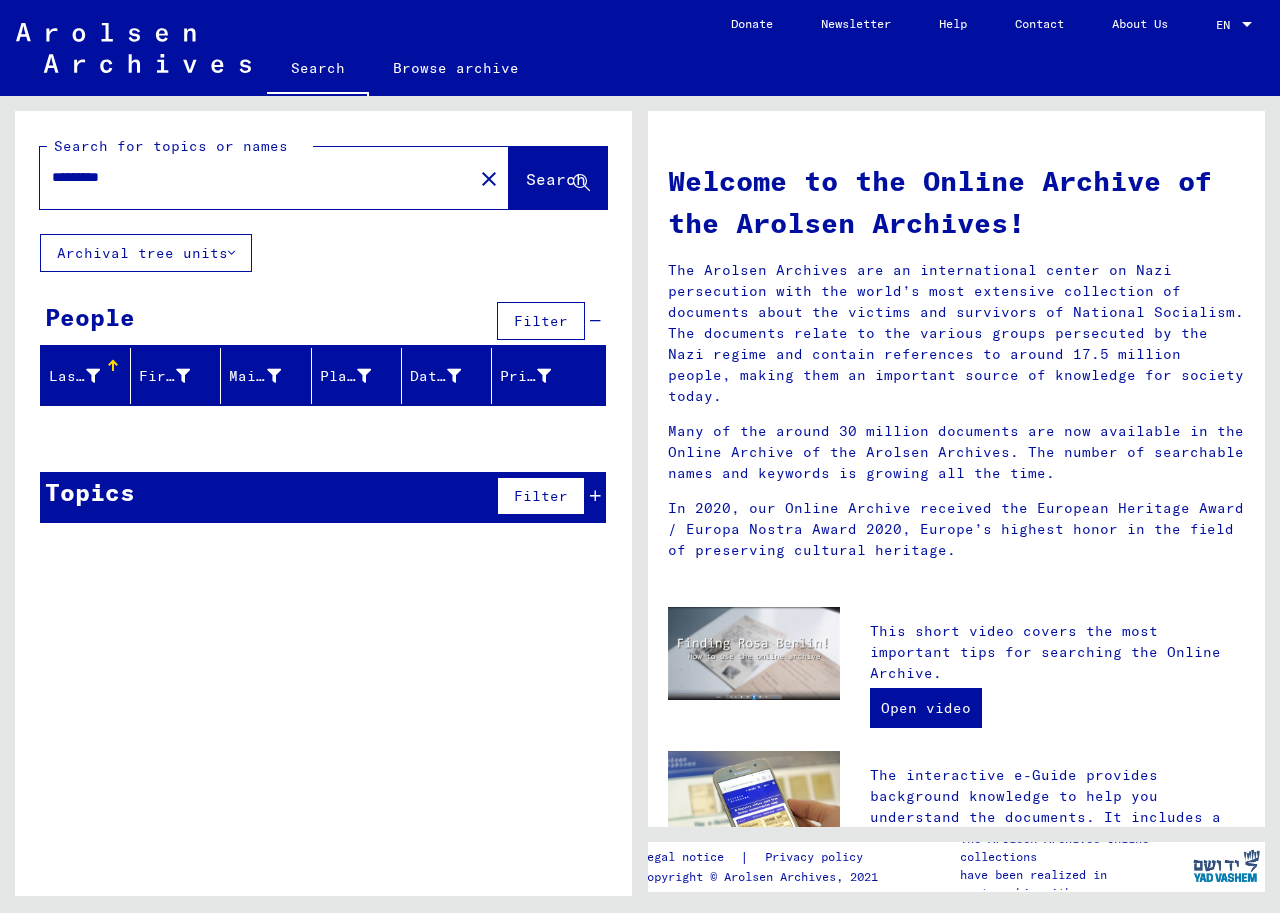 click on "********" at bounding box center (250, 177) 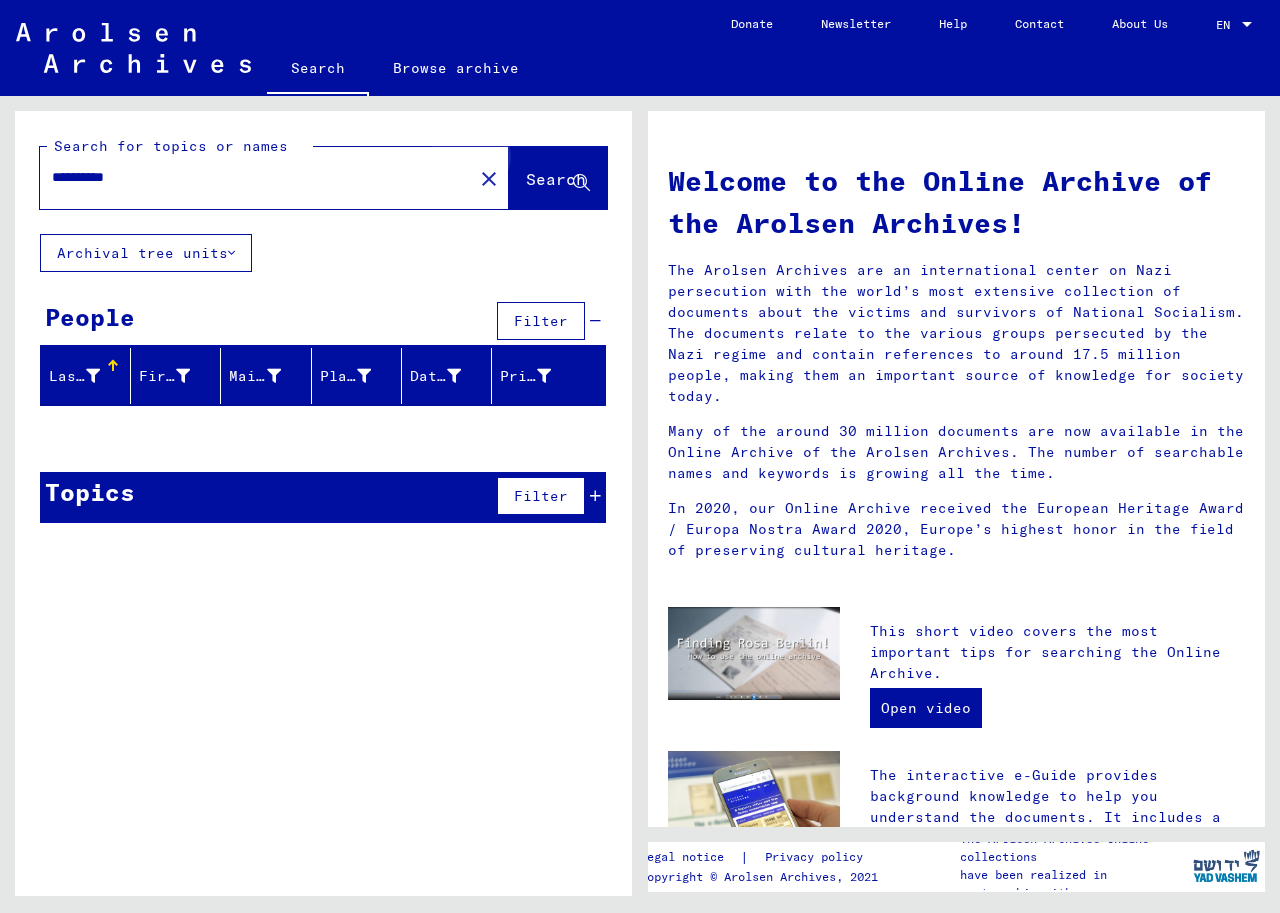 click on "Search" 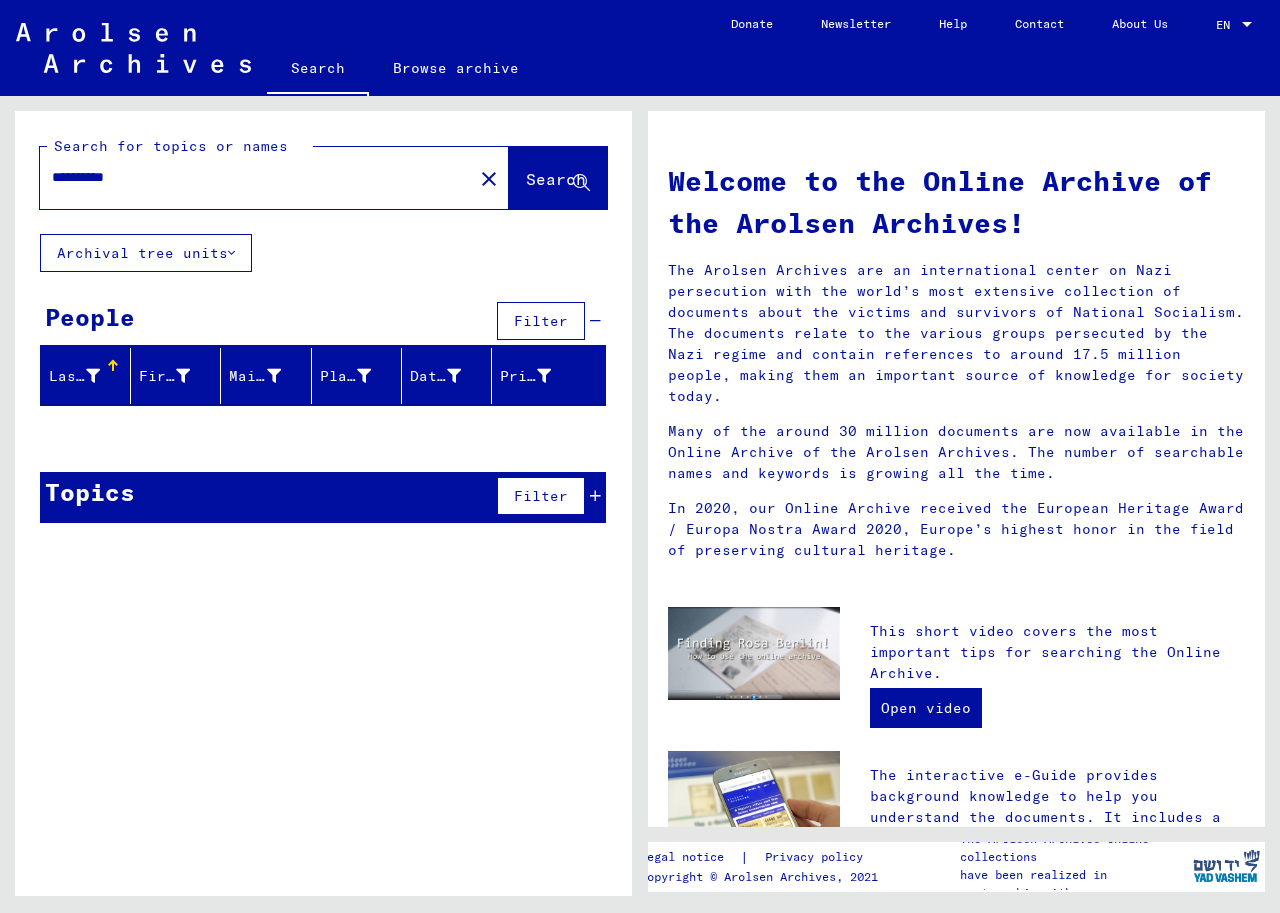 click on "*********" at bounding box center [250, 177] 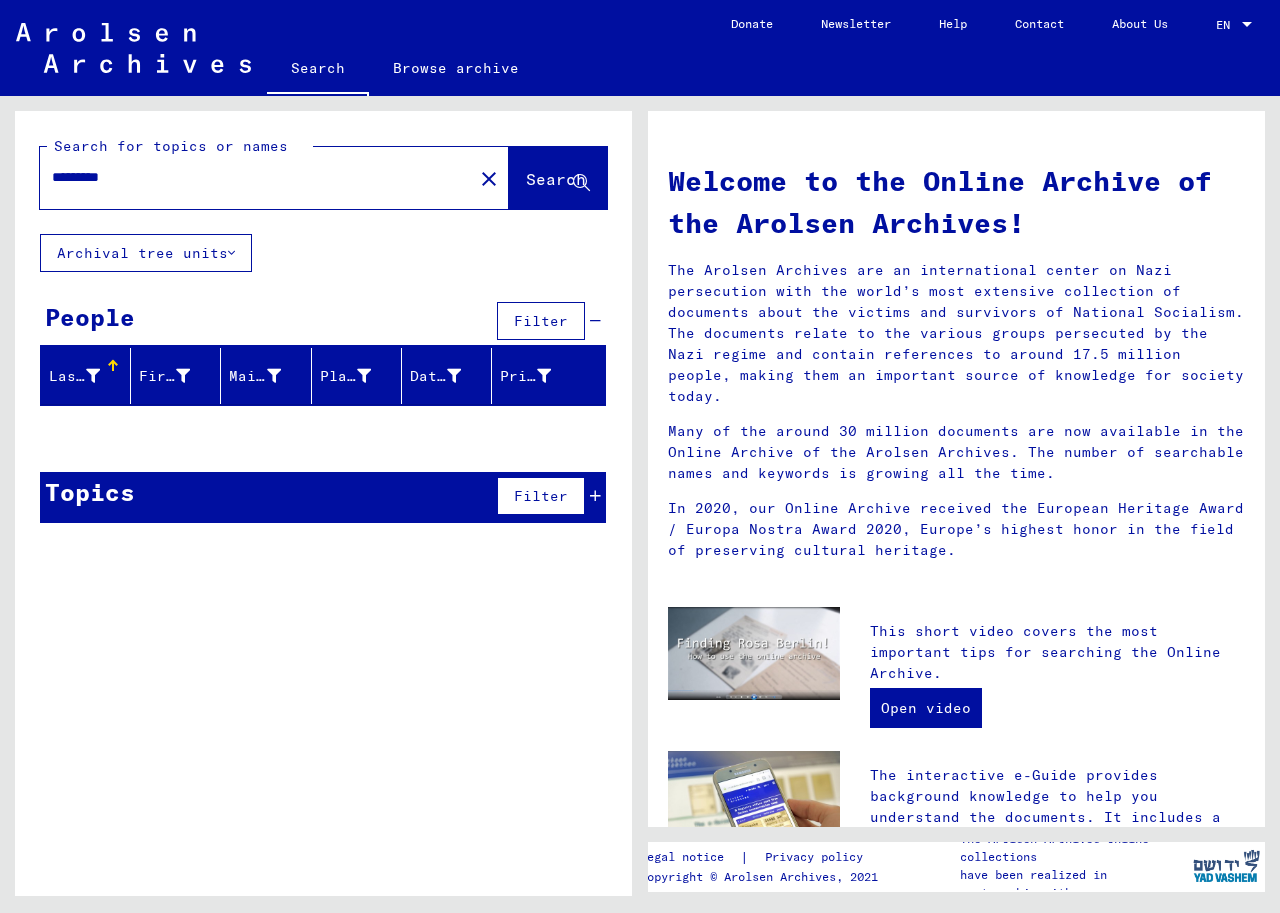 click on "Search" 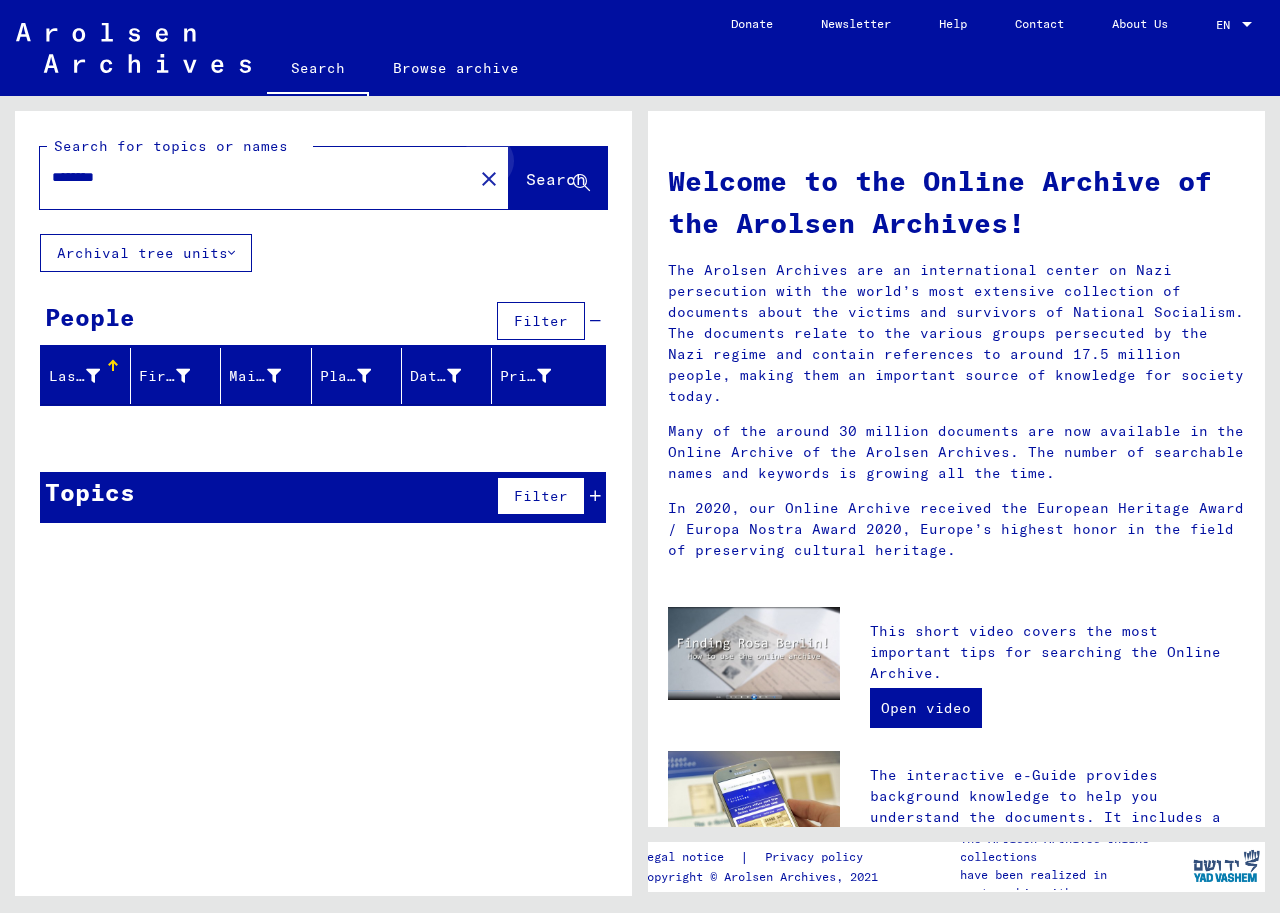 click on "Search" 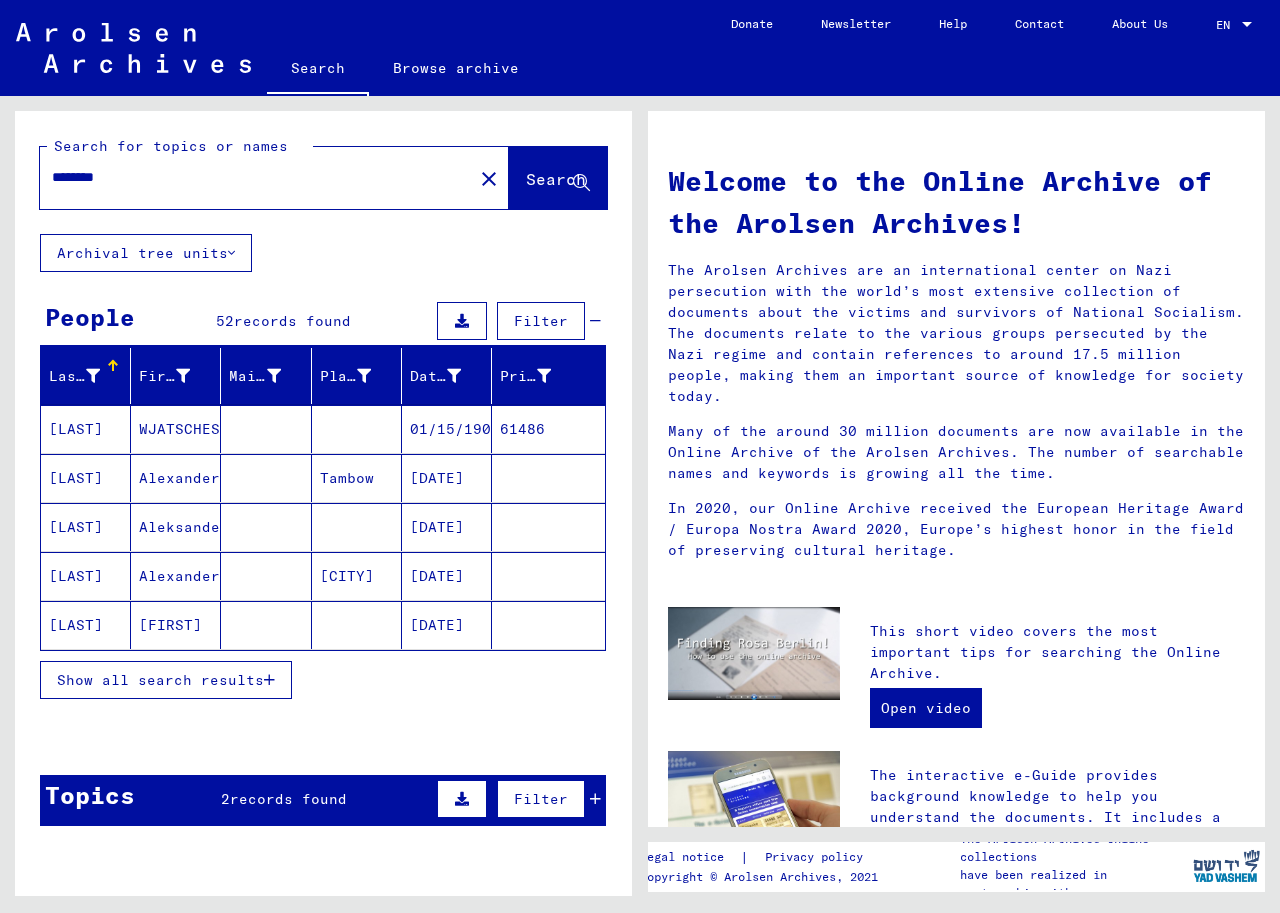 click on "Show all search results" at bounding box center (160, 680) 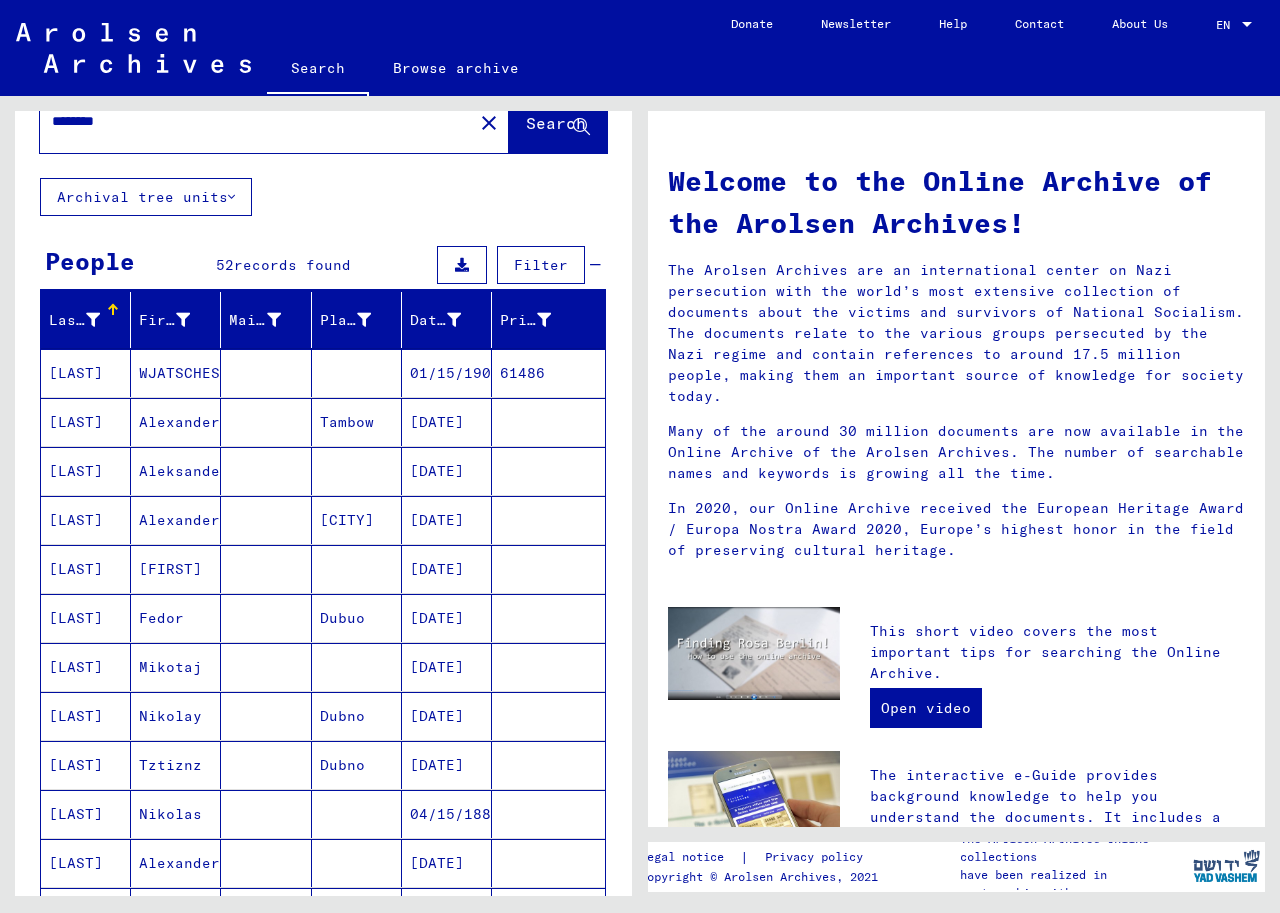 scroll, scrollTop: 200, scrollLeft: 0, axis: vertical 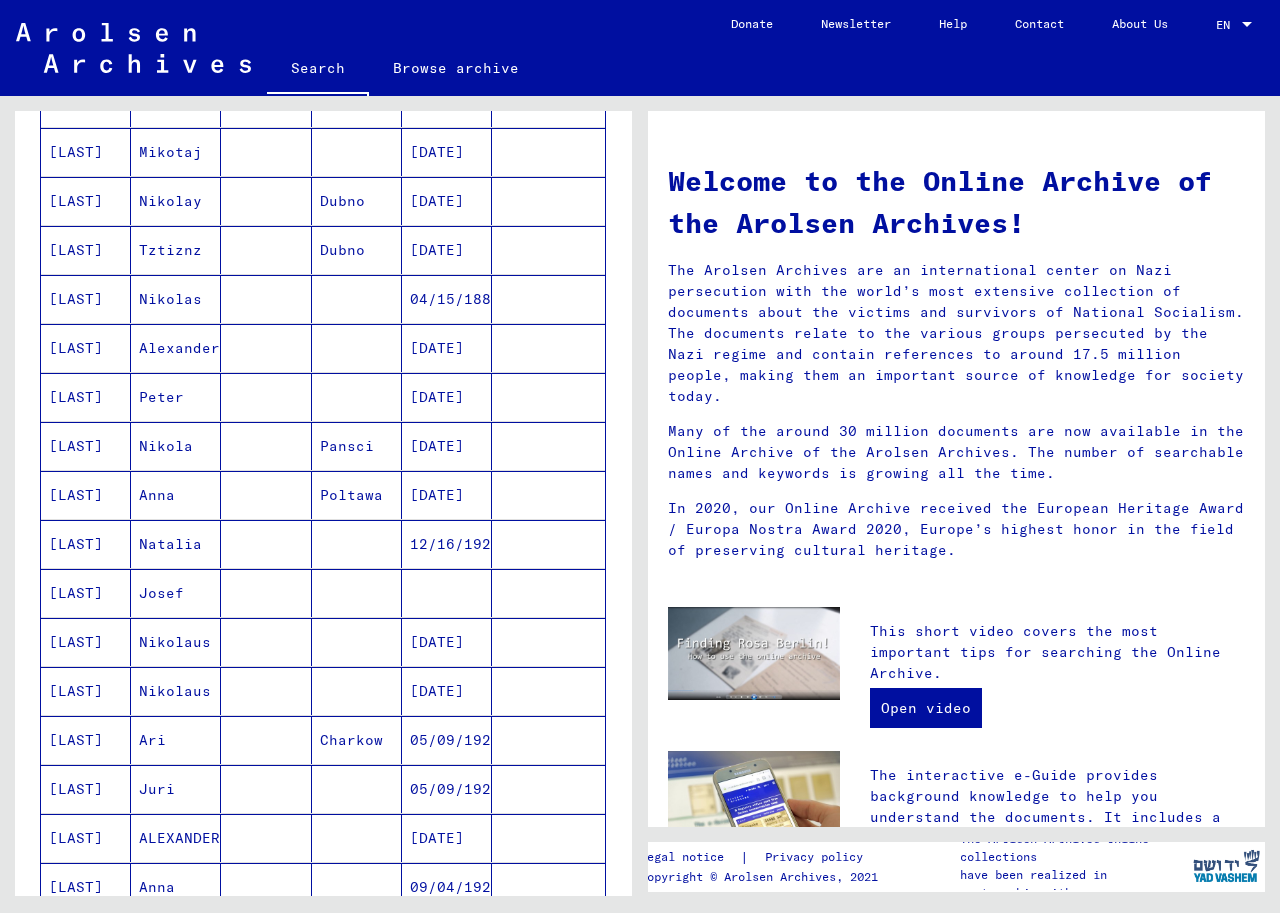 click on "Peter" at bounding box center [176, 446] 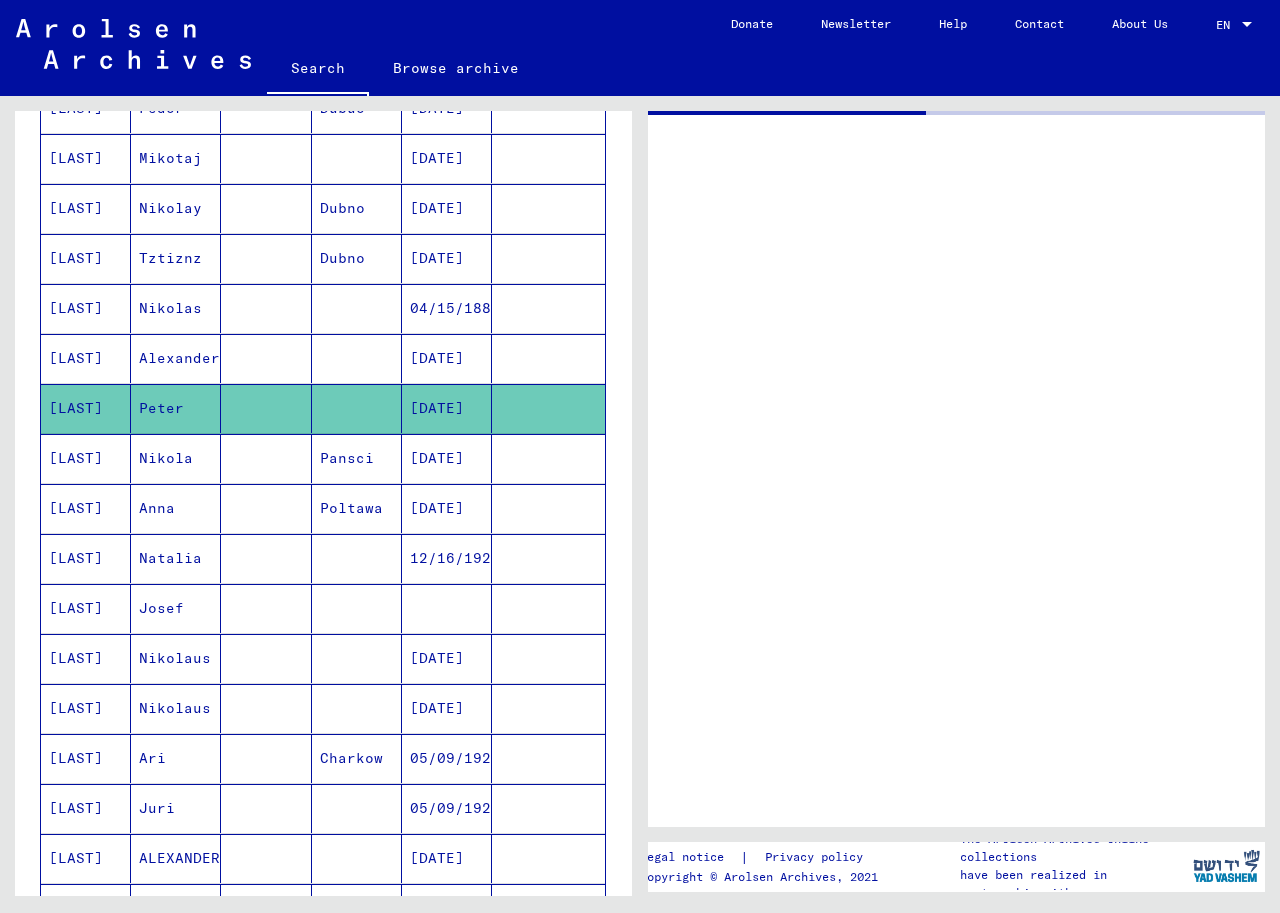 scroll, scrollTop: 576, scrollLeft: 0, axis: vertical 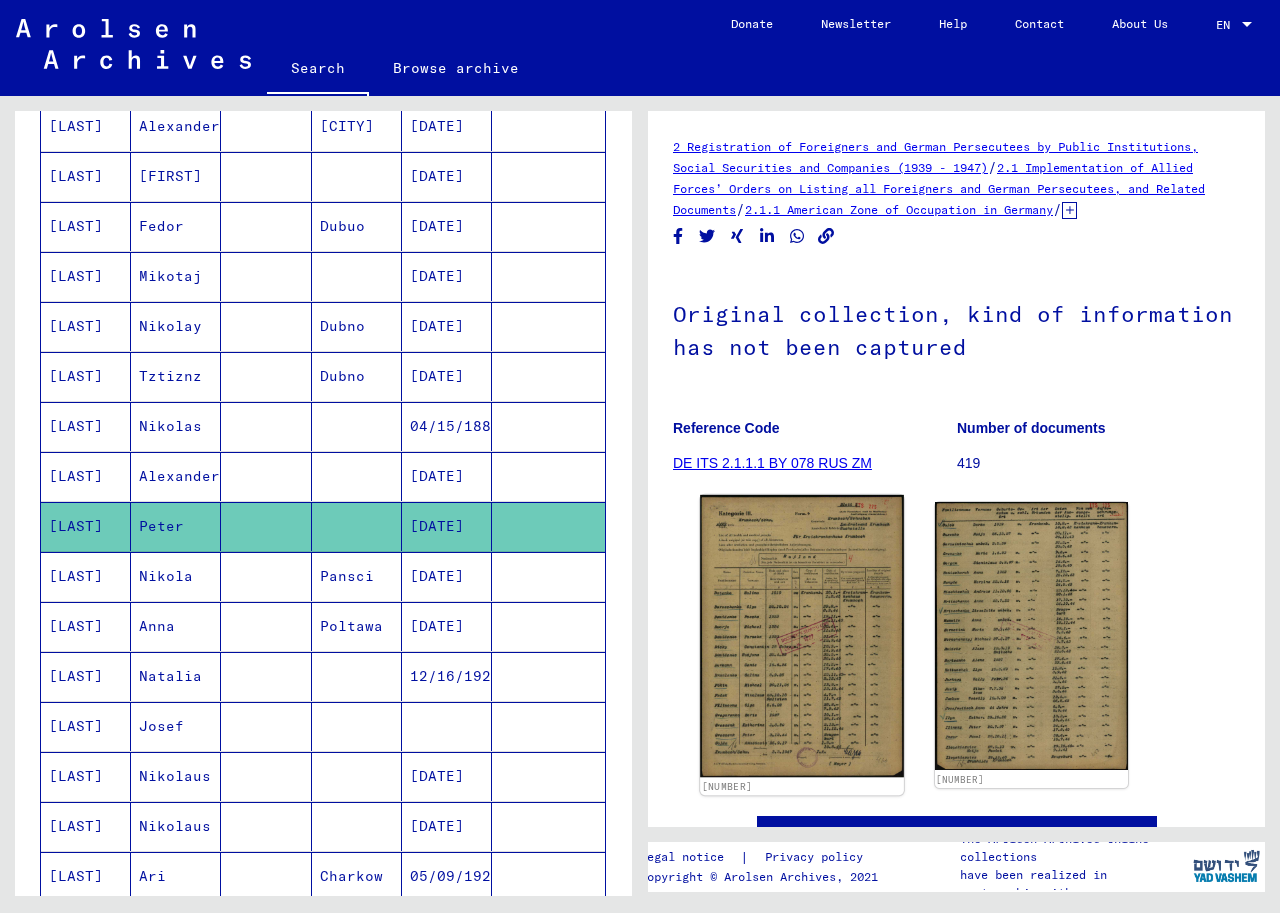 click 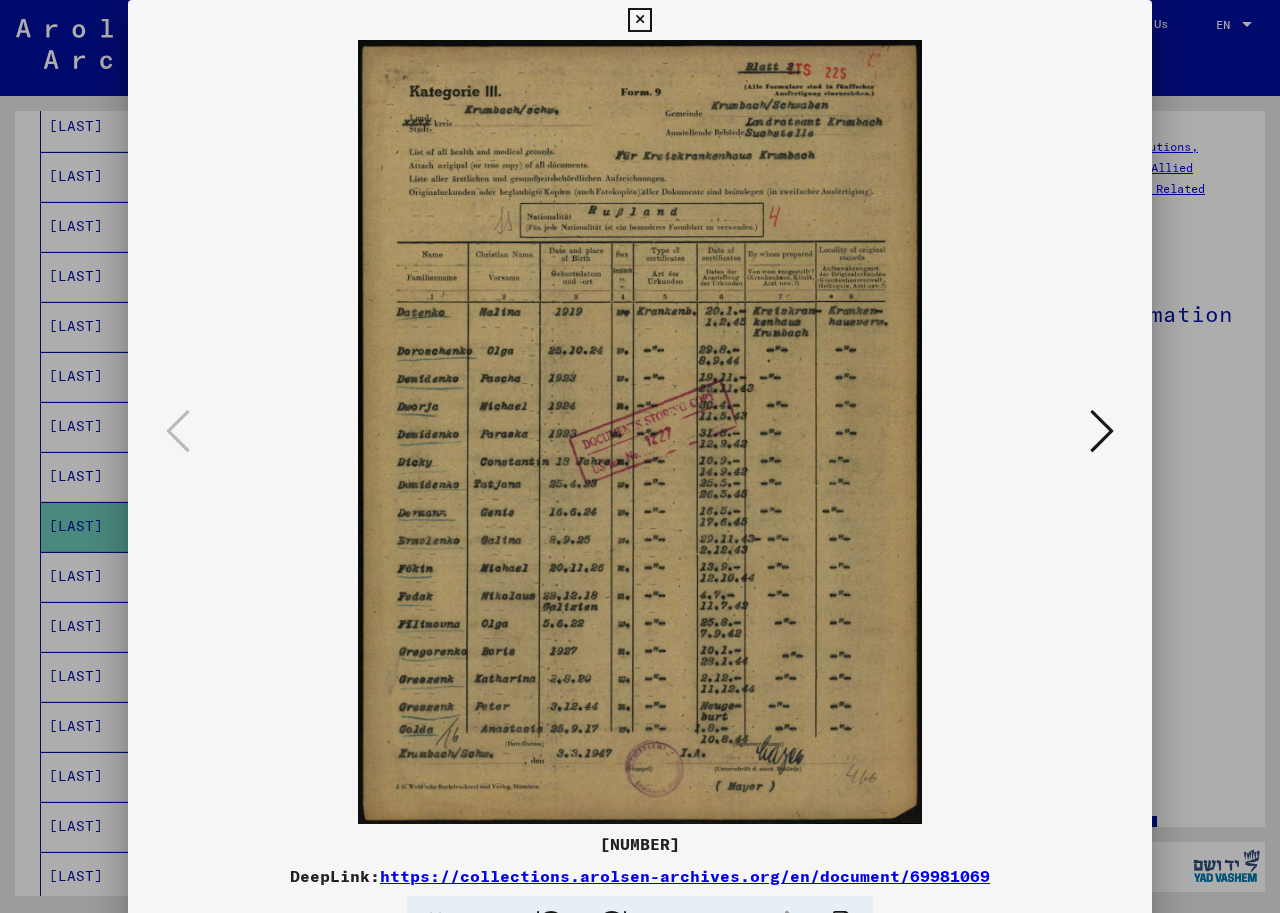 click at bounding box center (1102, 431) 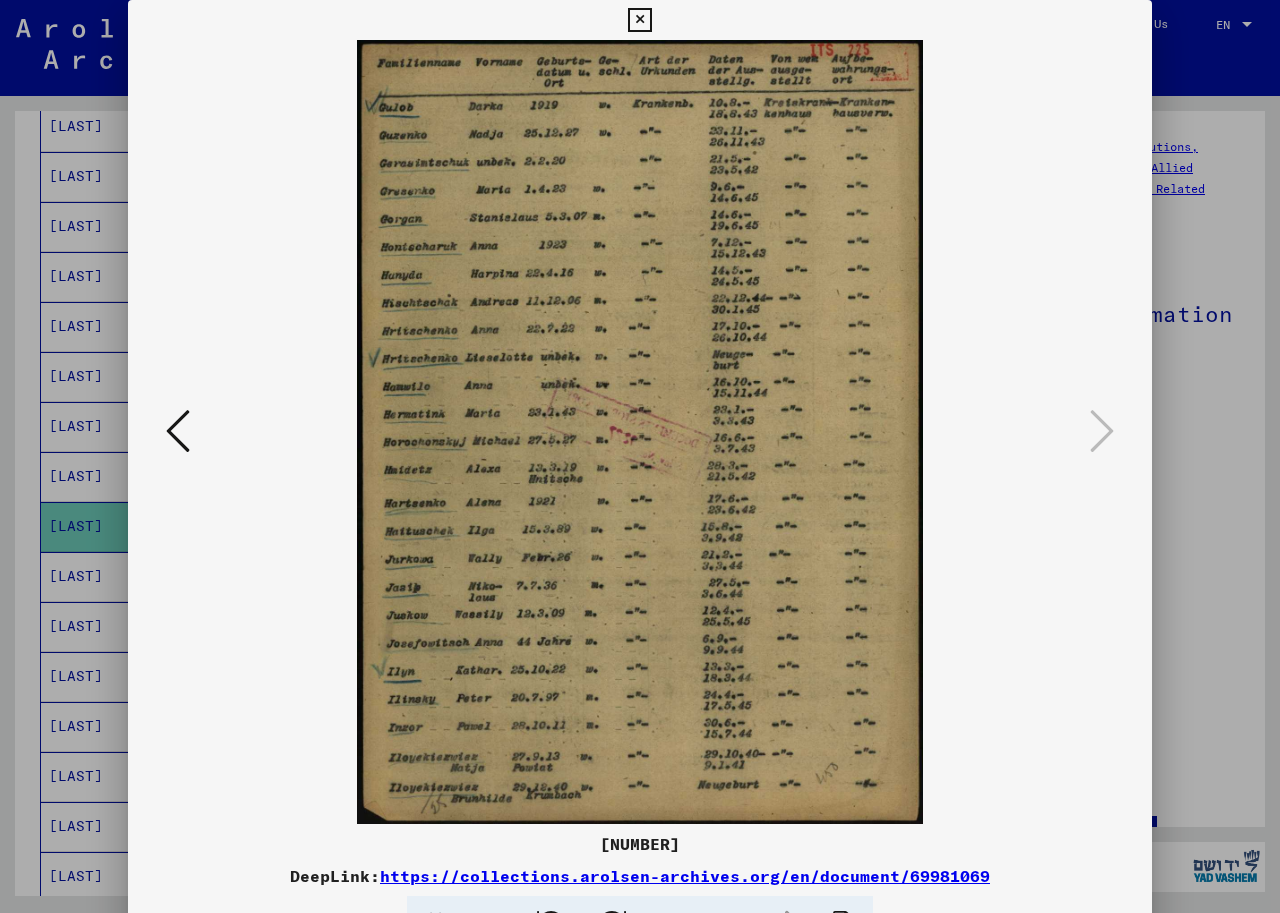 click at bounding box center (639, 20) 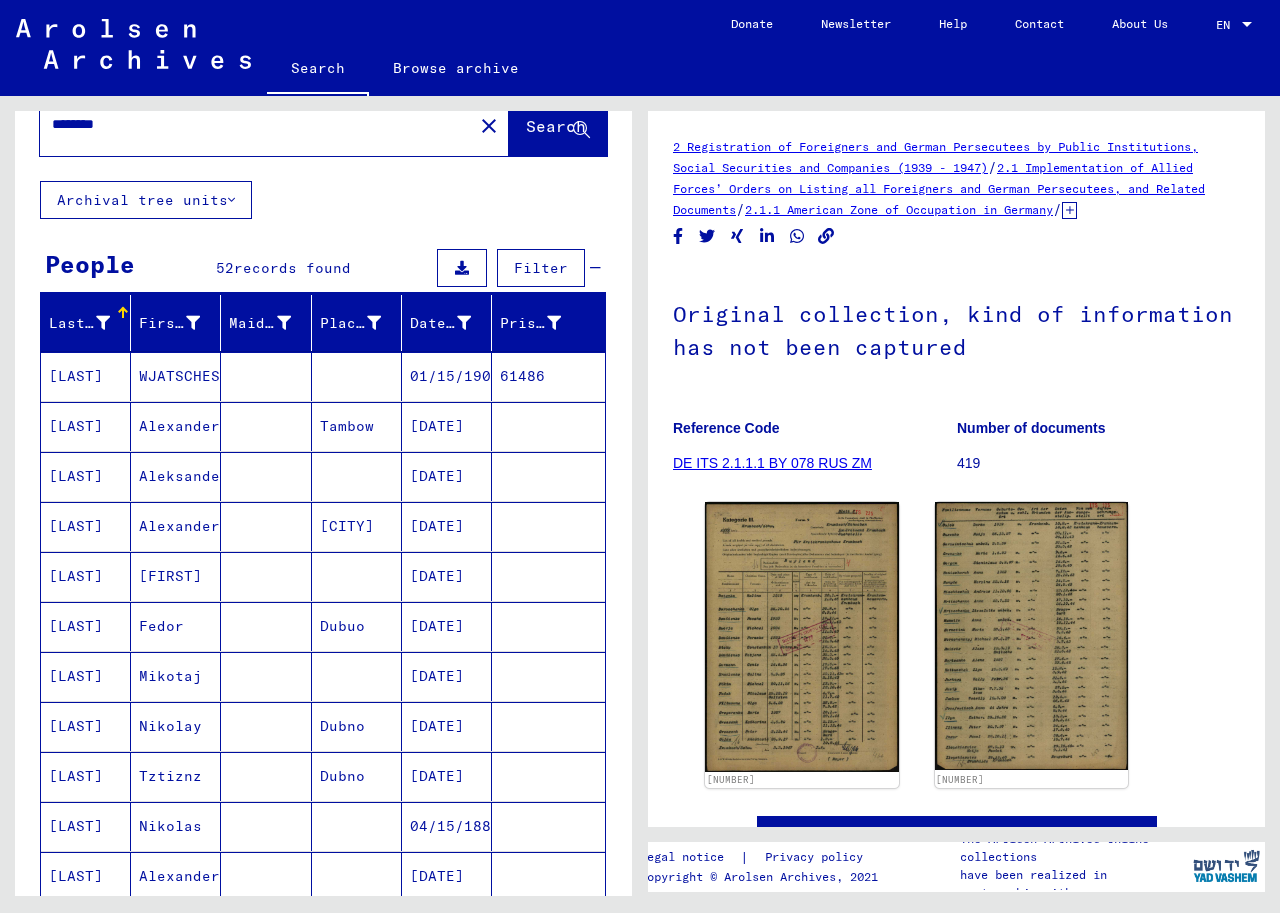scroll, scrollTop: 0, scrollLeft: 0, axis: both 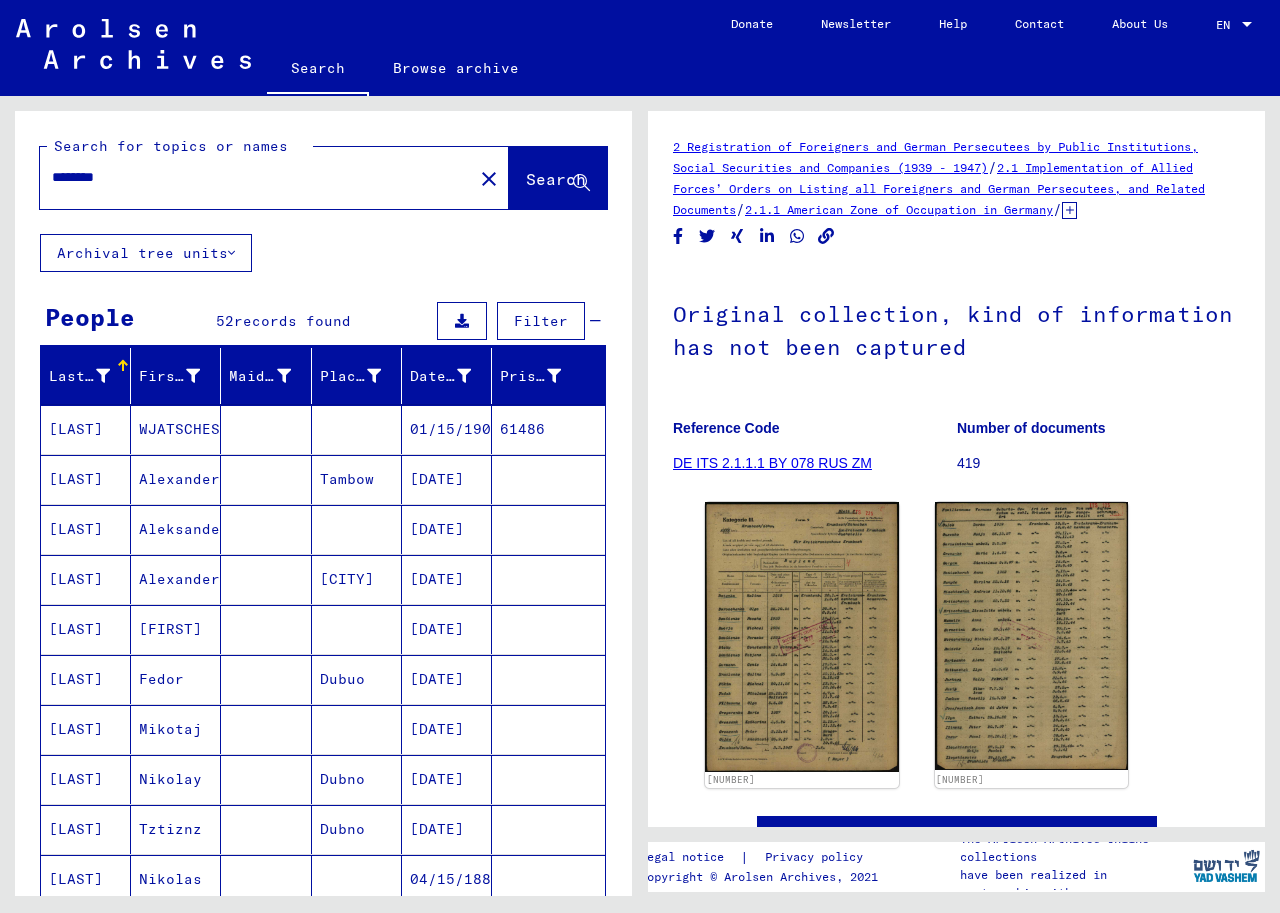 click on "*******" at bounding box center [256, 177] 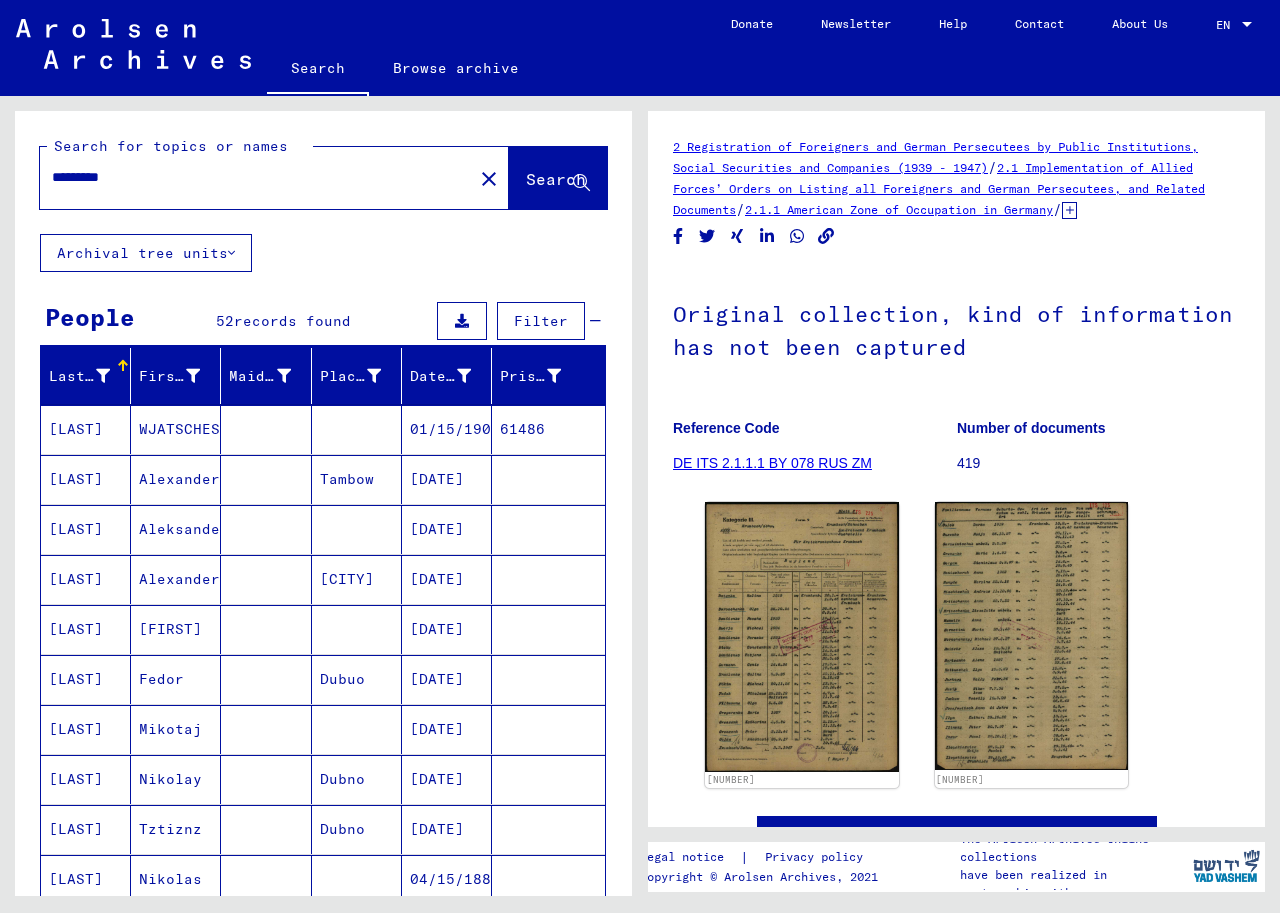 click on "Search" 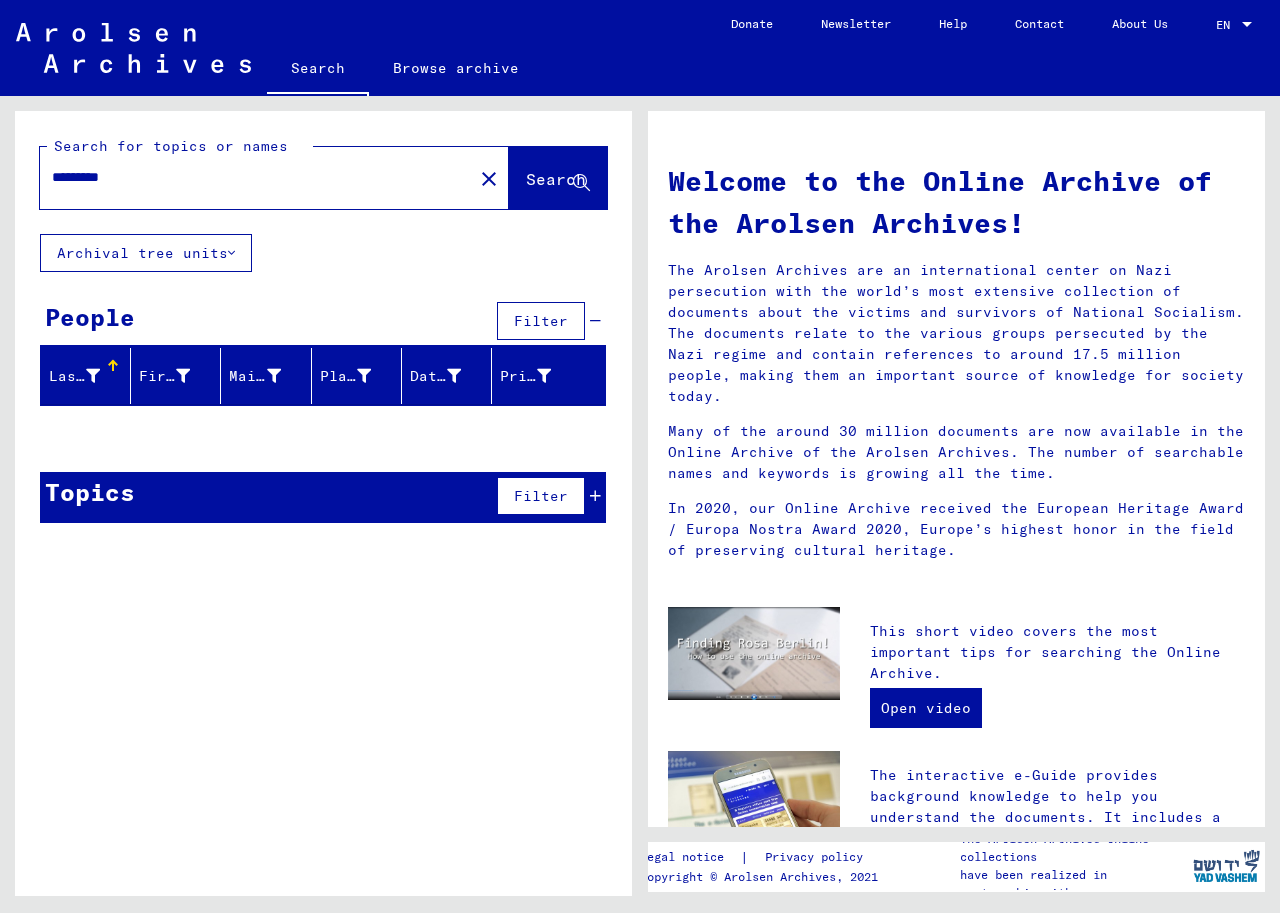 click on "********" at bounding box center [250, 177] 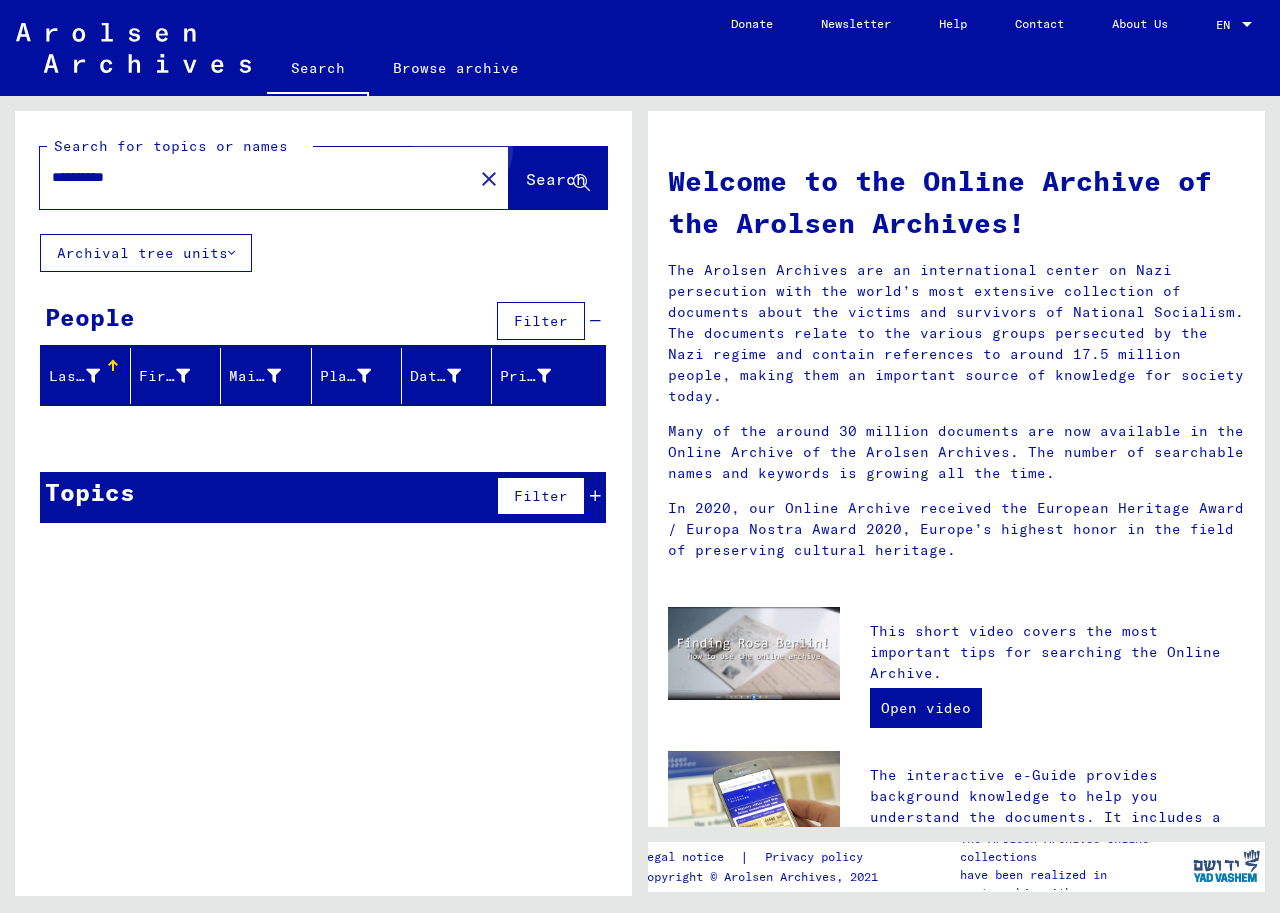 click on "Search" 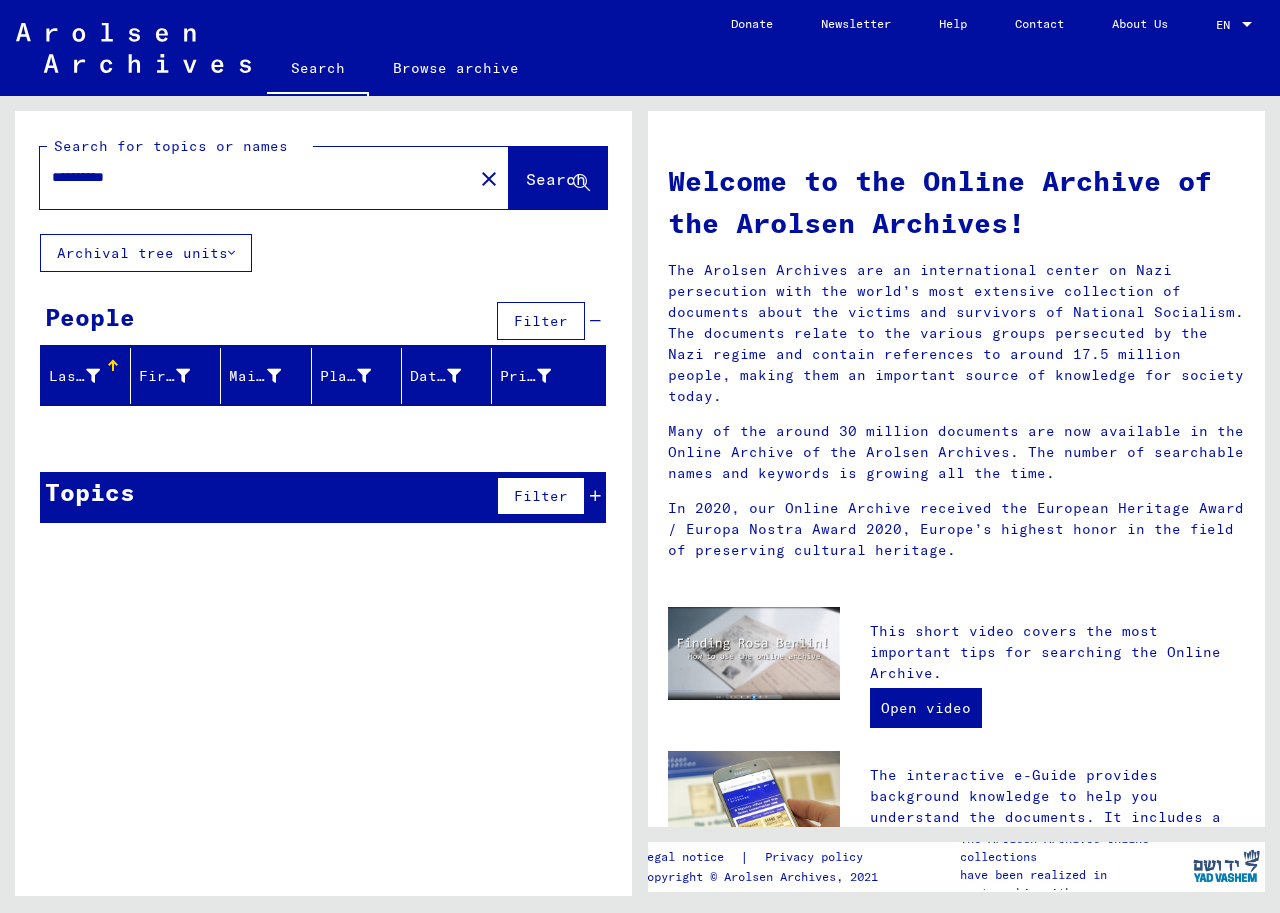 click on "*********" at bounding box center (250, 177) 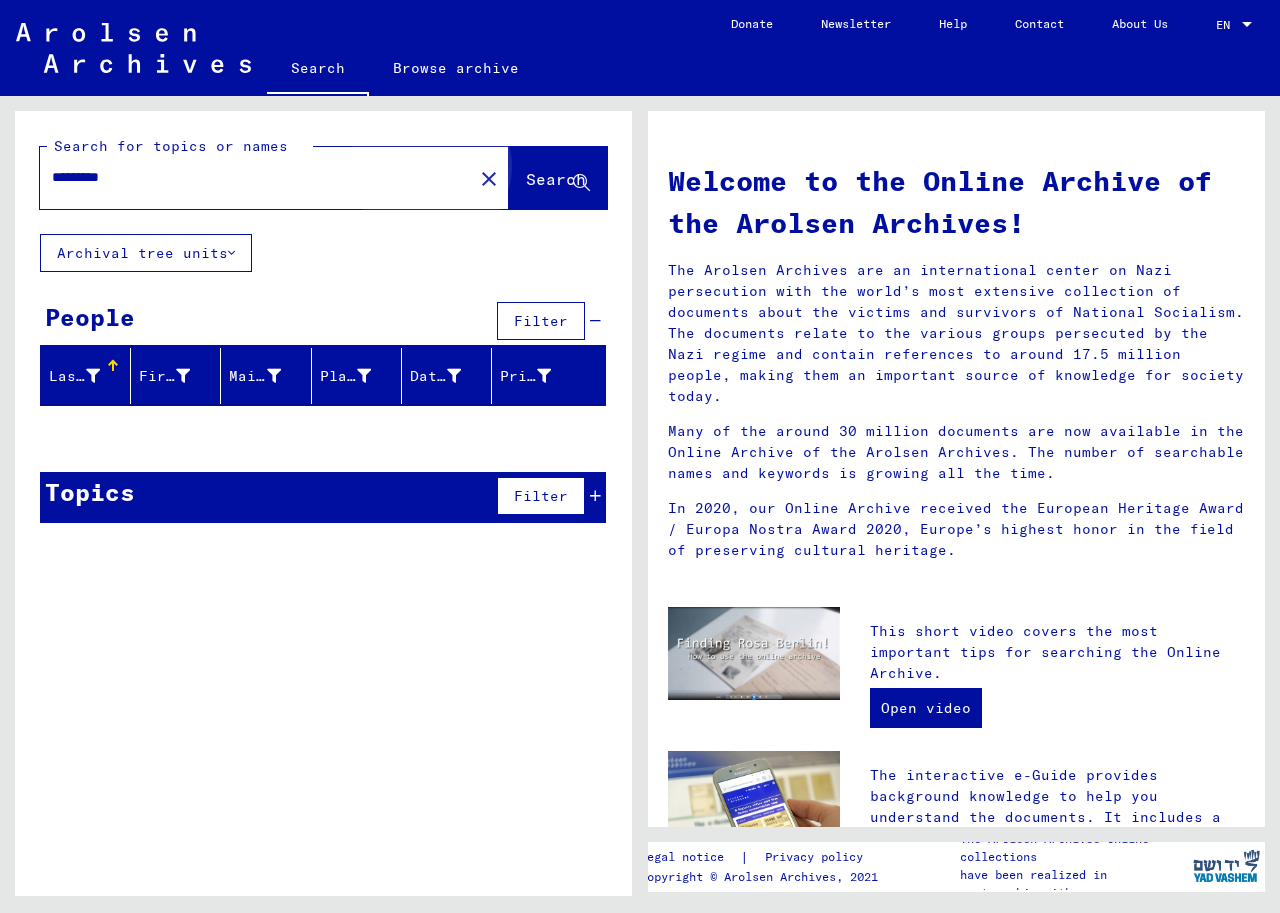 click on "Search" 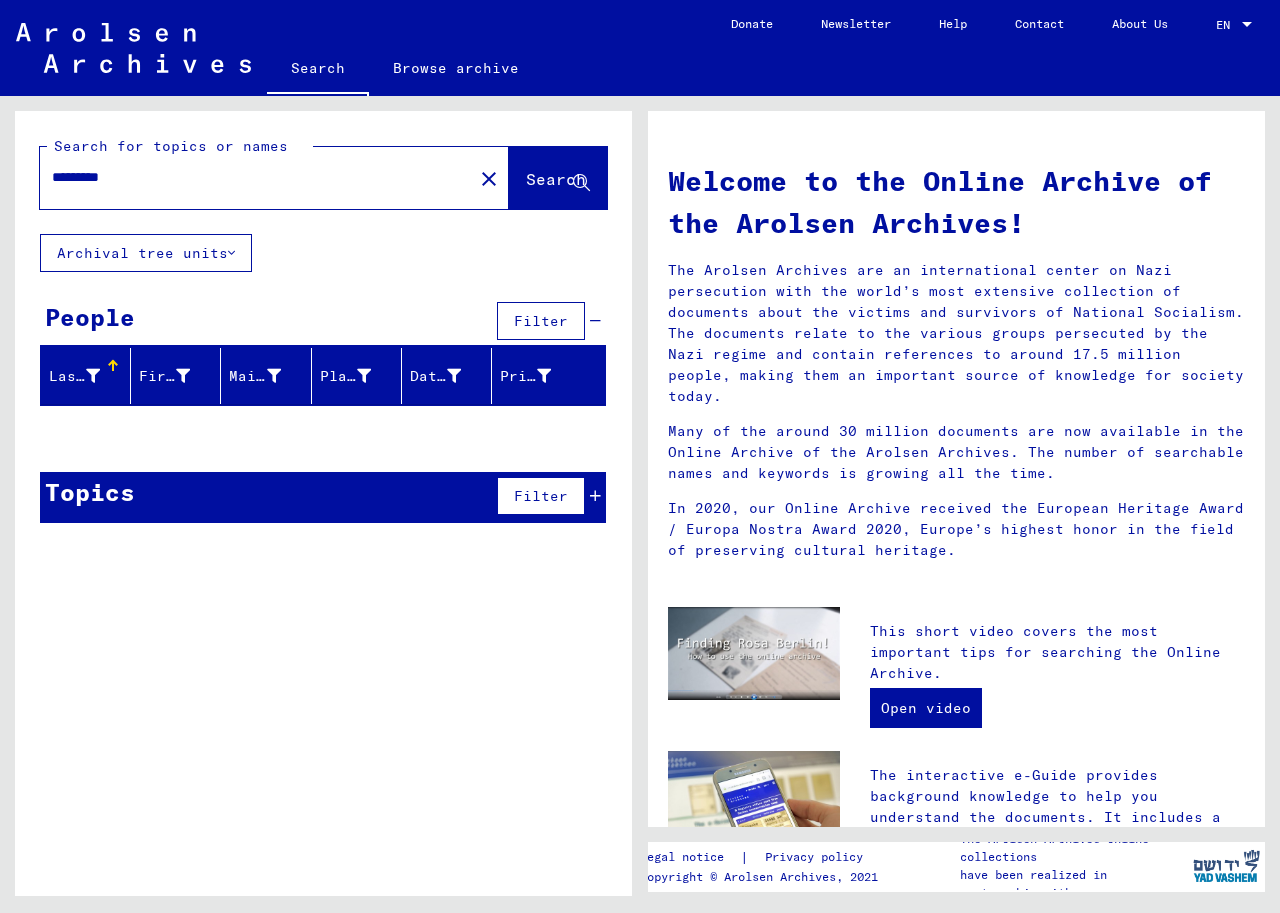 click on "********" at bounding box center [250, 177] 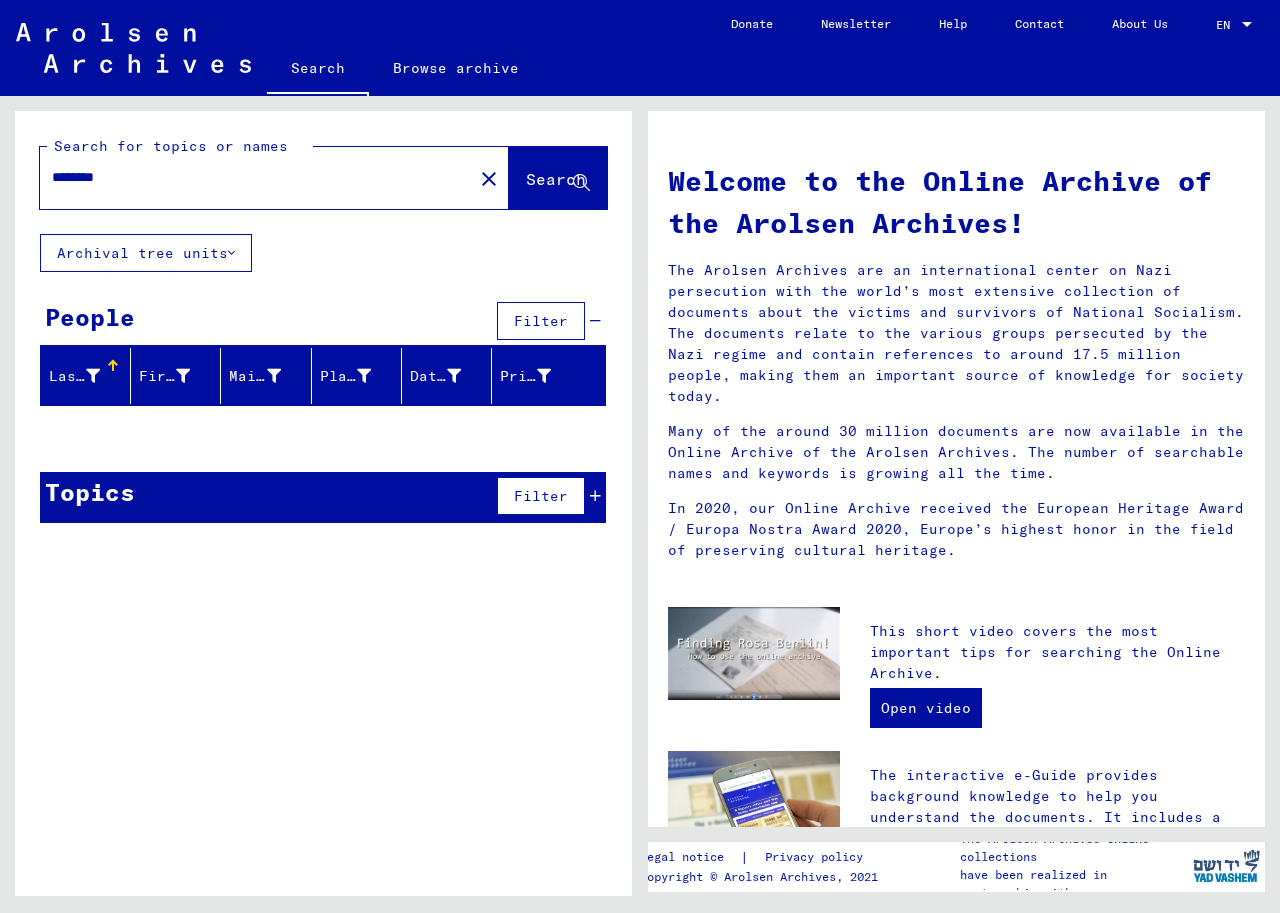 type on "*******" 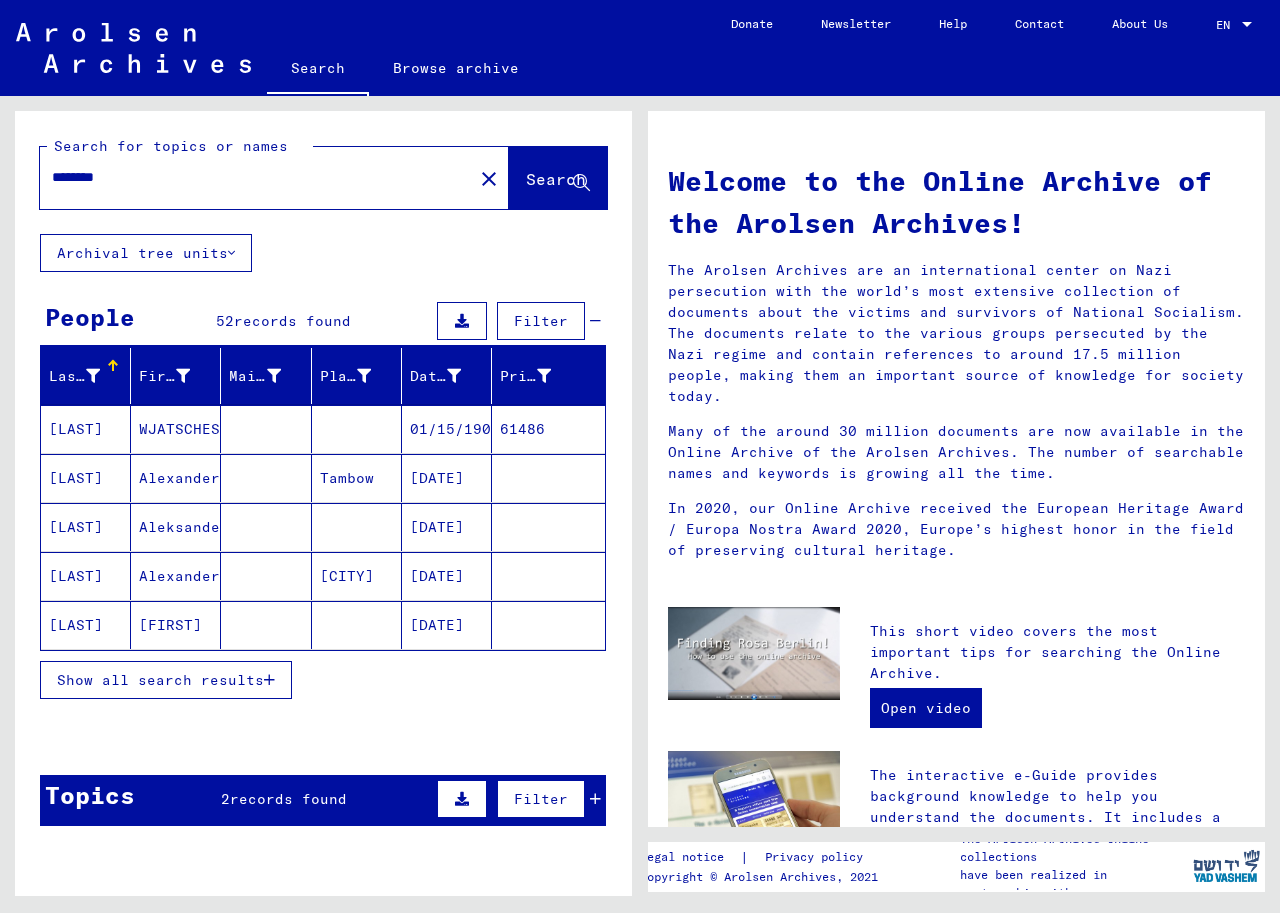 click on "Show all search results" at bounding box center [160, 680] 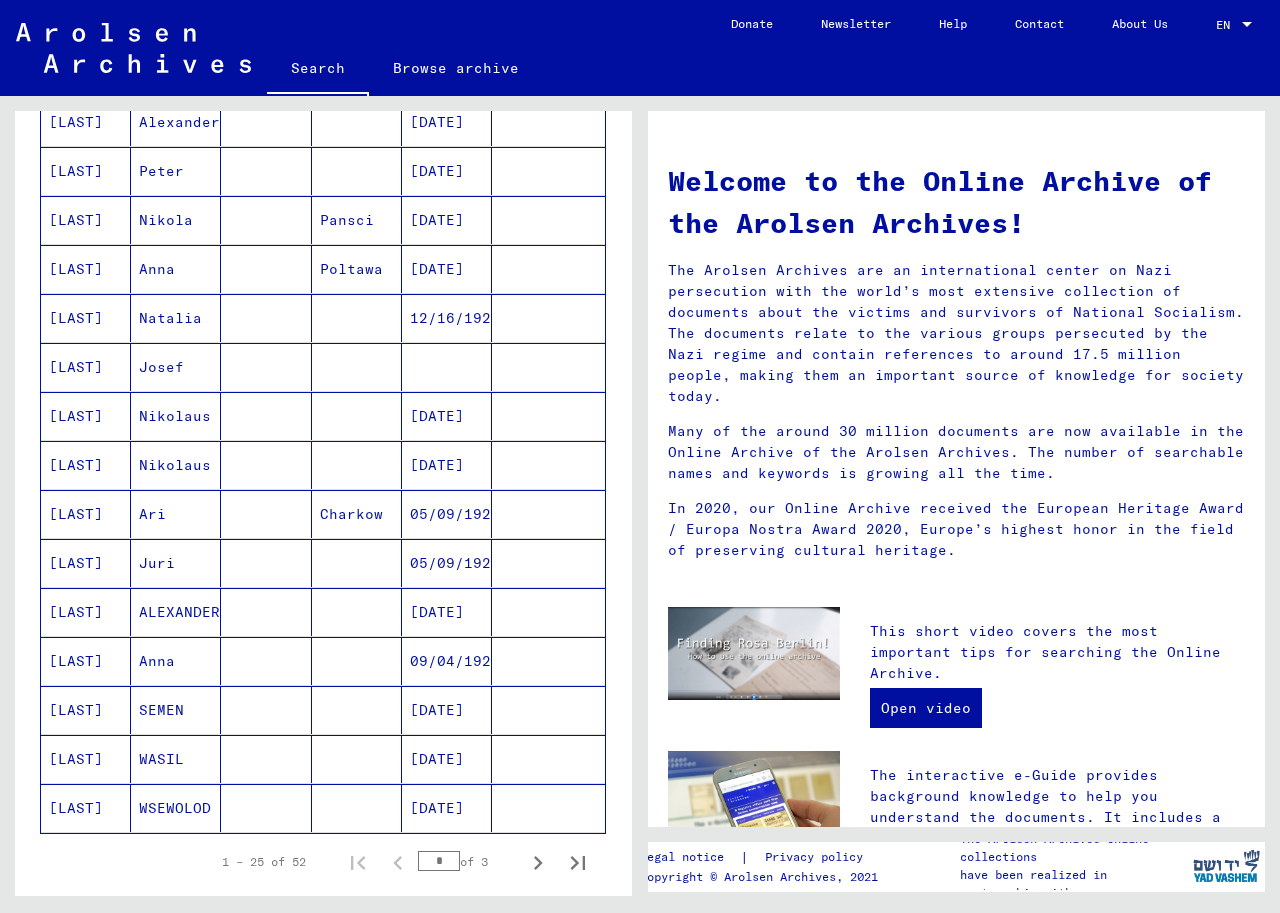 scroll, scrollTop: 800, scrollLeft: 0, axis: vertical 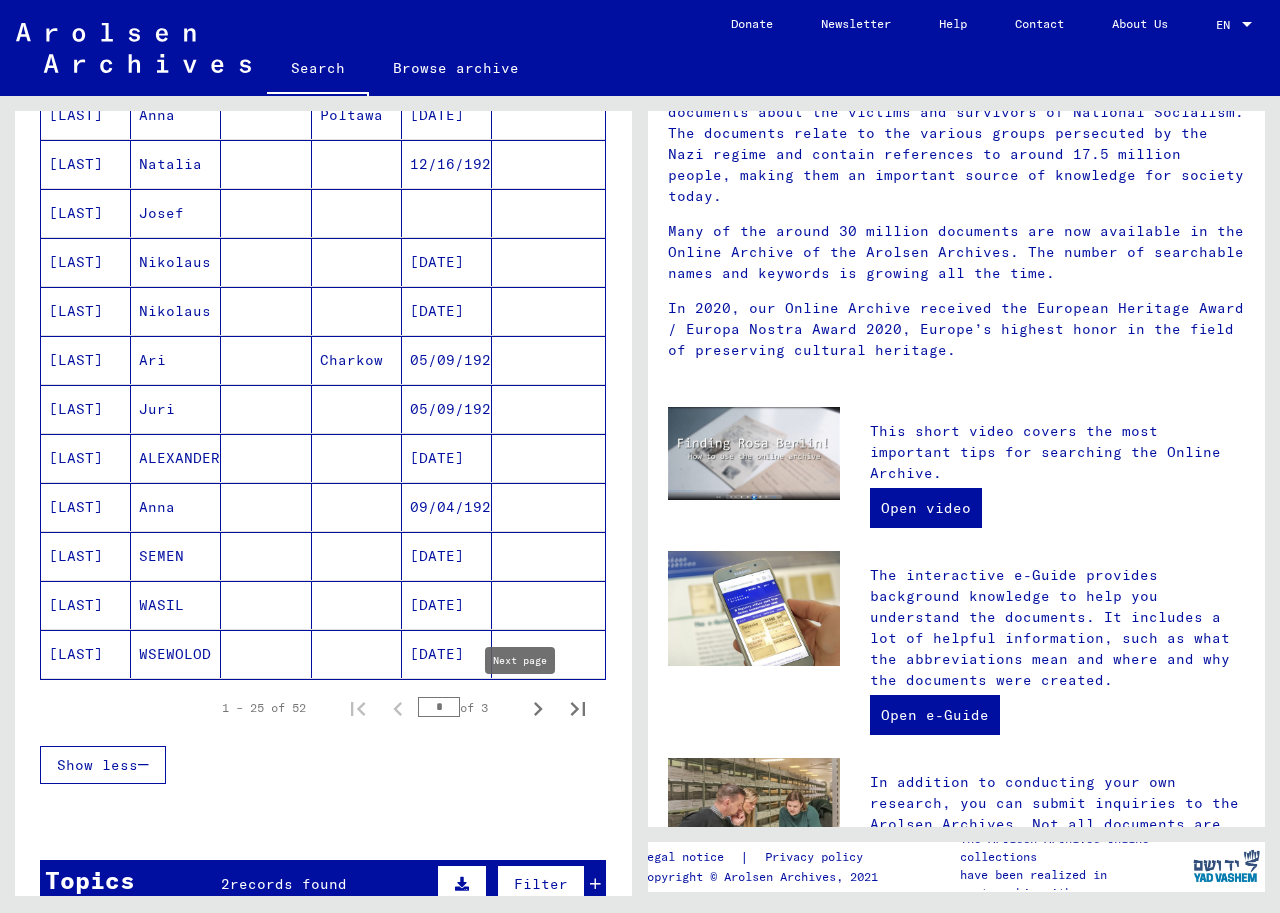 click 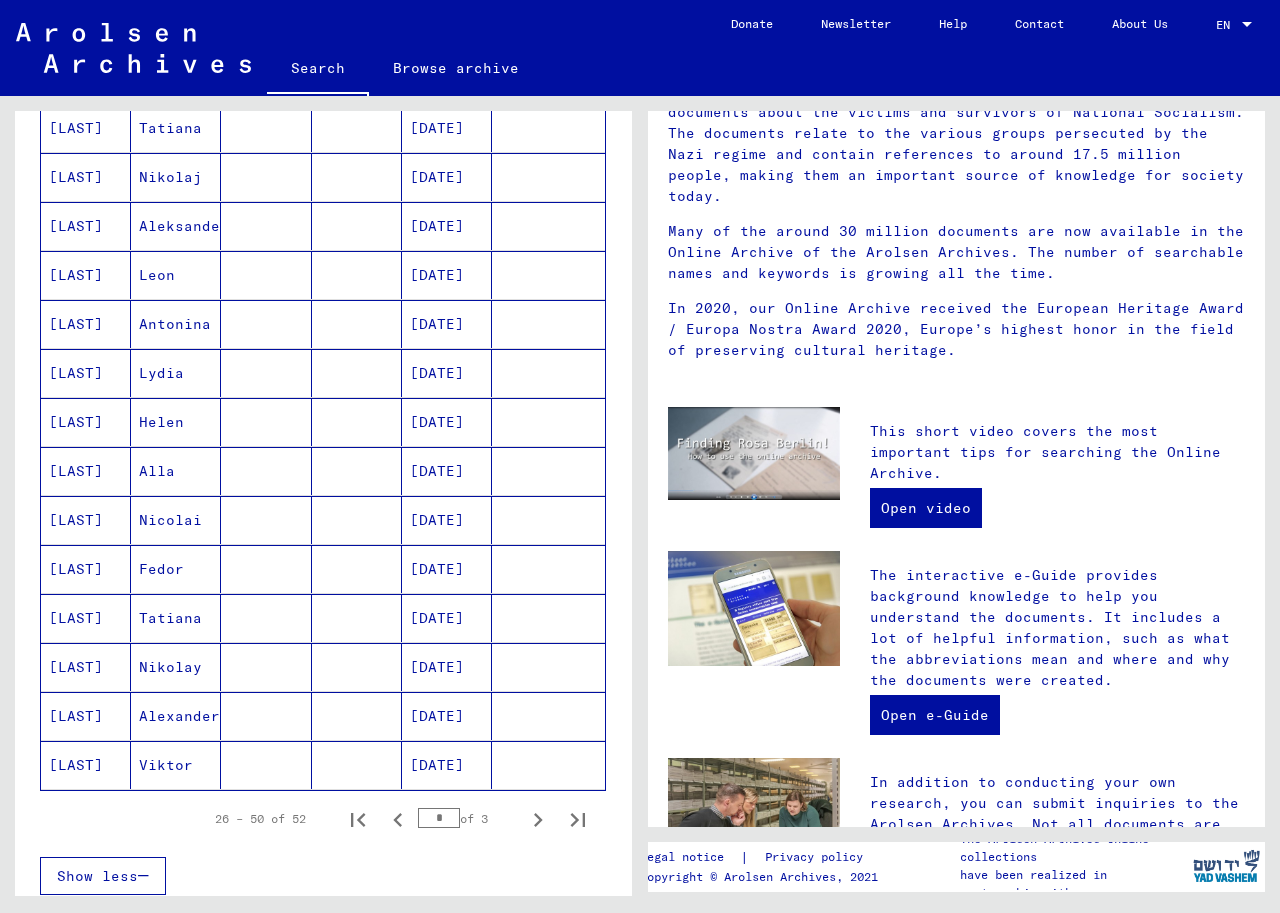 scroll, scrollTop: 866, scrollLeft: 0, axis: vertical 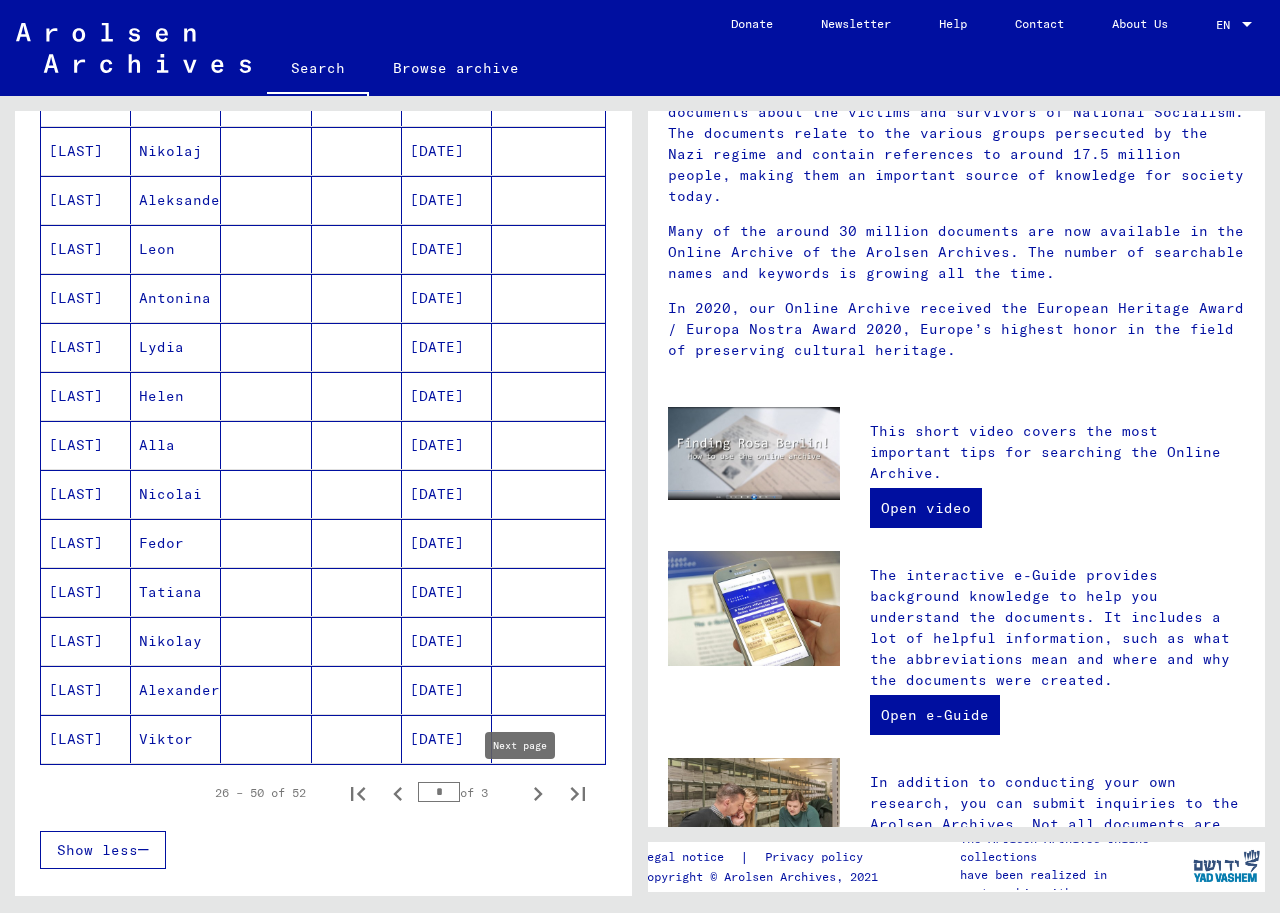 click 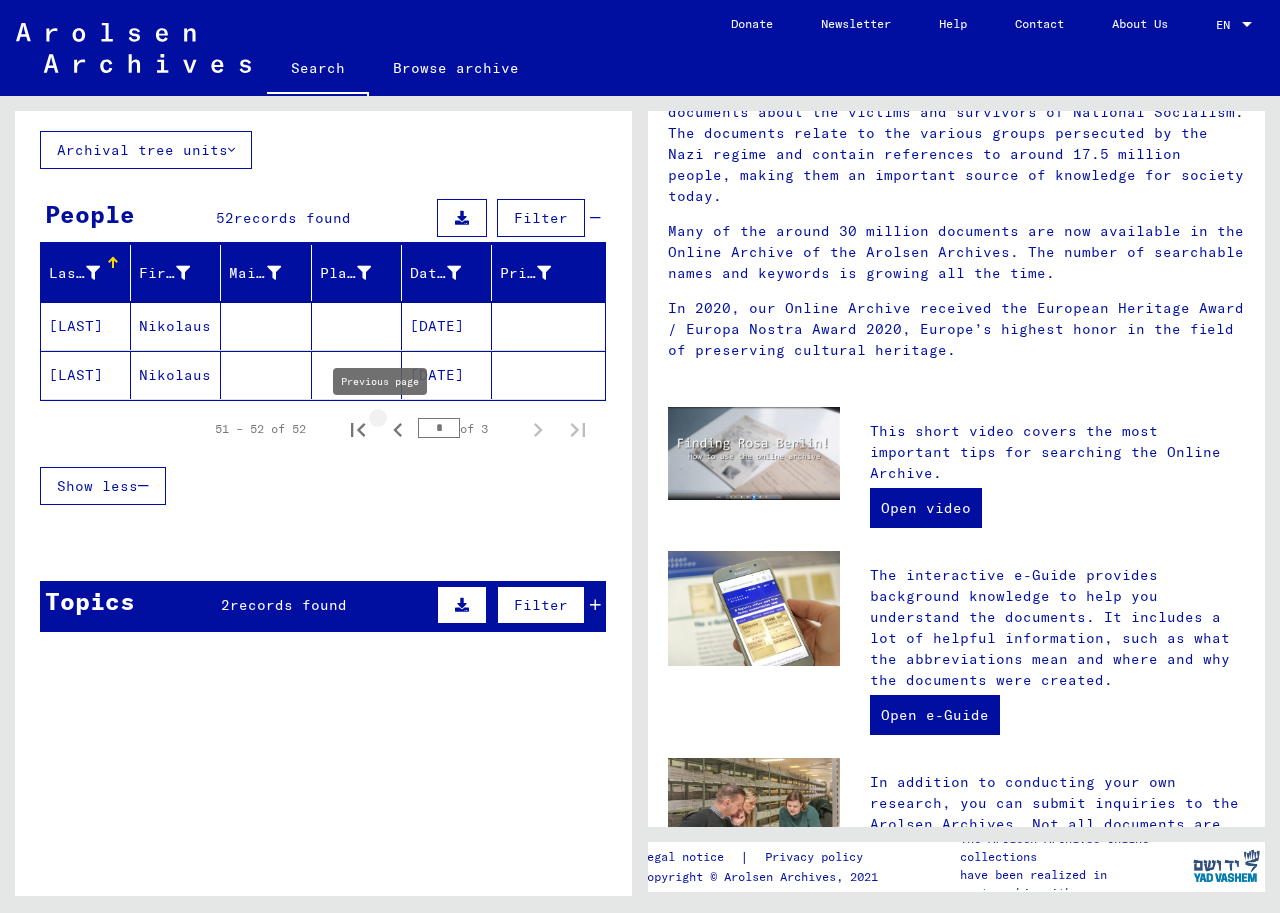 click 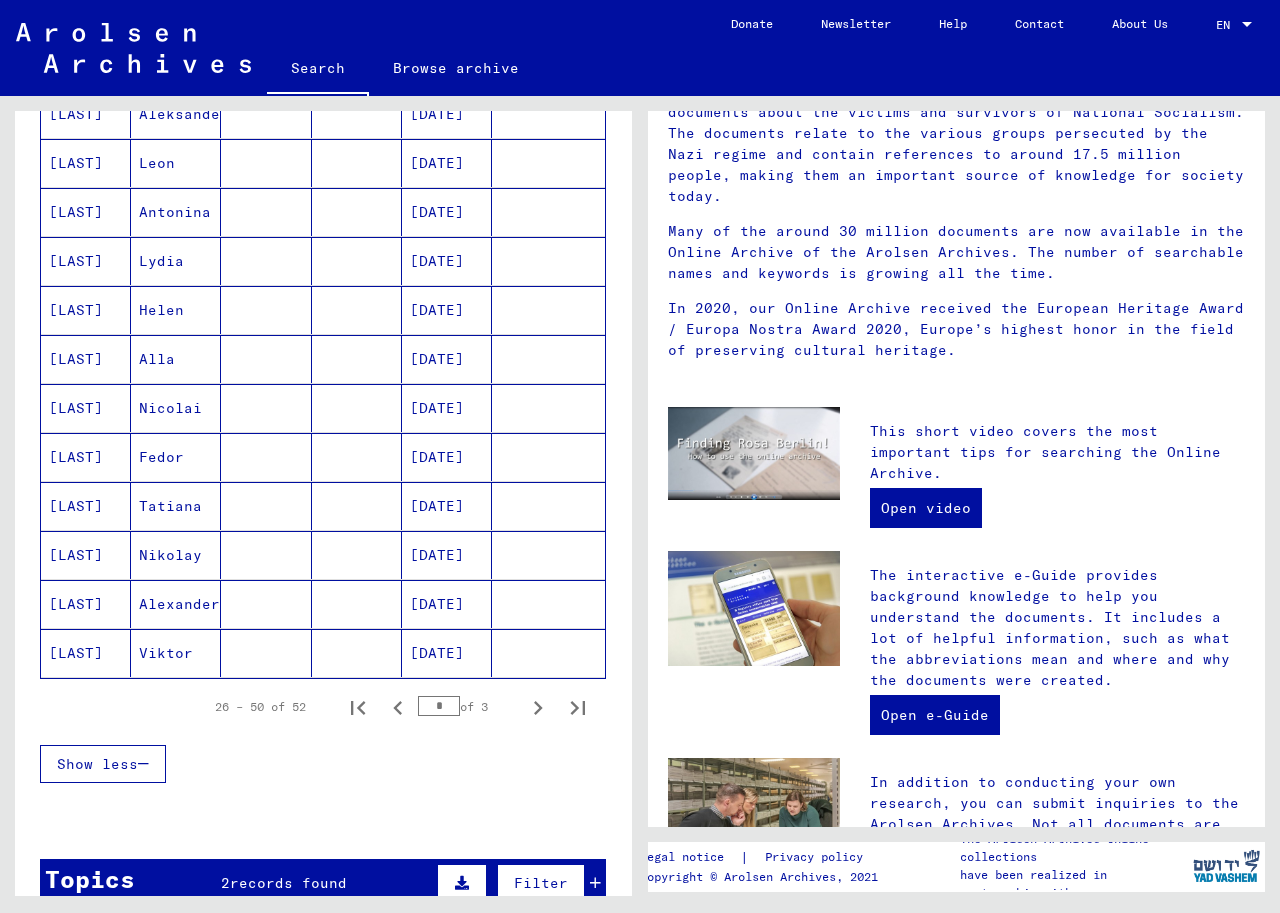scroll, scrollTop: 954, scrollLeft: 0, axis: vertical 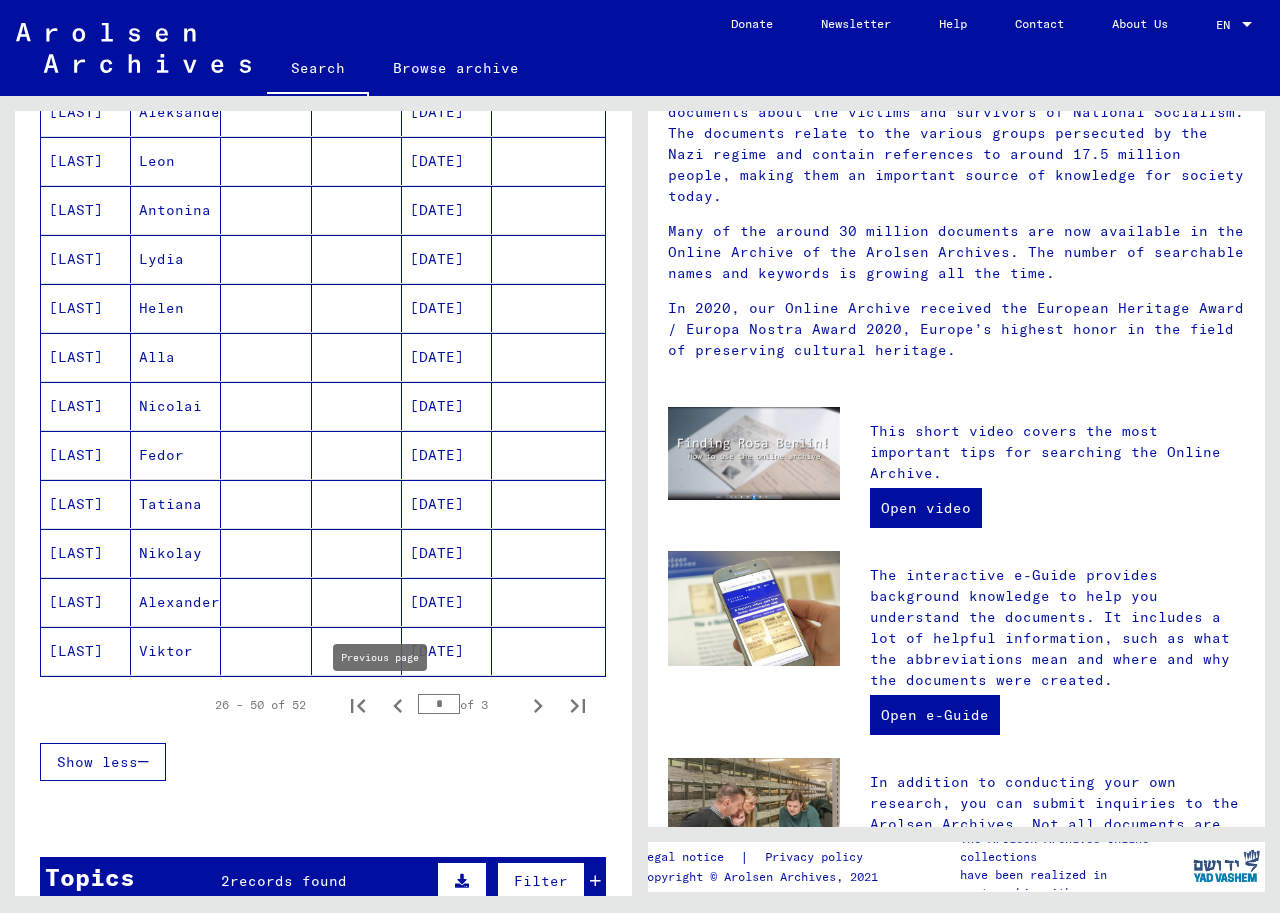 click 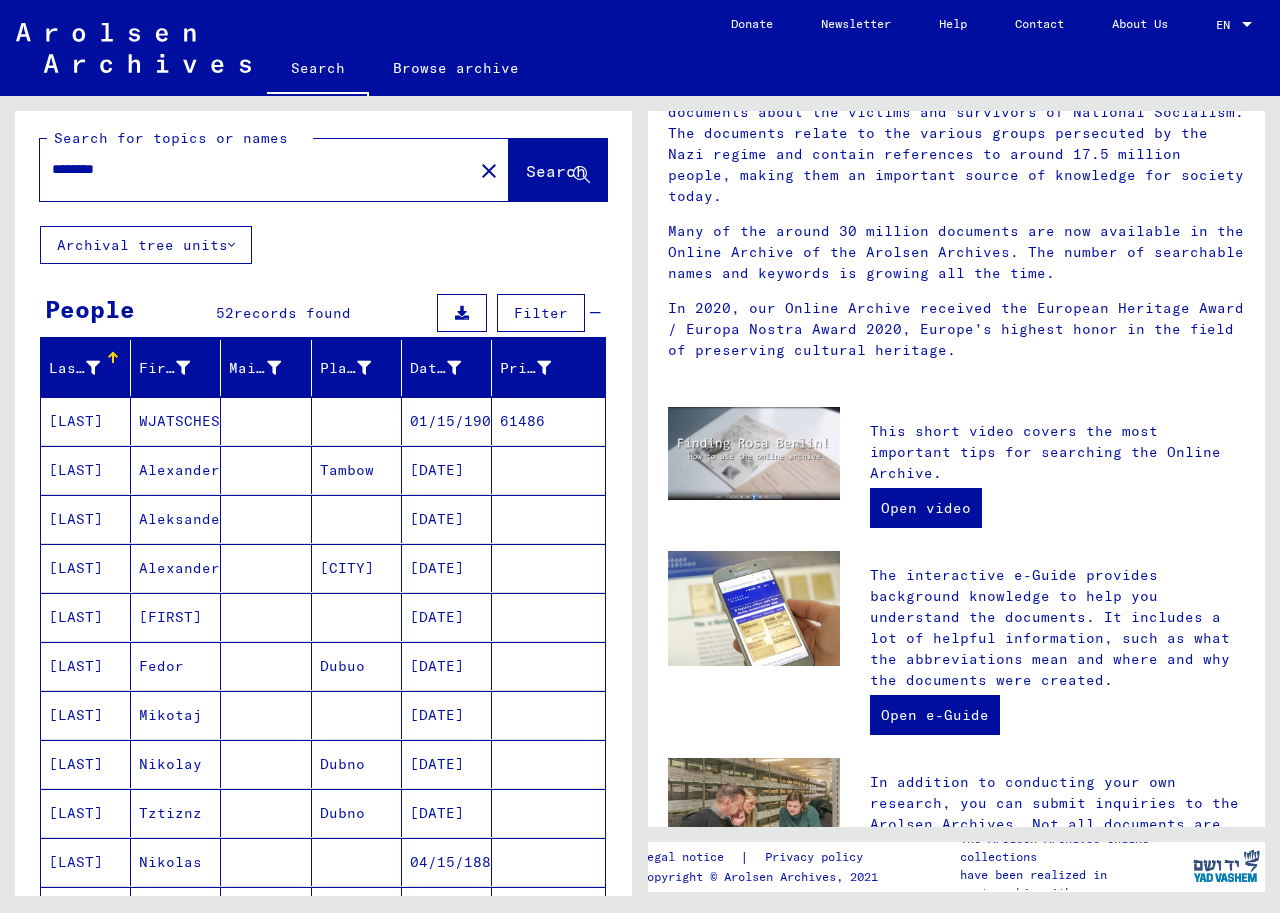 scroll, scrollTop: 0, scrollLeft: 0, axis: both 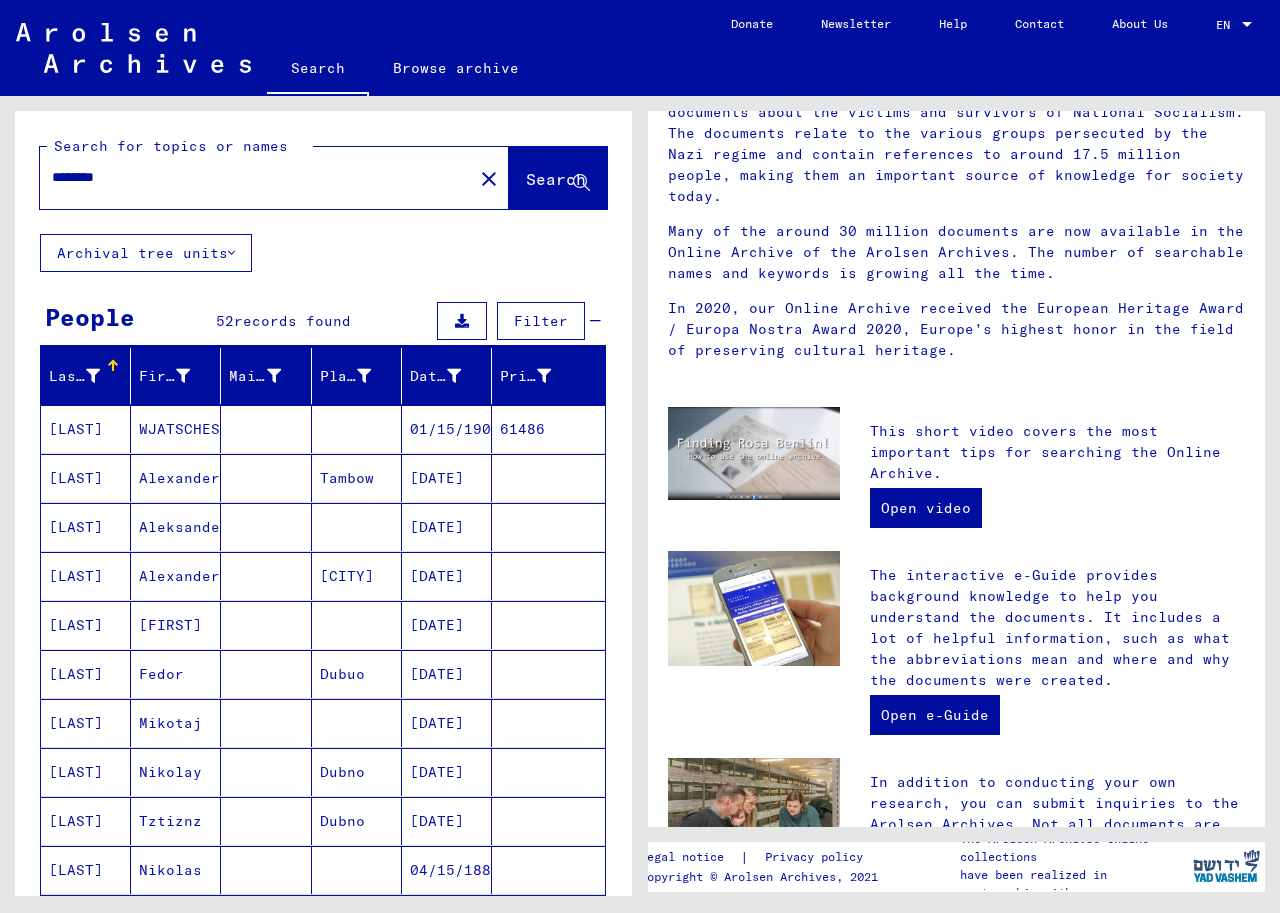 click on "*******" at bounding box center [250, 177] 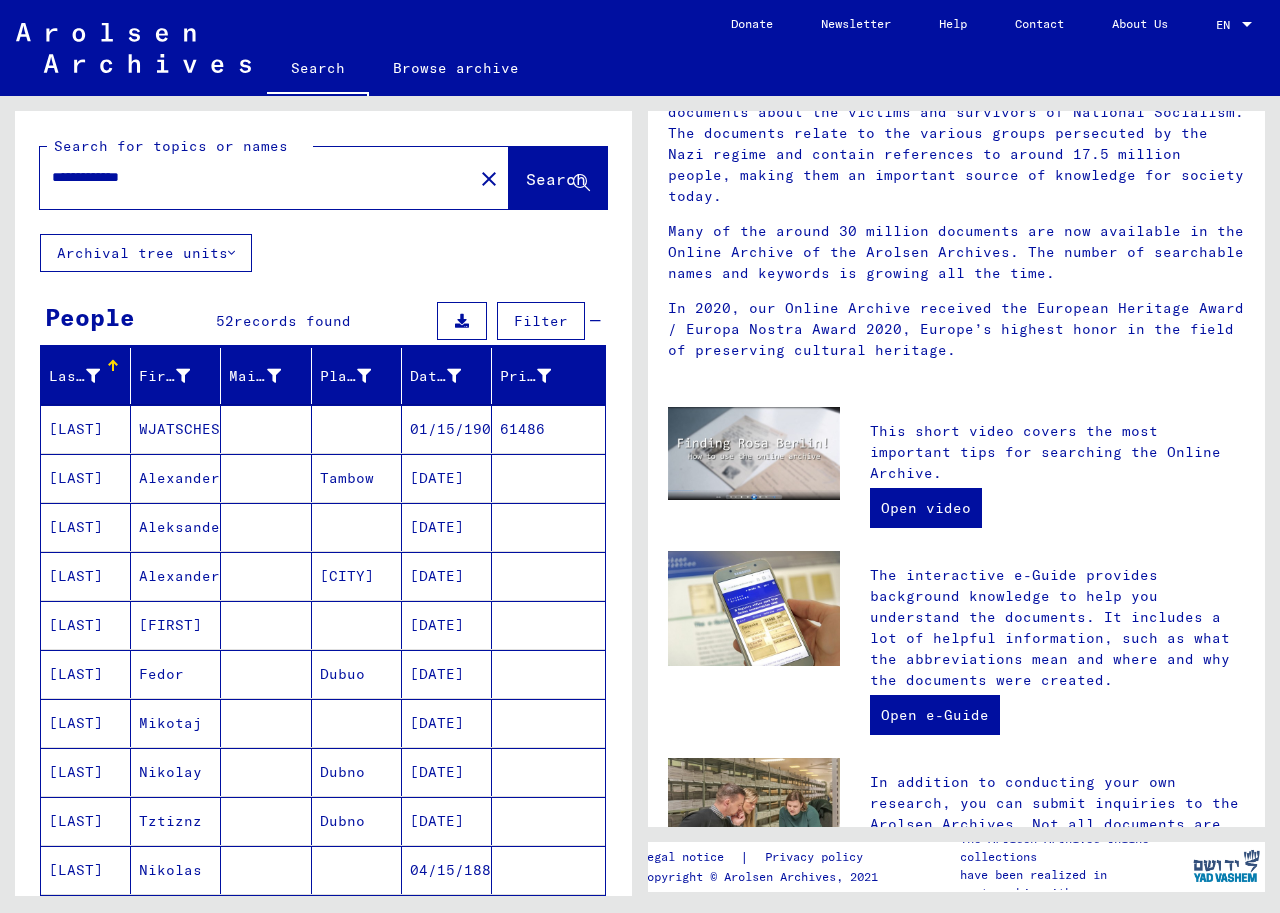 click on "Search" 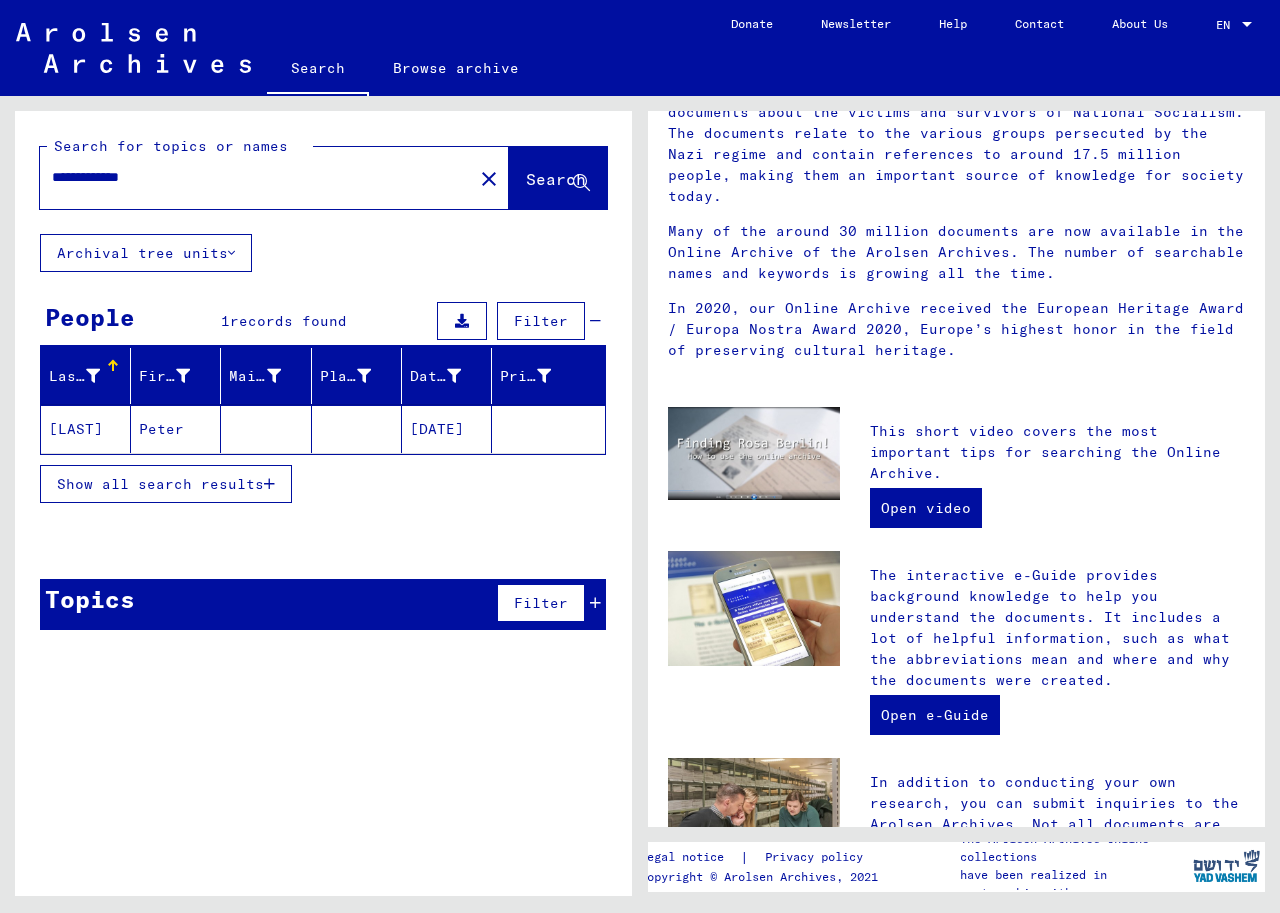 click on "Peter" 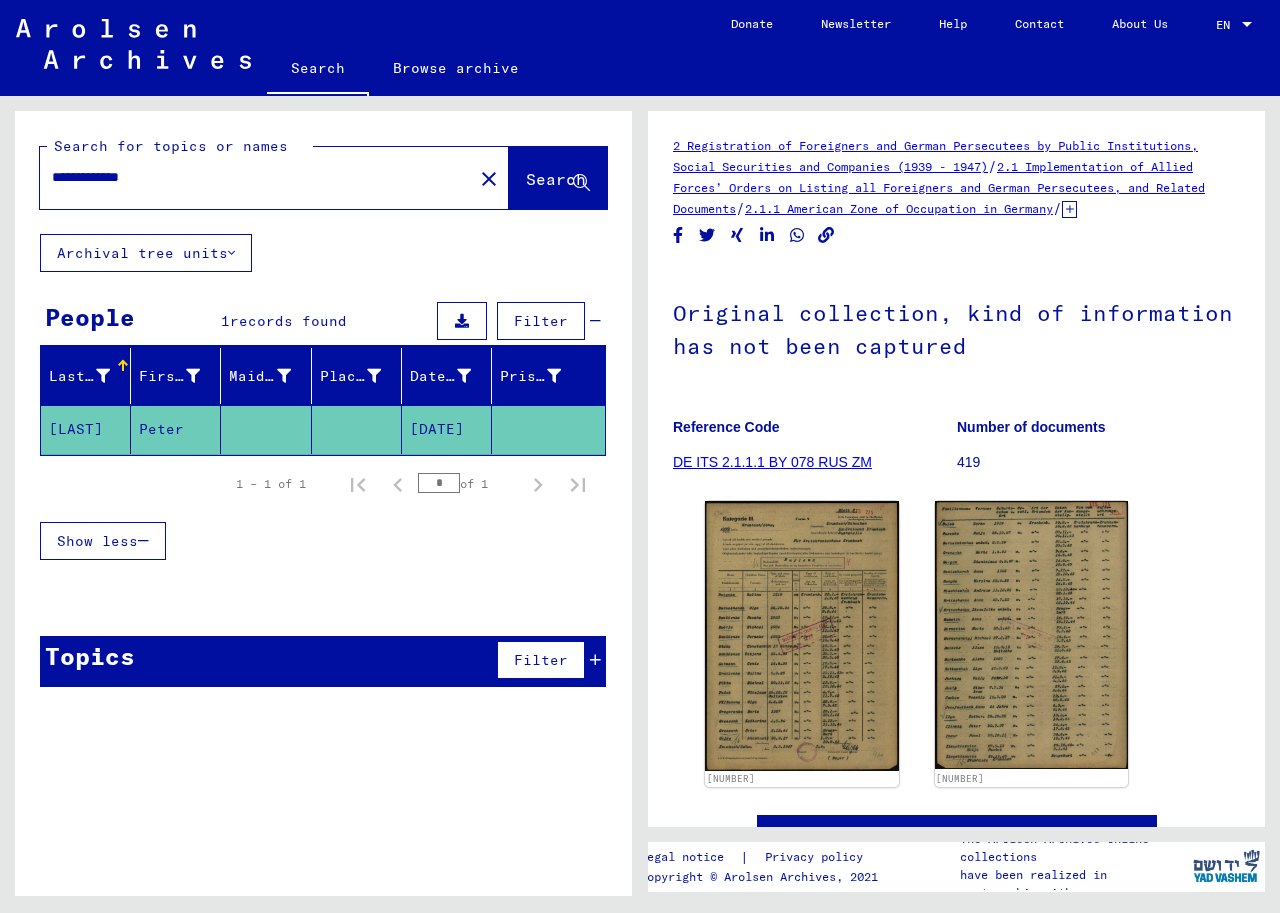 scroll, scrollTop: 0, scrollLeft: 0, axis: both 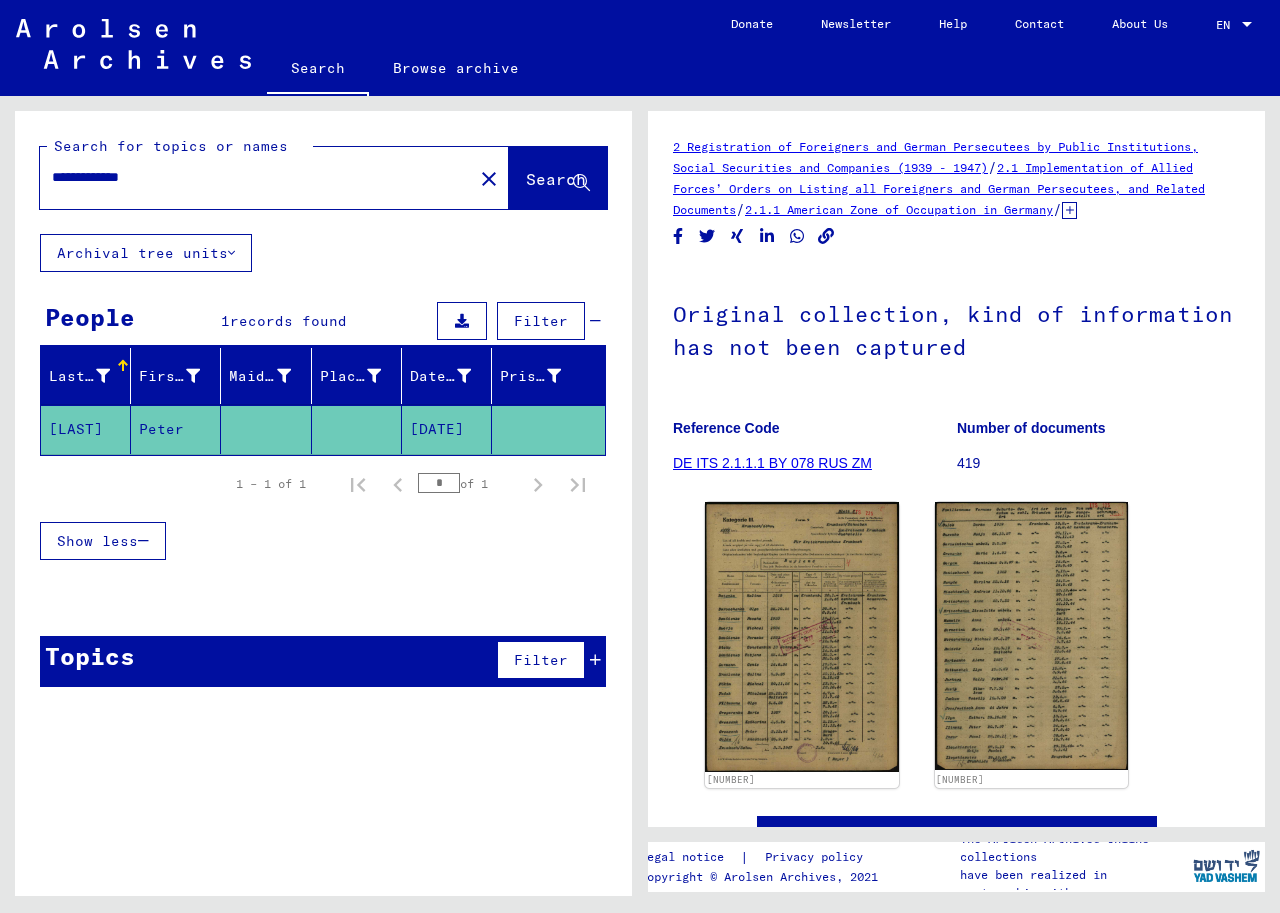 click on "**********" at bounding box center (256, 177) 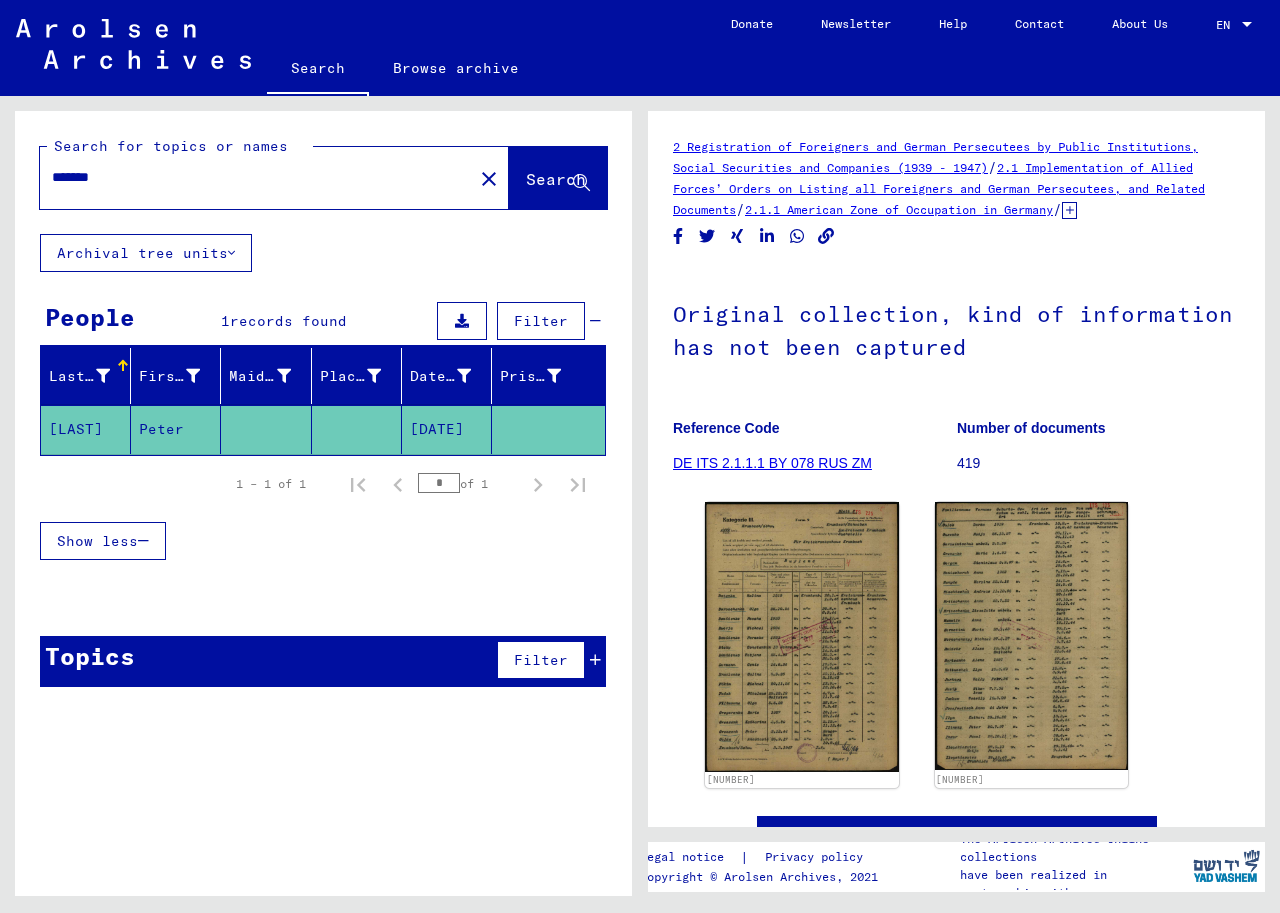 click on "*******" at bounding box center (256, 177) 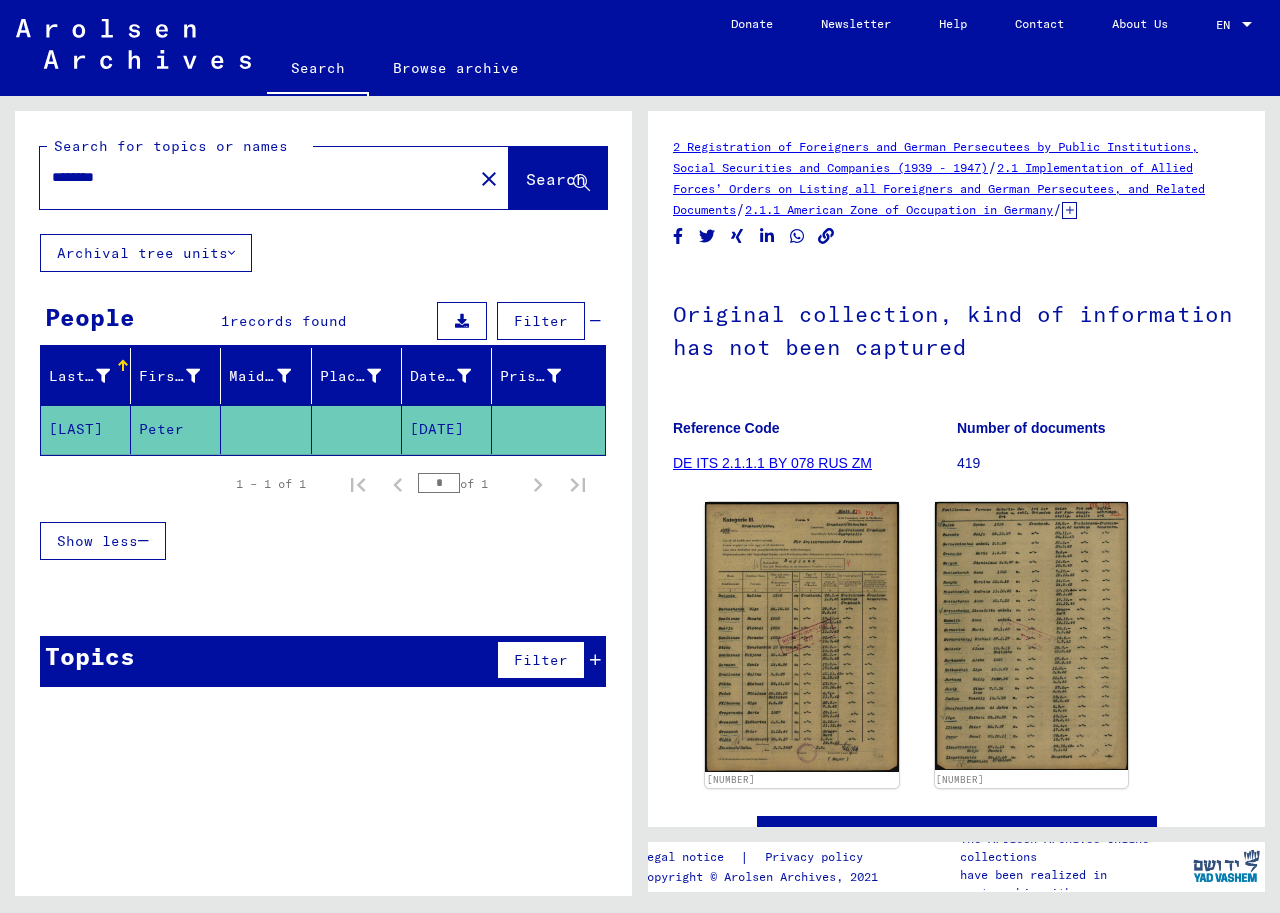 click on "********" at bounding box center (256, 177) 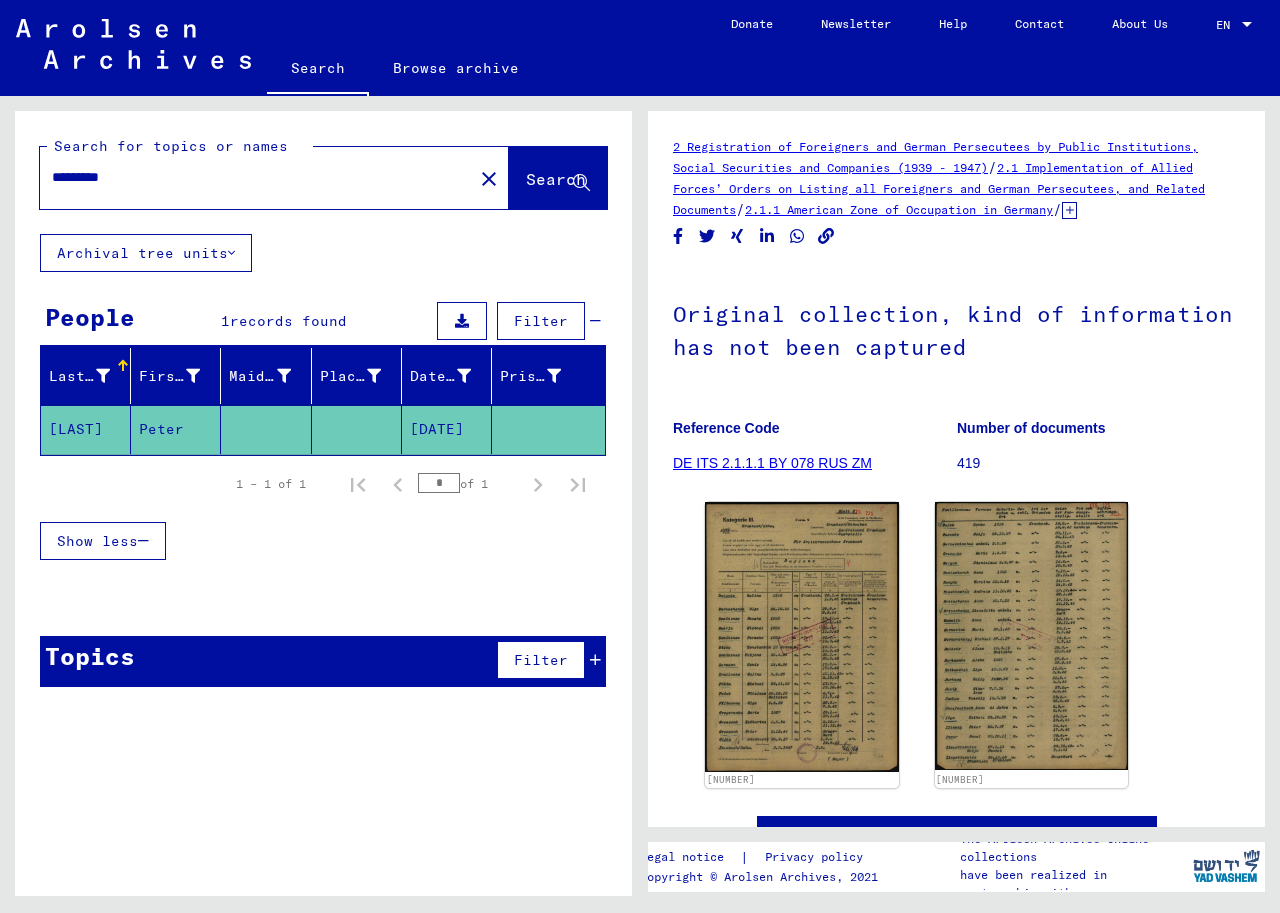 click on "Search" 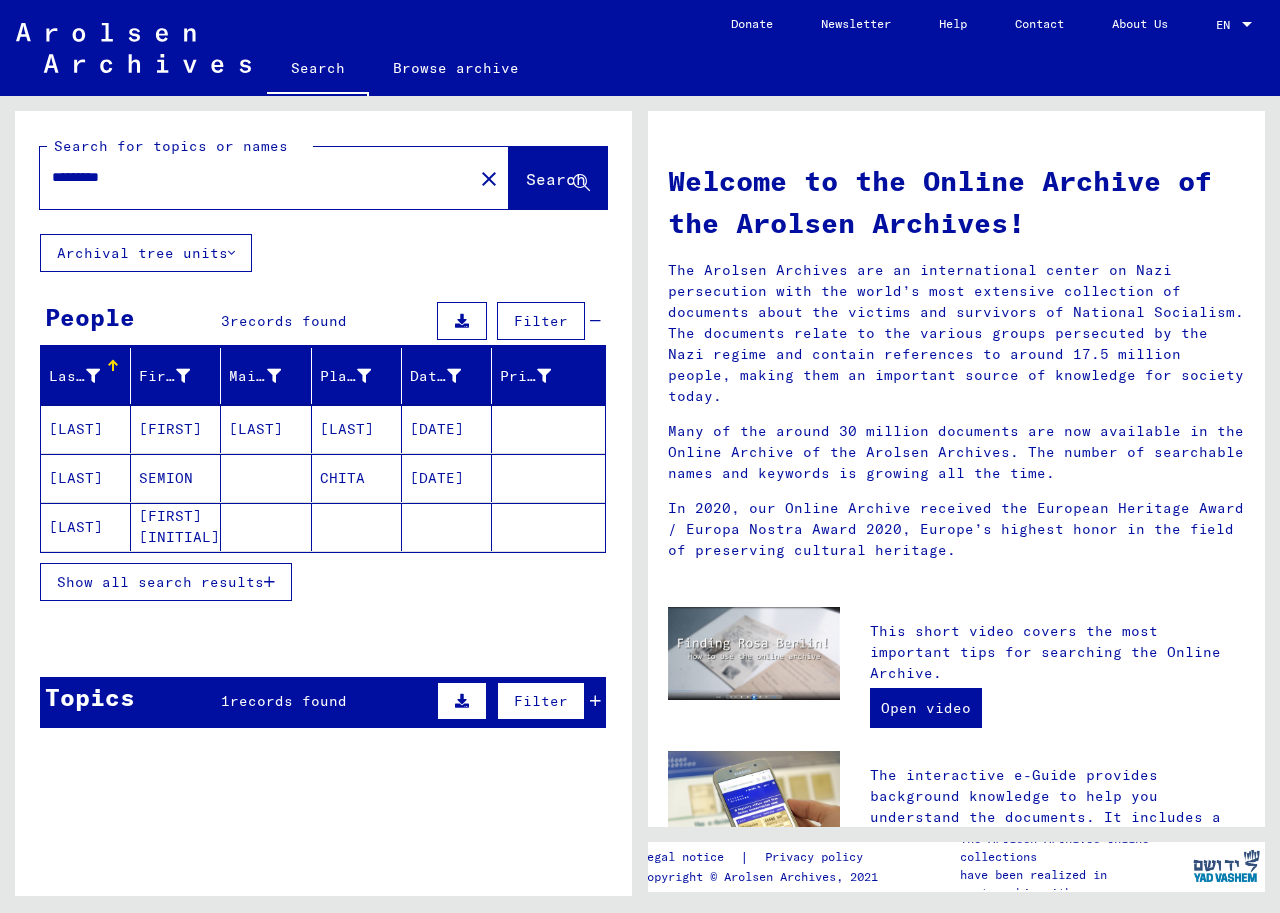 click on "Show all search results" at bounding box center [160, 582] 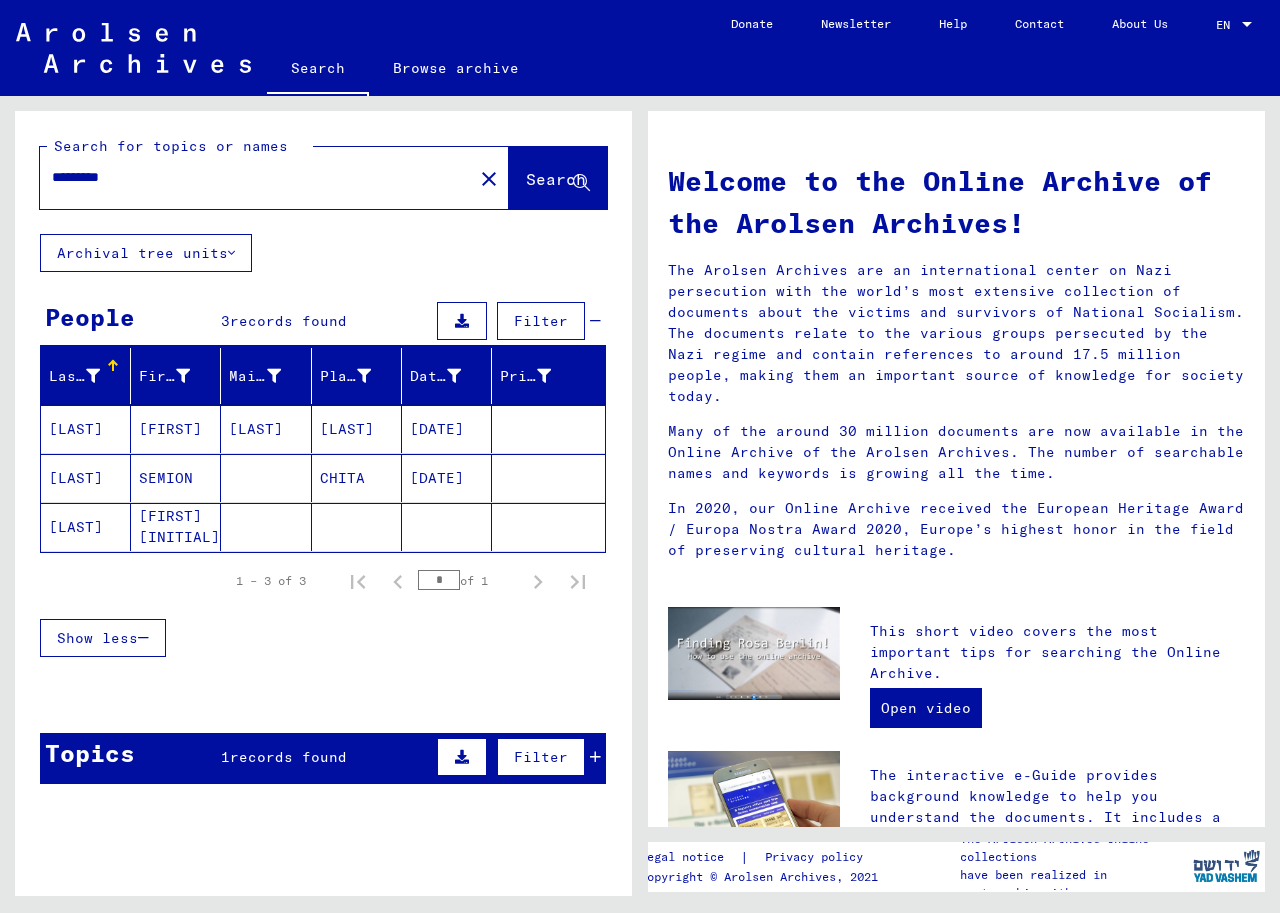 click on "********" at bounding box center [250, 177] 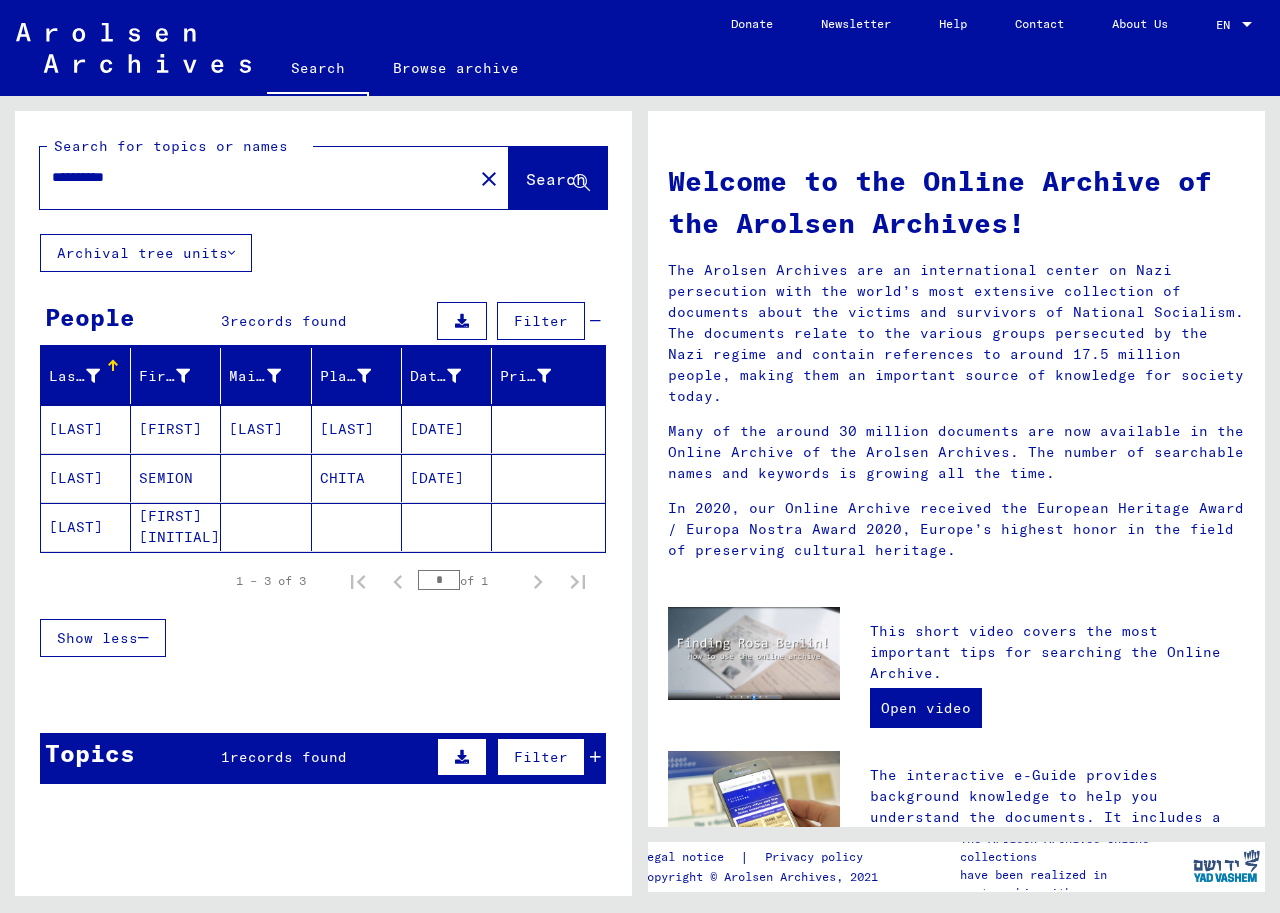 type on "*********" 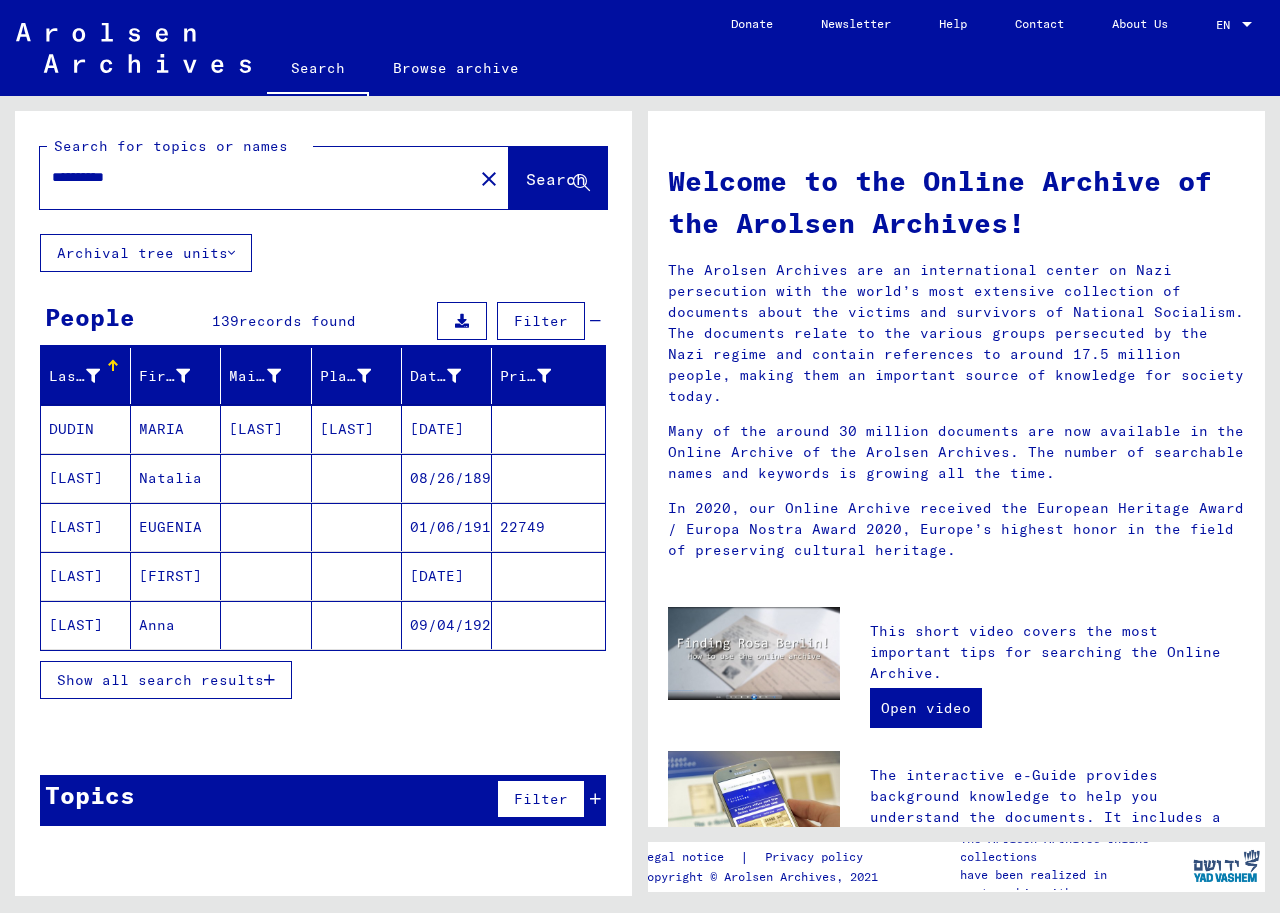 click on "Show all search results" at bounding box center [160, 680] 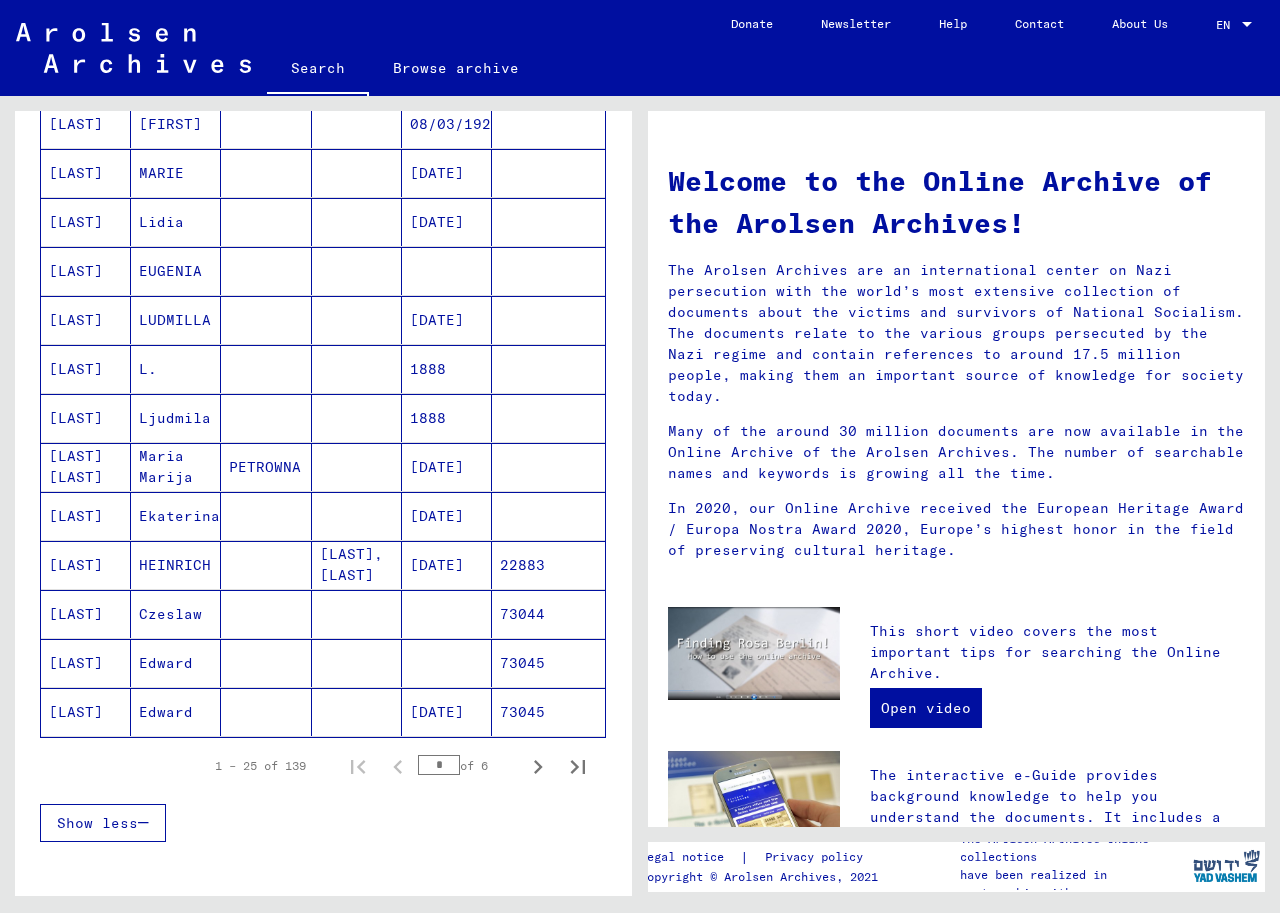 scroll, scrollTop: 900, scrollLeft: 0, axis: vertical 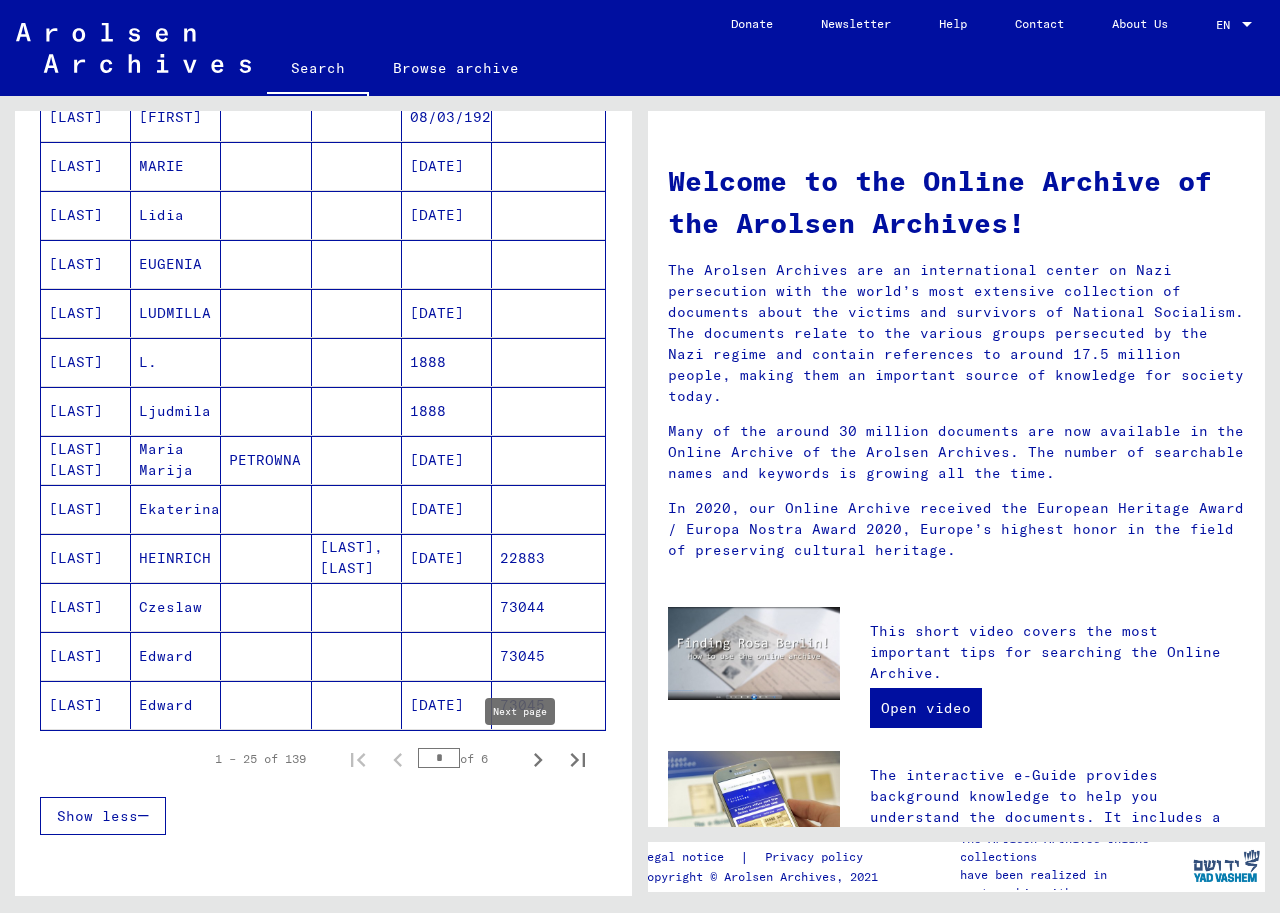 click 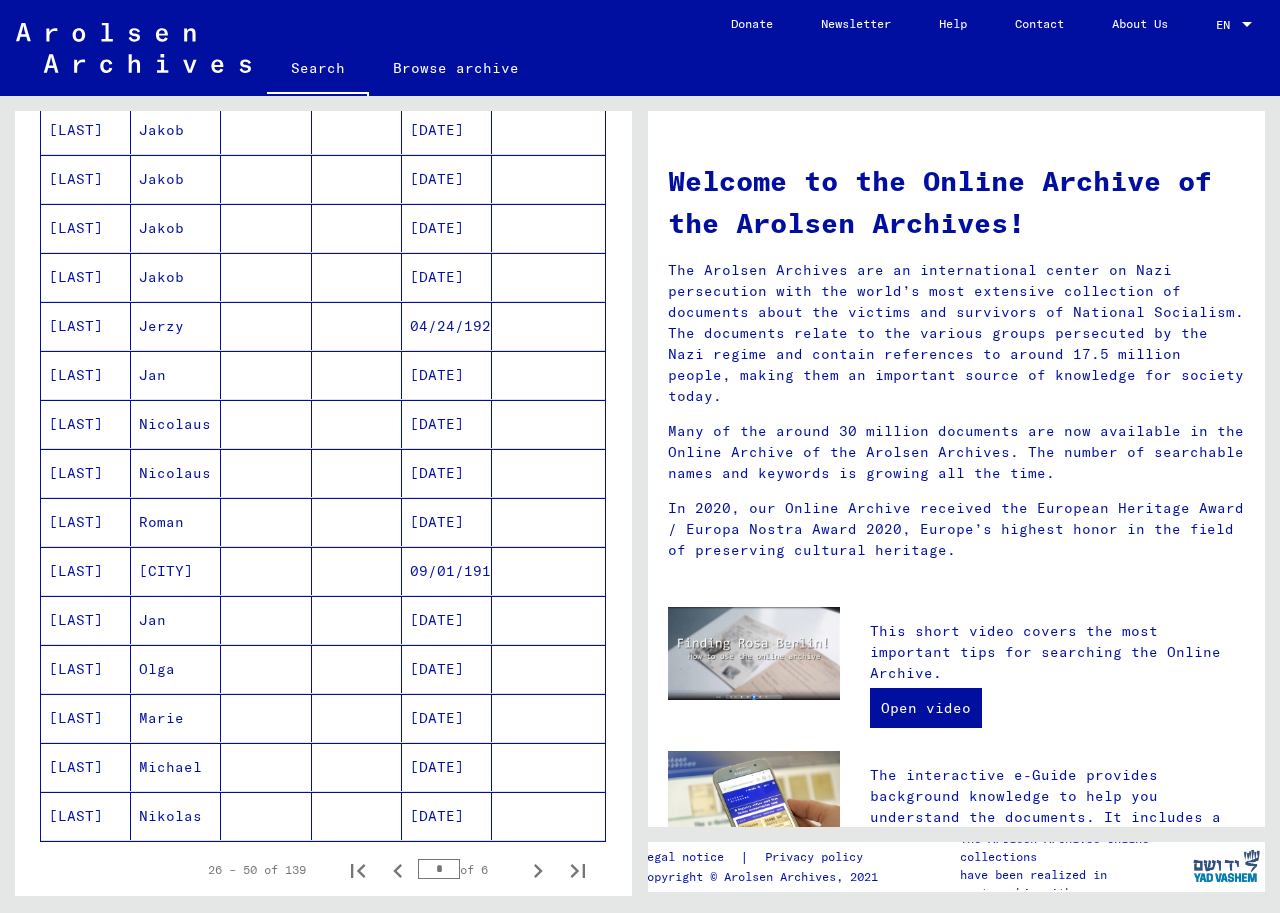 scroll, scrollTop: 900, scrollLeft: 0, axis: vertical 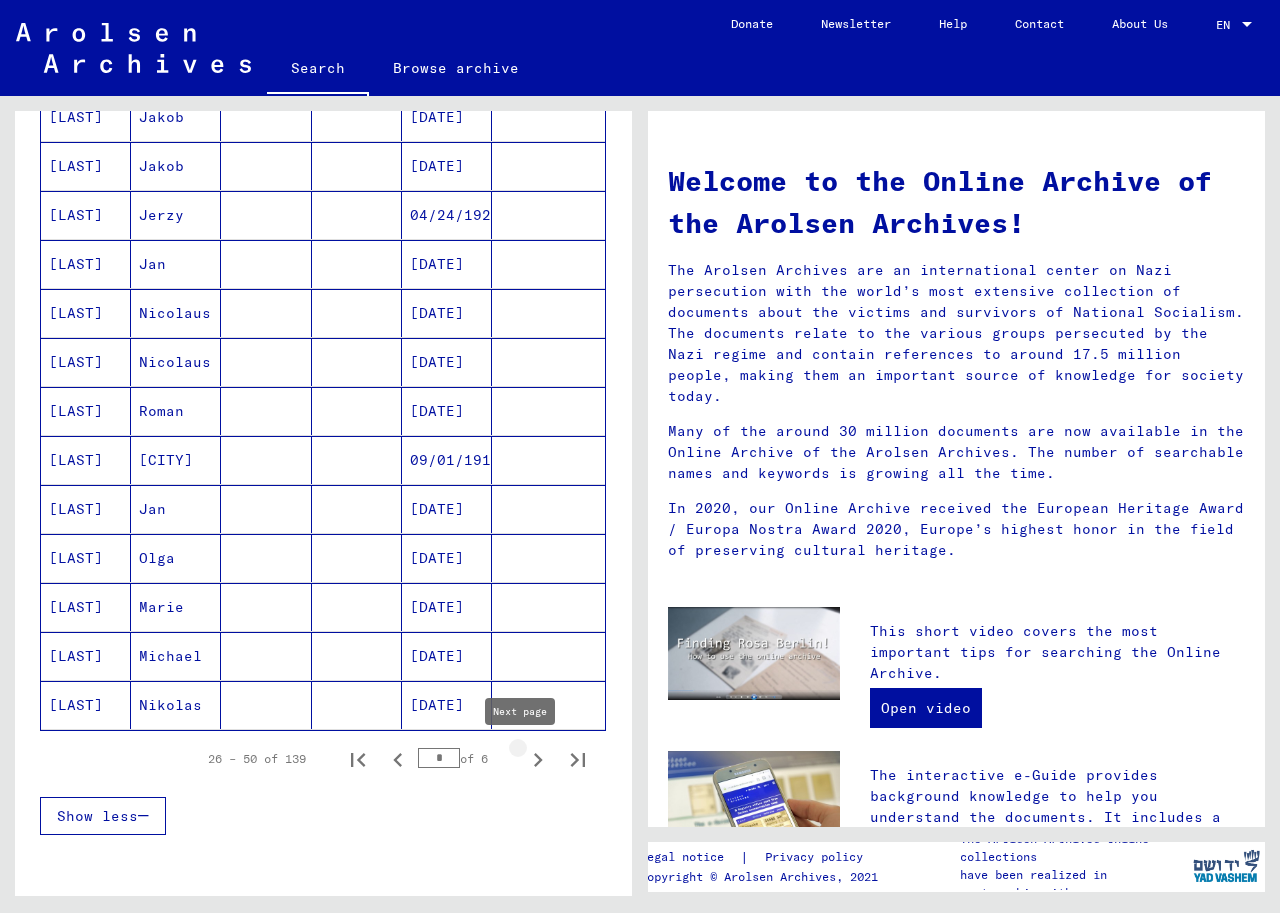 click 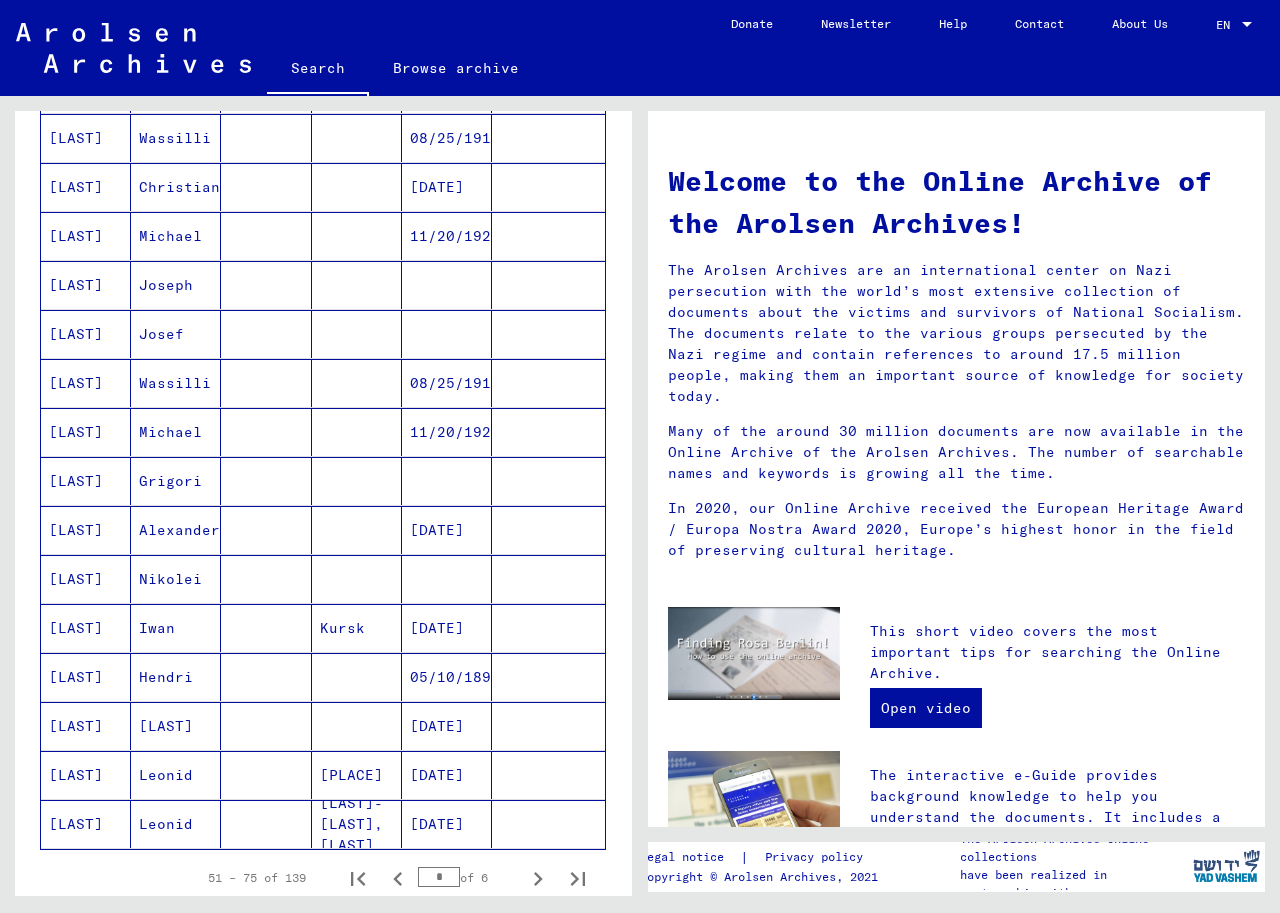 scroll, scrollTop: 900, scrollLeft: 0, axis: vertical 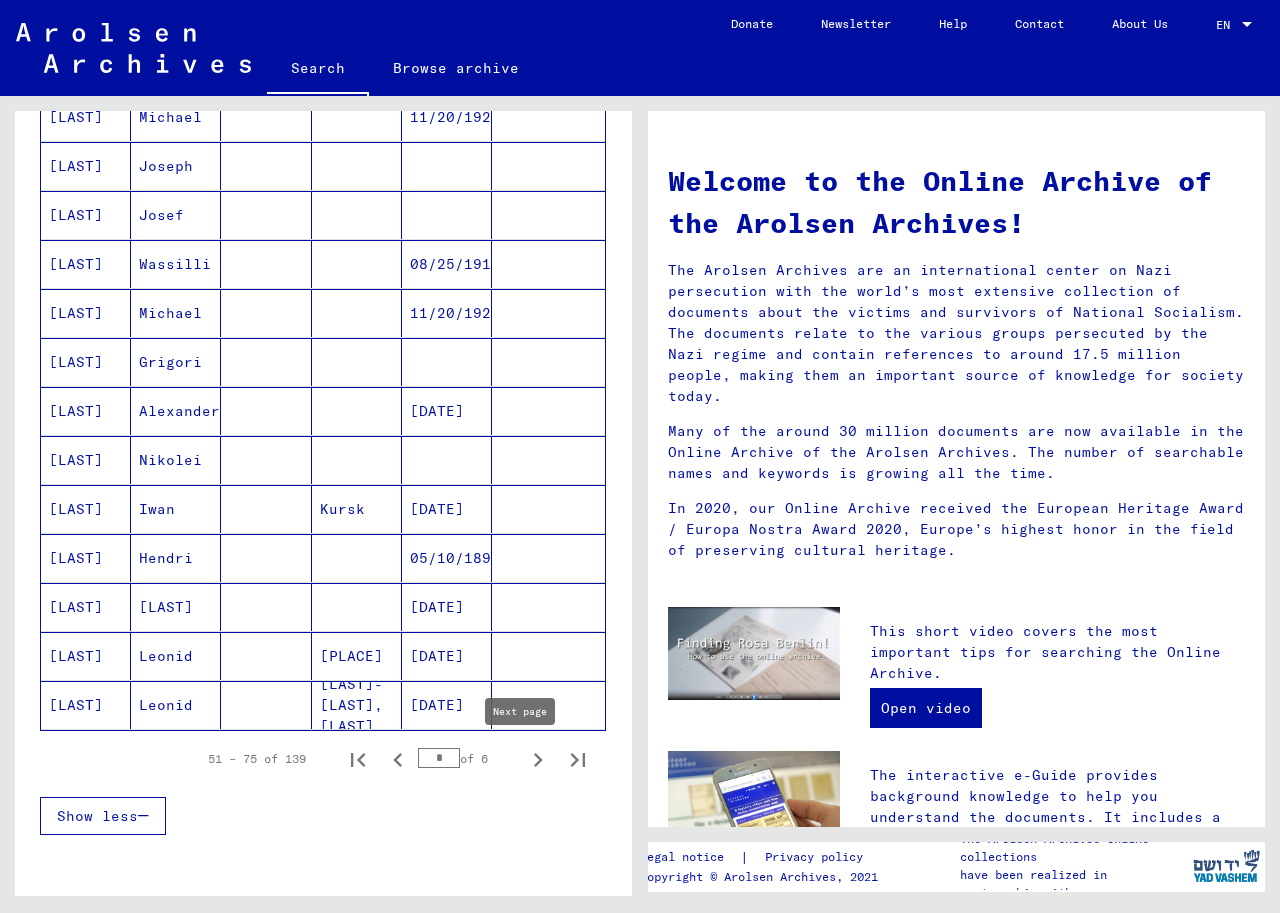 click 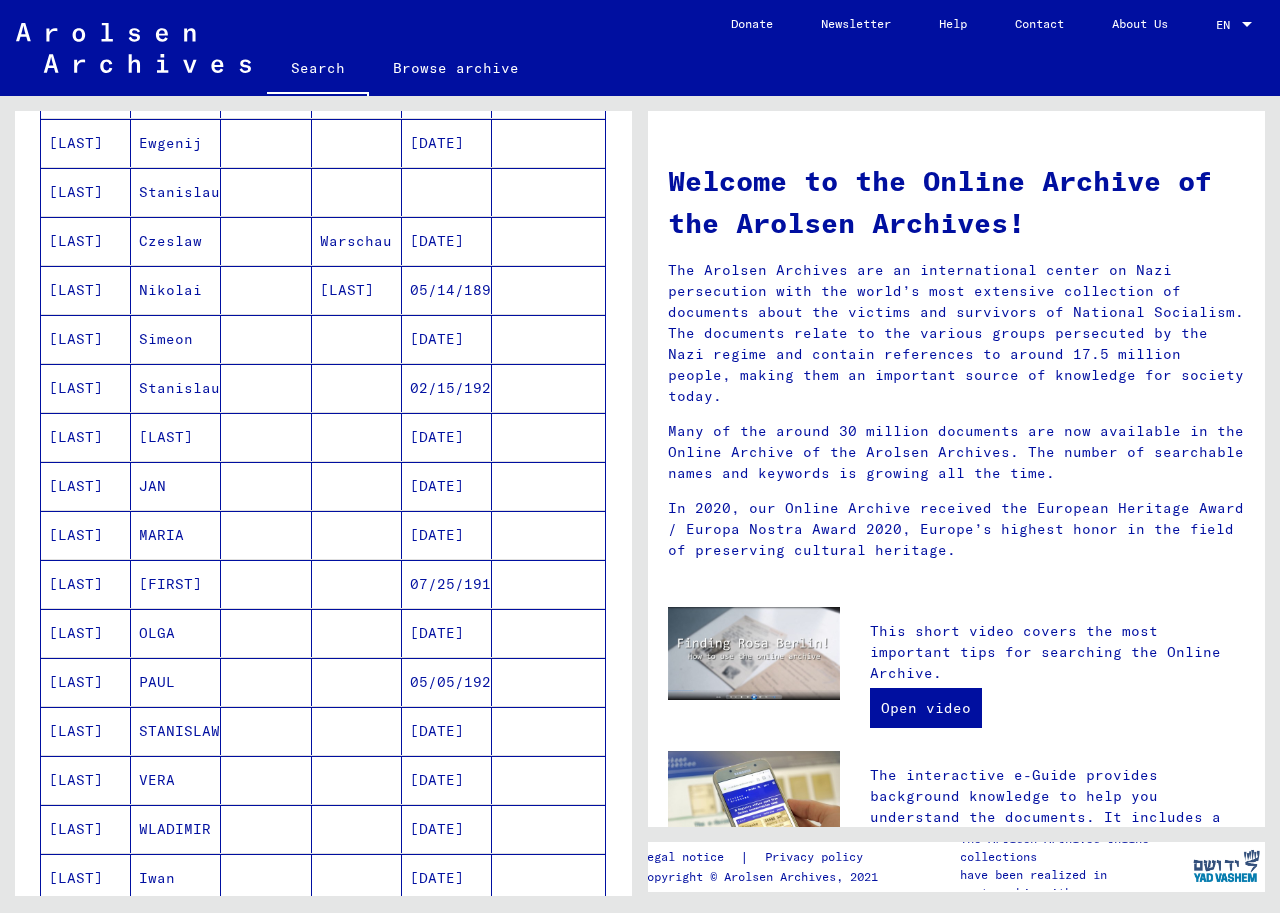 scroll, scrollTop: 900, scrollLeft: 0, axis: vertical 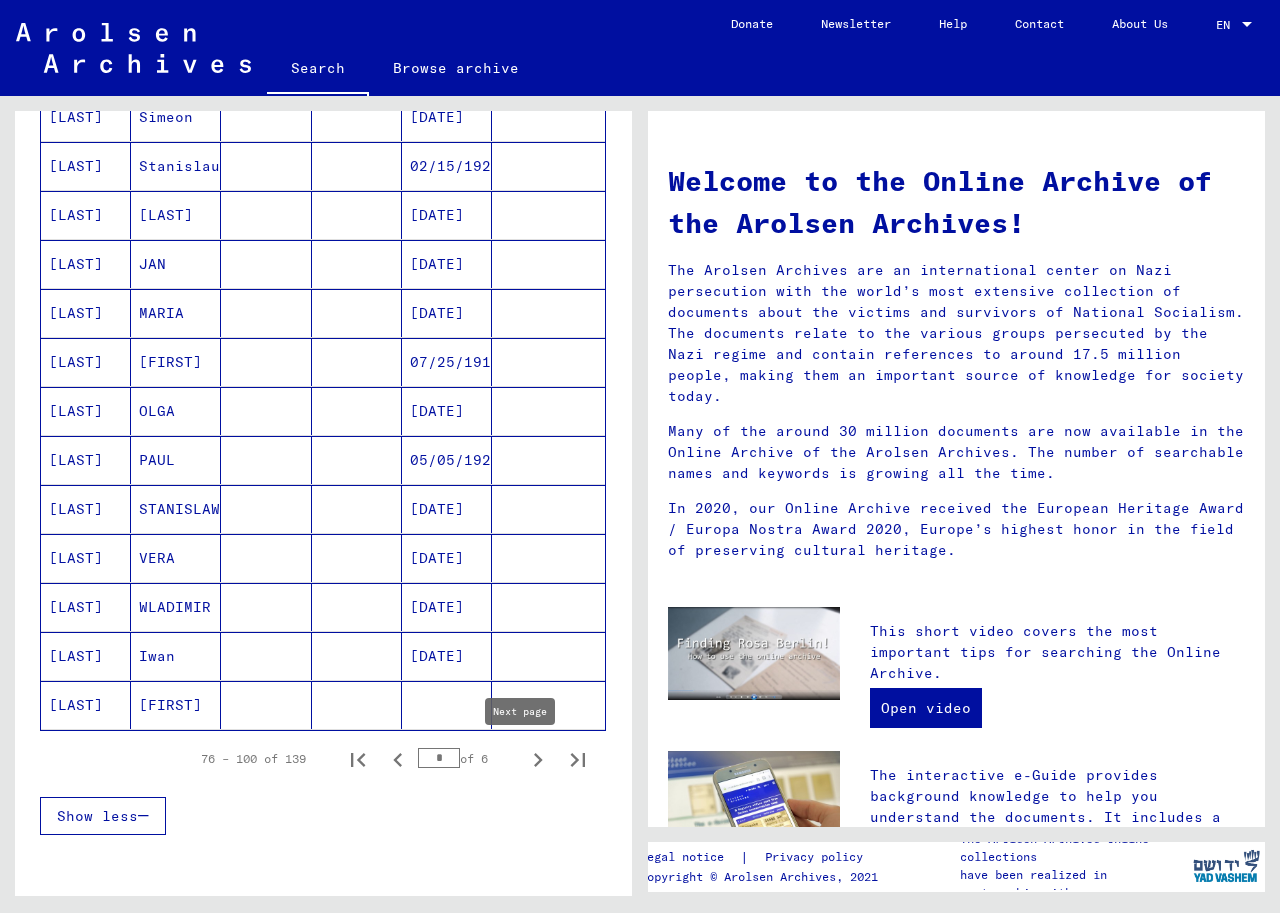 click 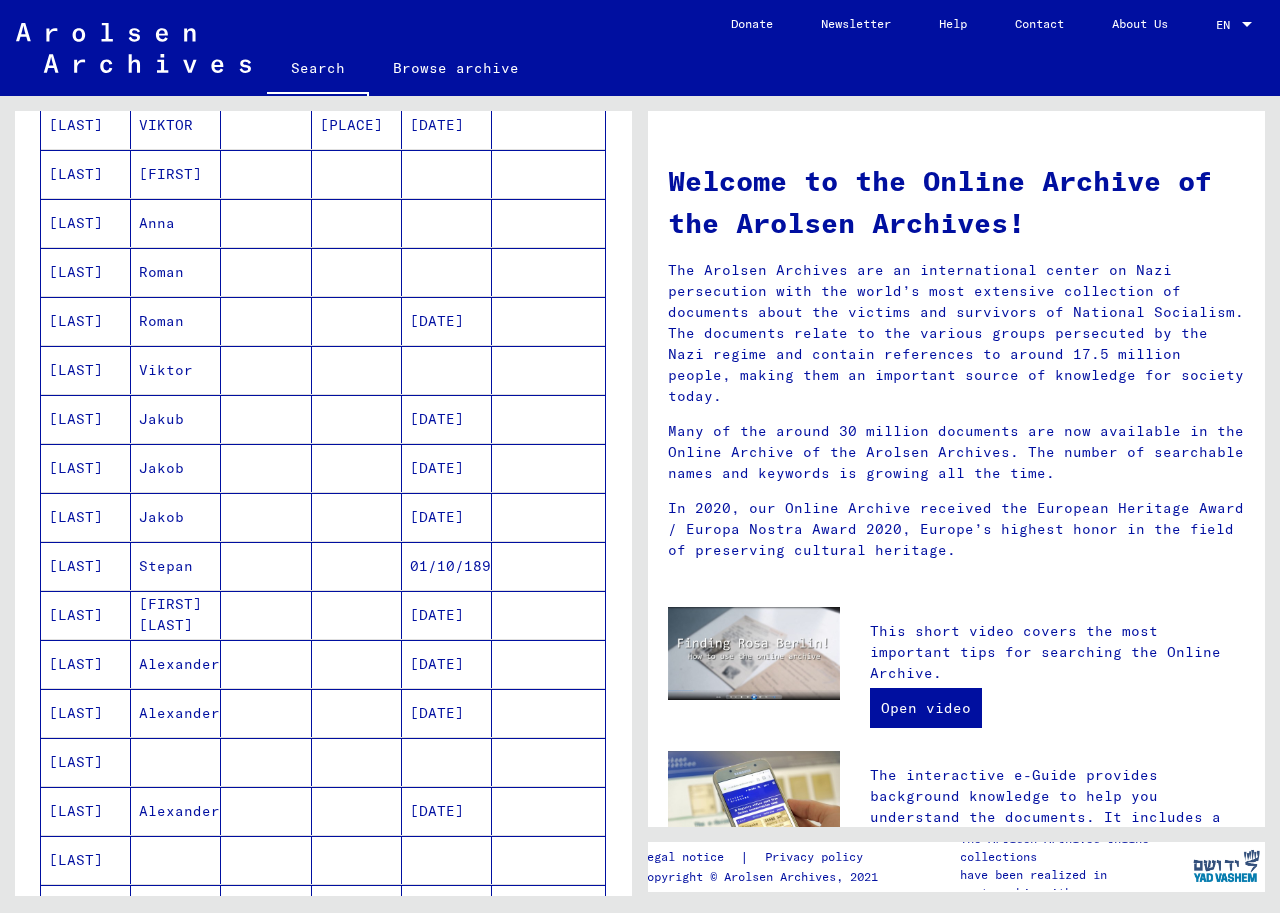scroll, scrollTop: 988, scrollLeft: 0, axis: vertical 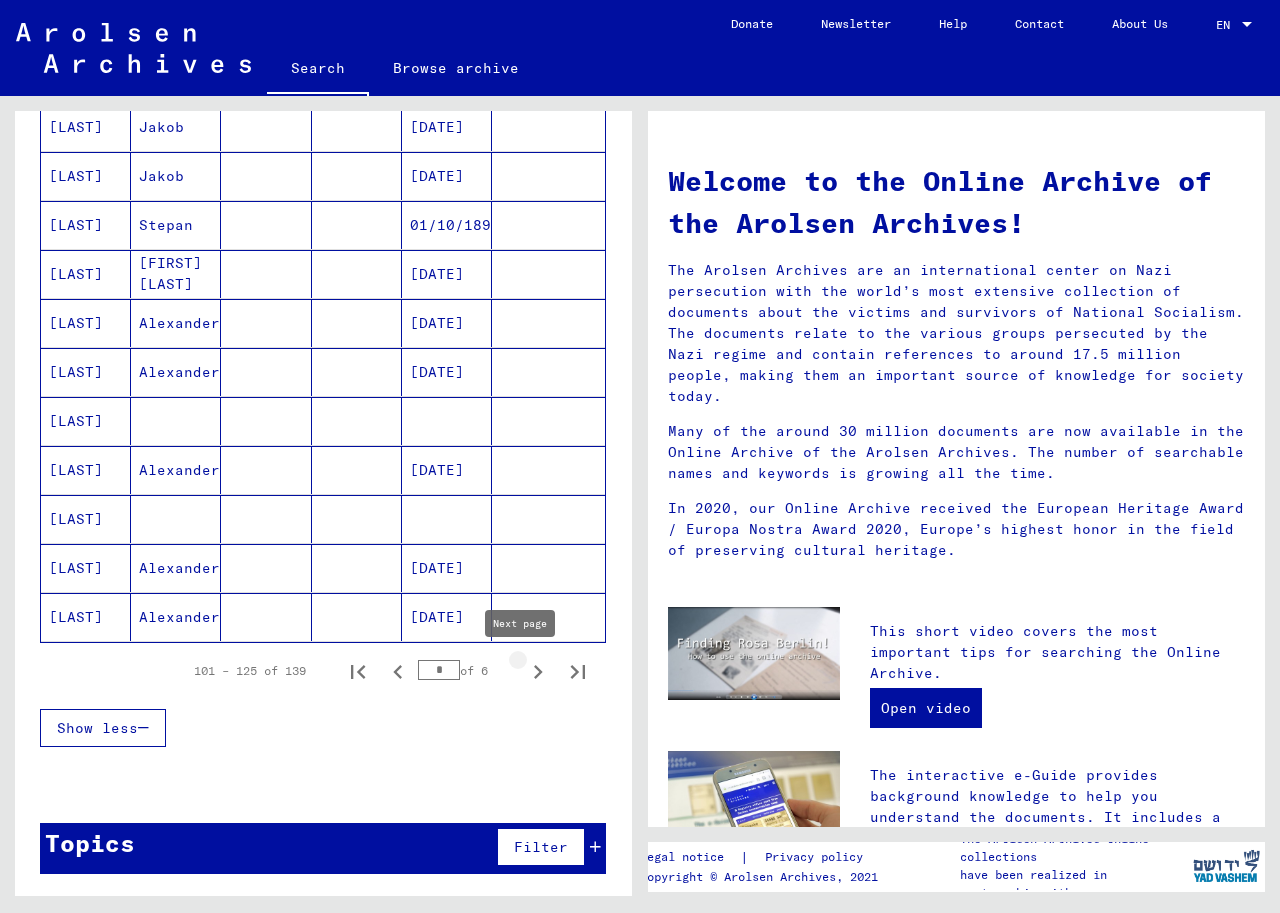 click 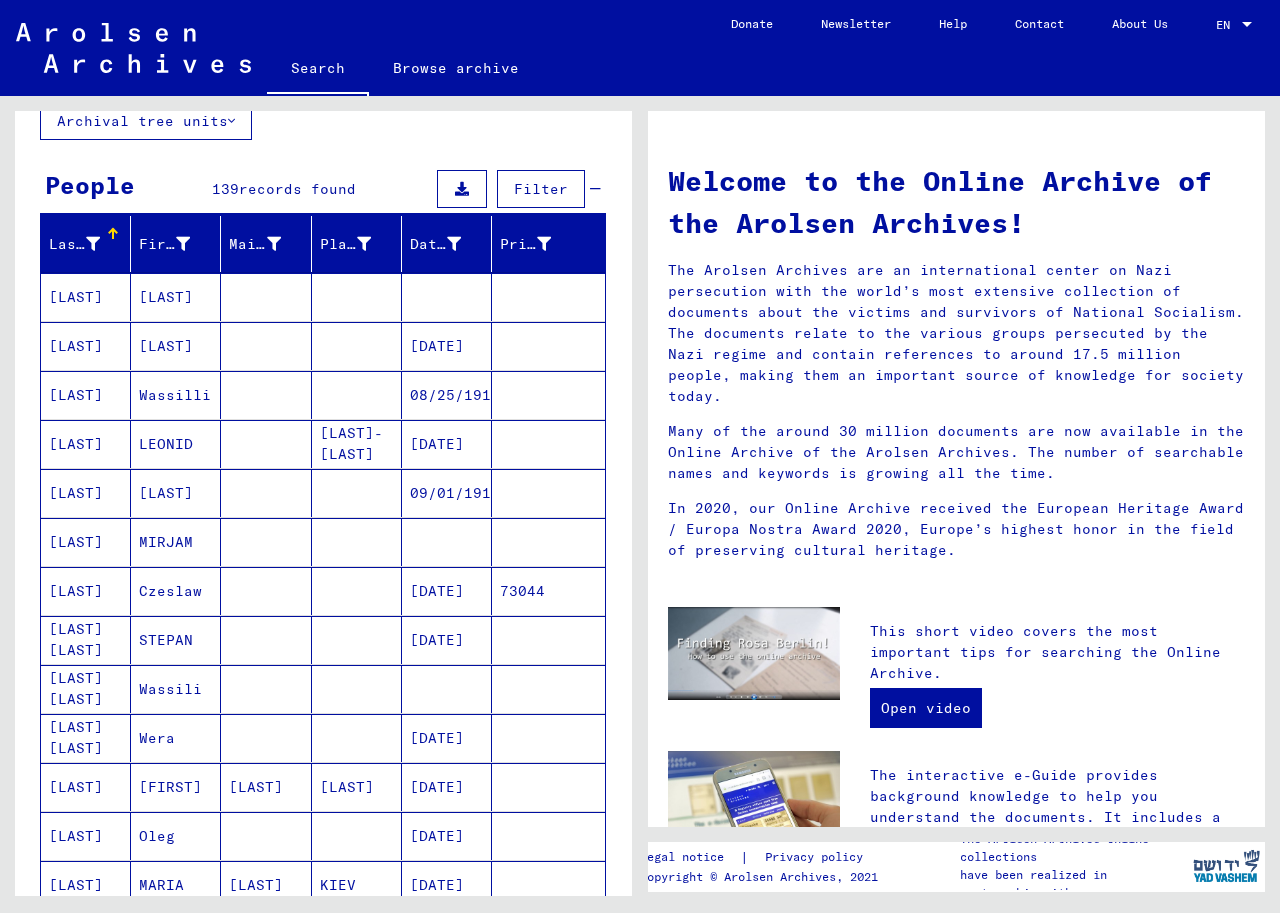 scroll, scrollTop: 0, scrollLeft: 0, axis: both 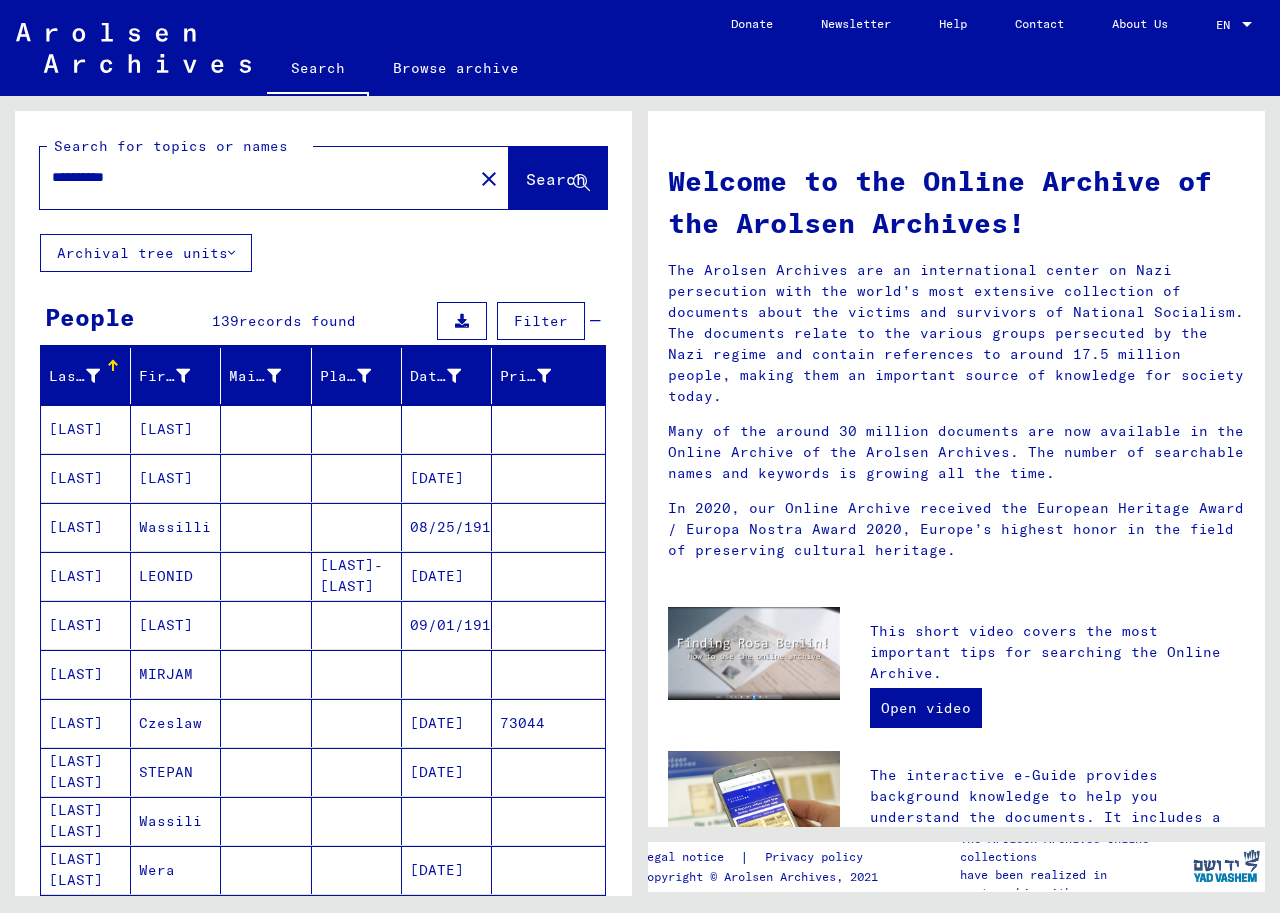 click on "*********" at bounding box center [250, 177] 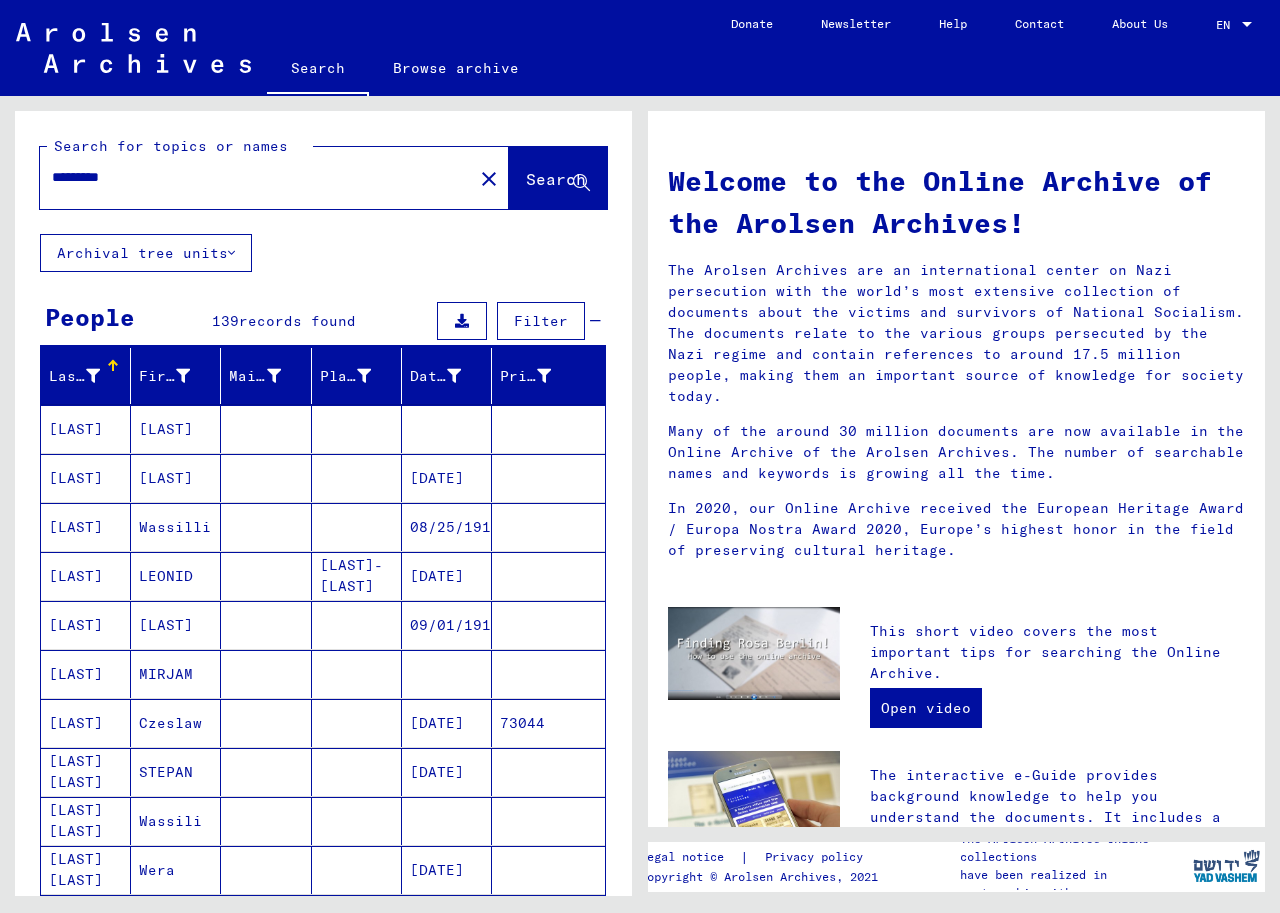 click on "Search" 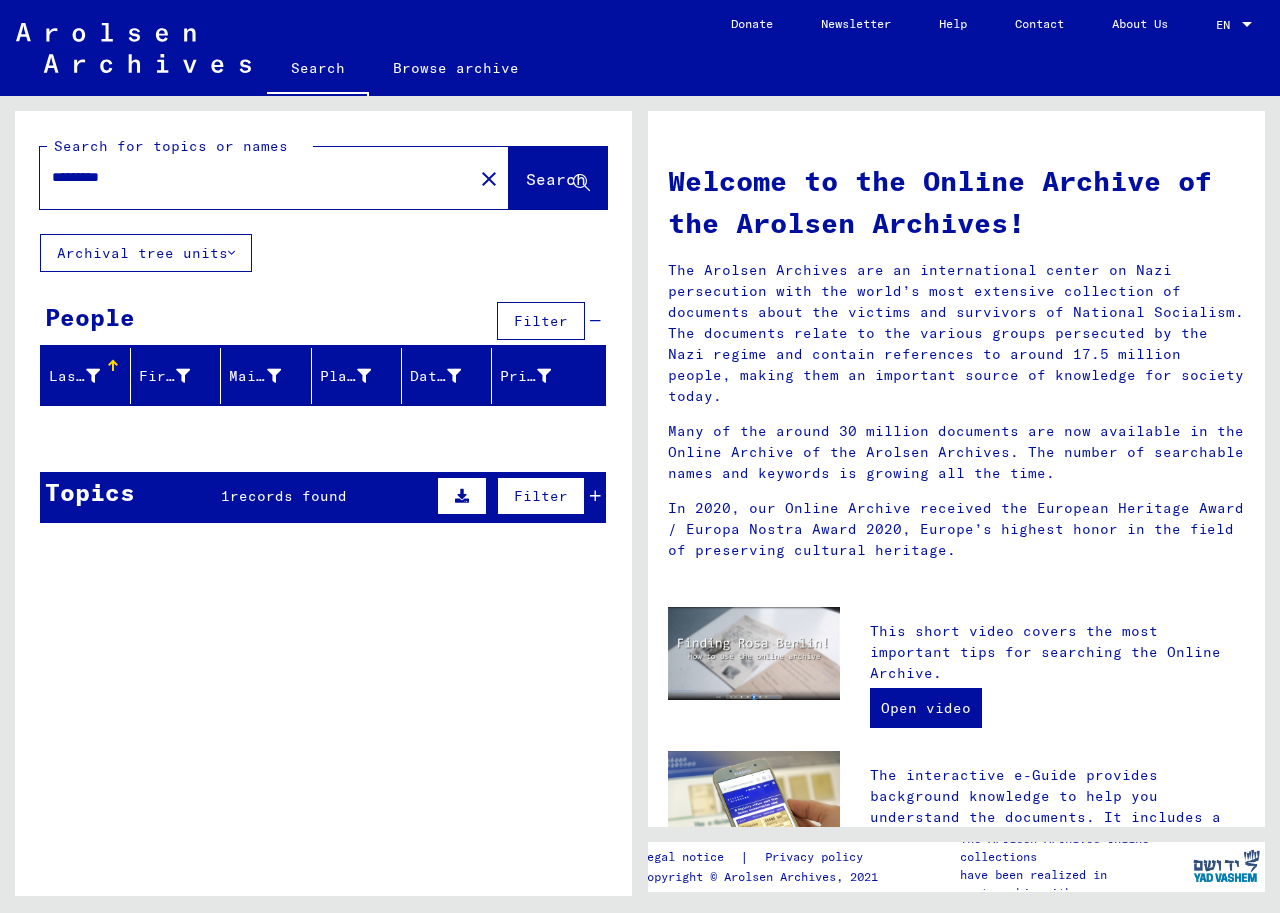 click on "********" at bounding box center (250, 177) 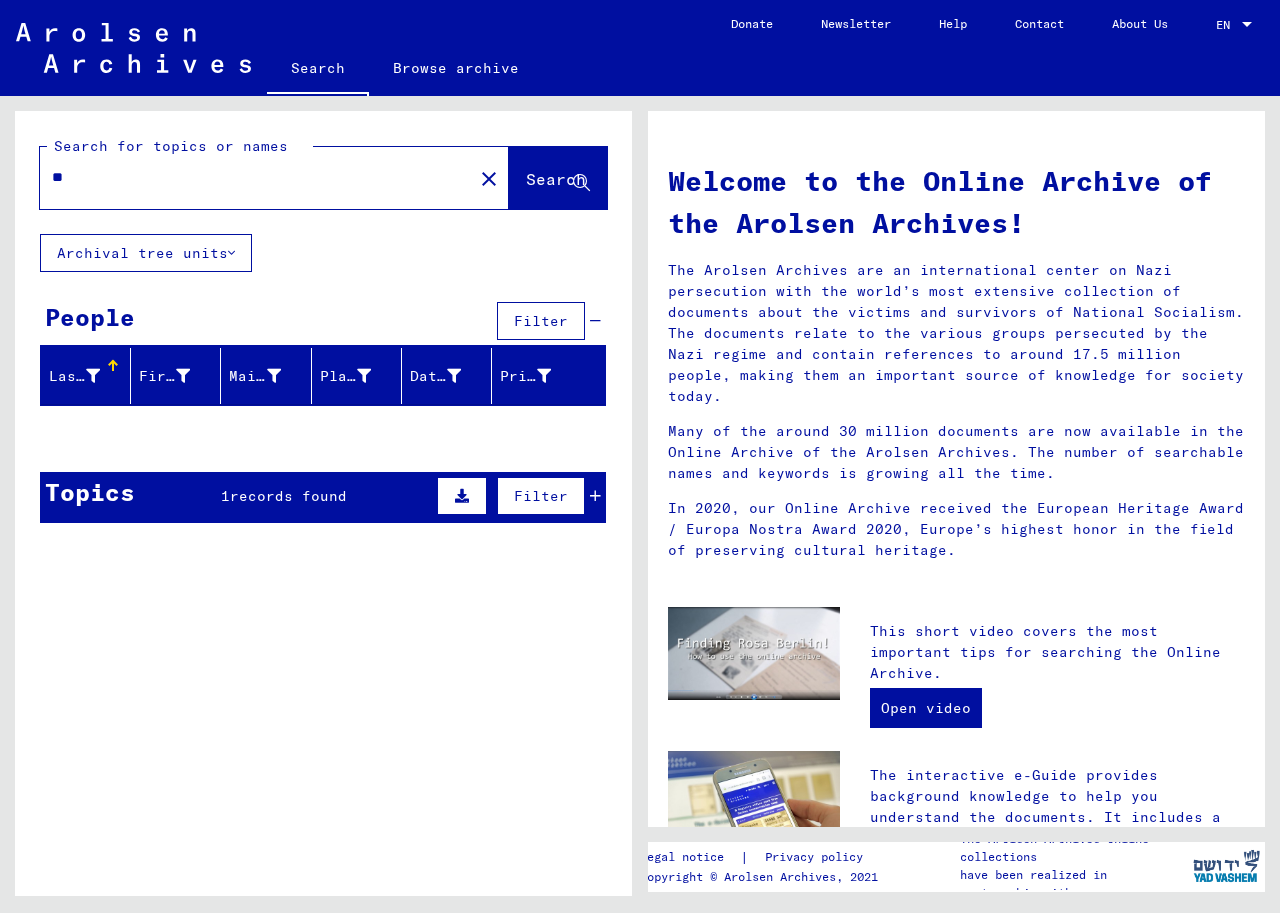 type on "*" 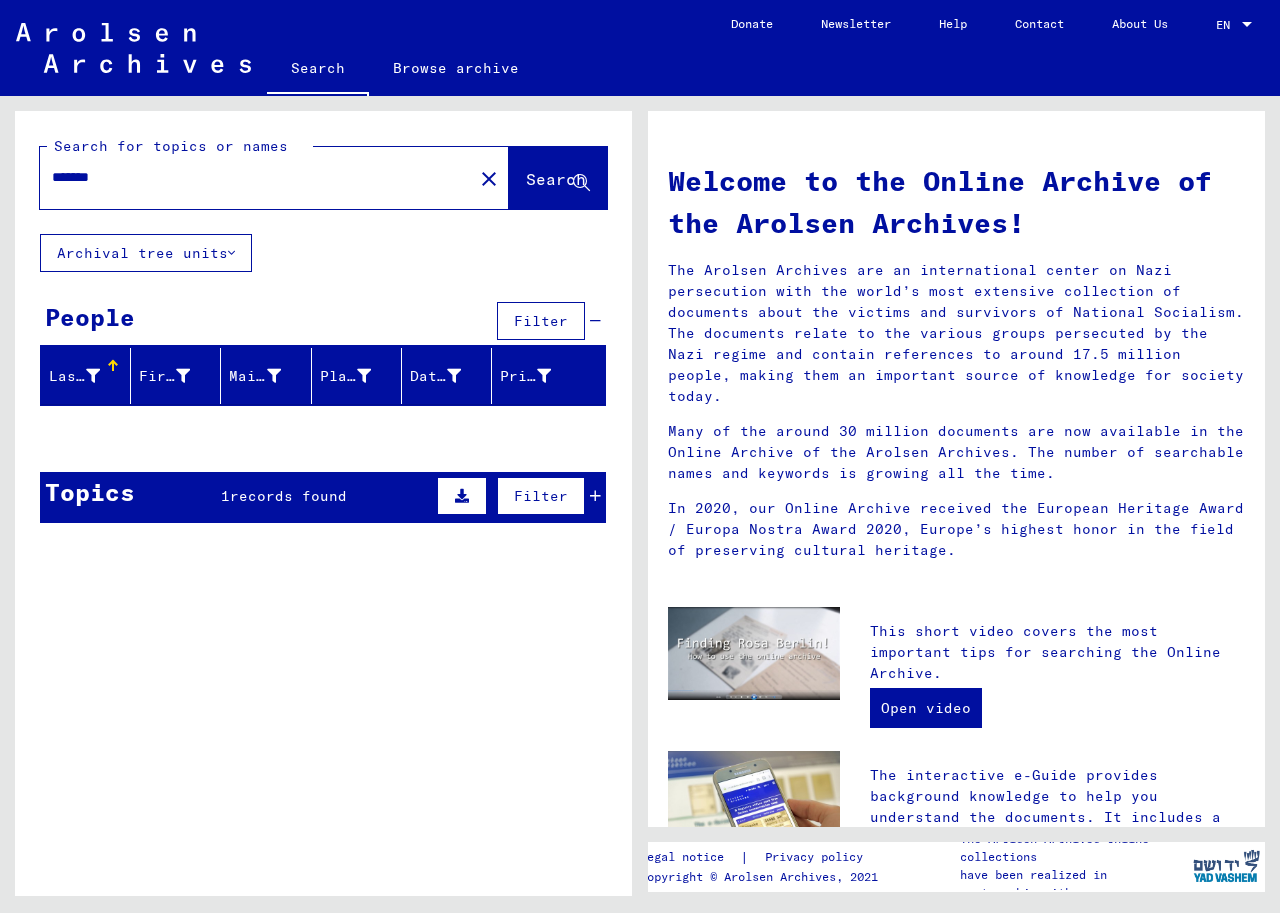 click on "Search" 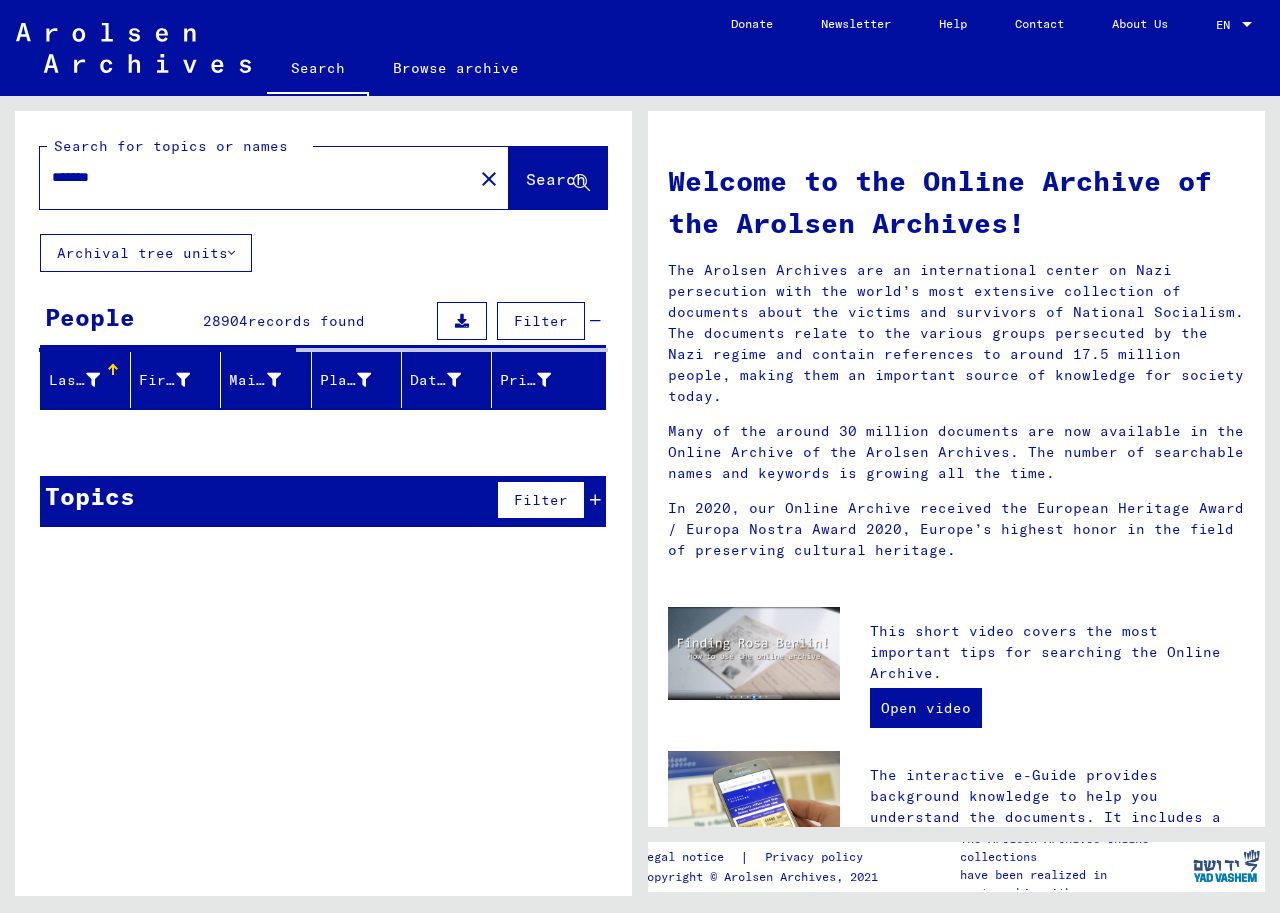 click on "******" at bounding box center (250, 177) 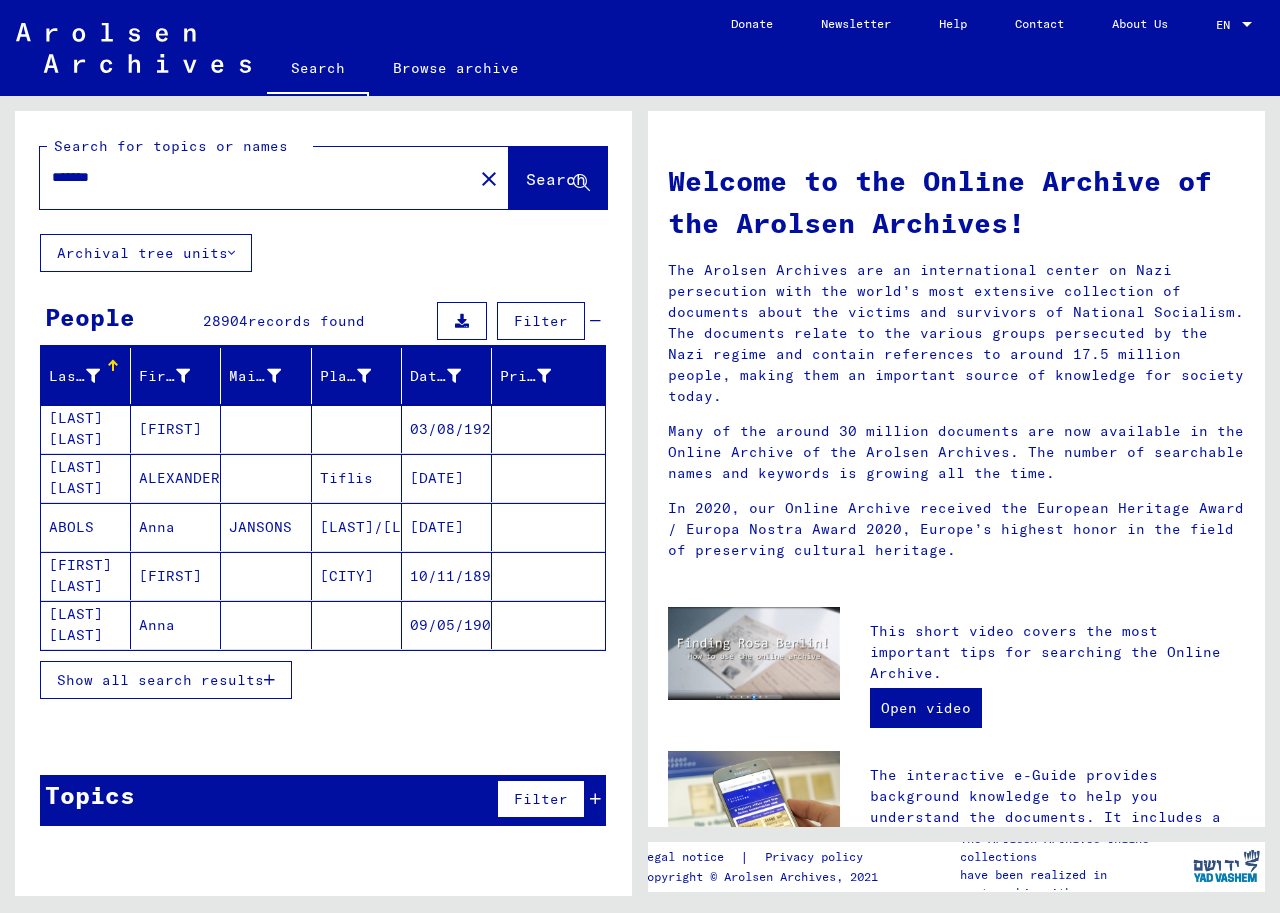 click on "Show all search results" at bounding box center [166, 680] 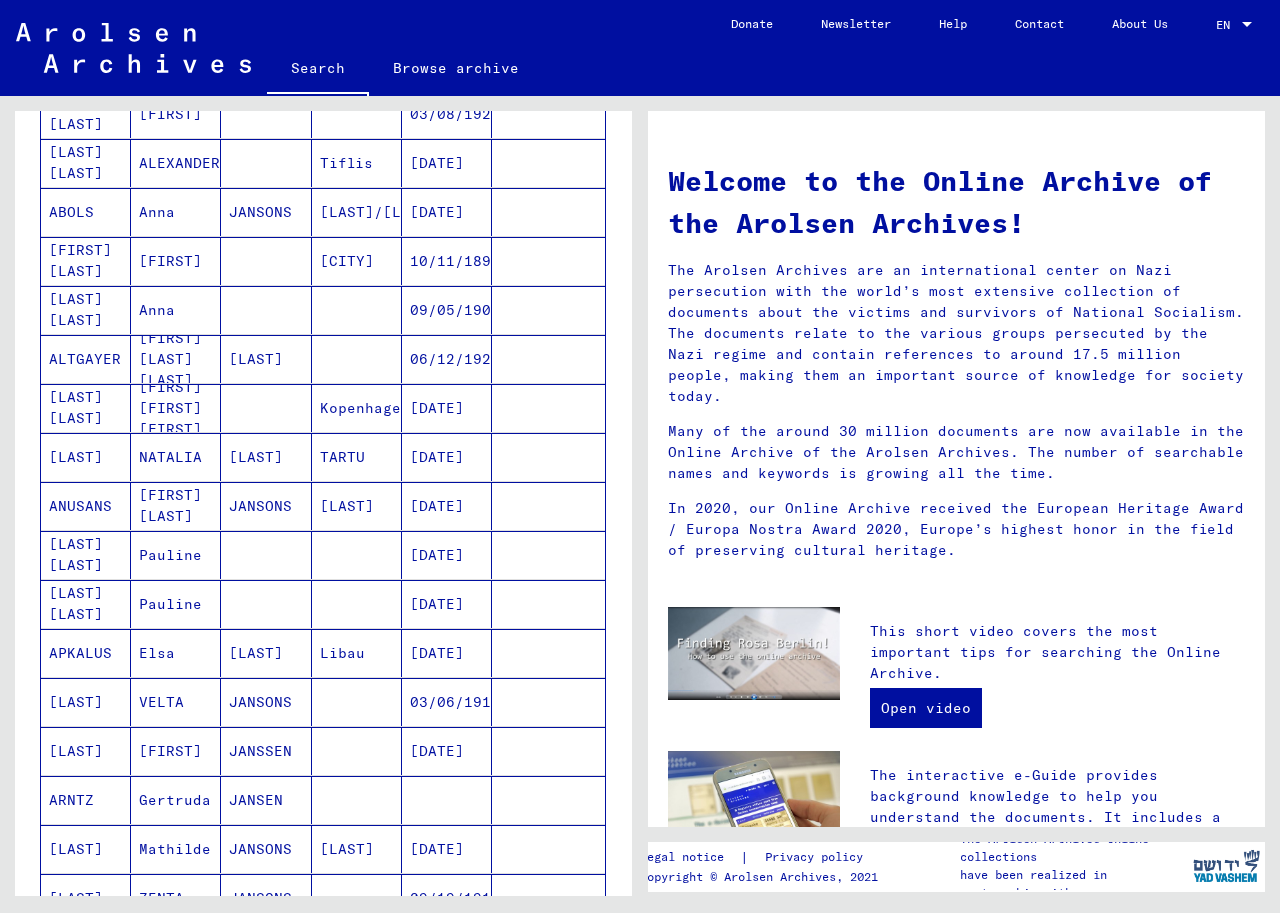 scroll, scrollTop: 400, scrollLeft: 0, axis: vertical 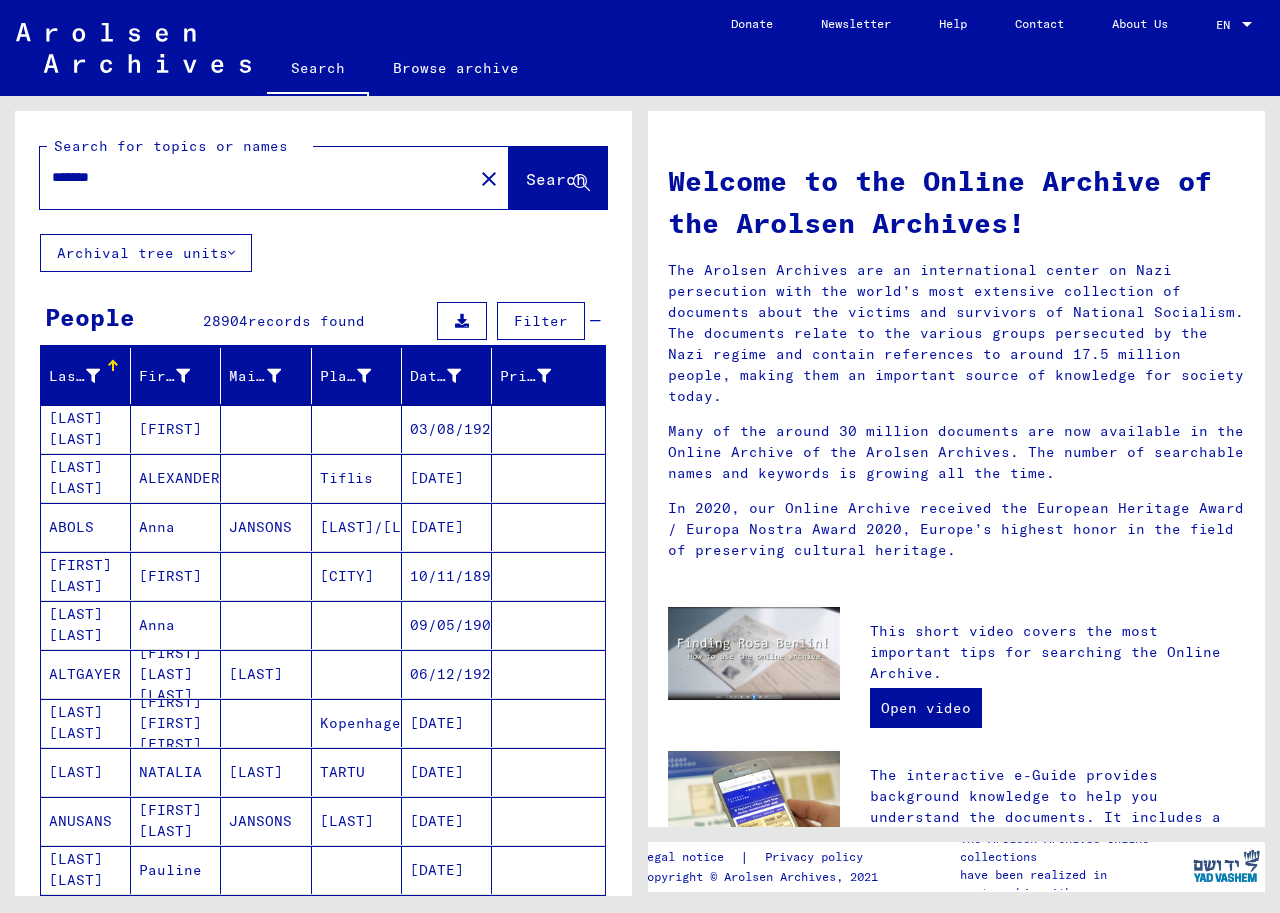 click on "******" at bounding box center [250, 177] 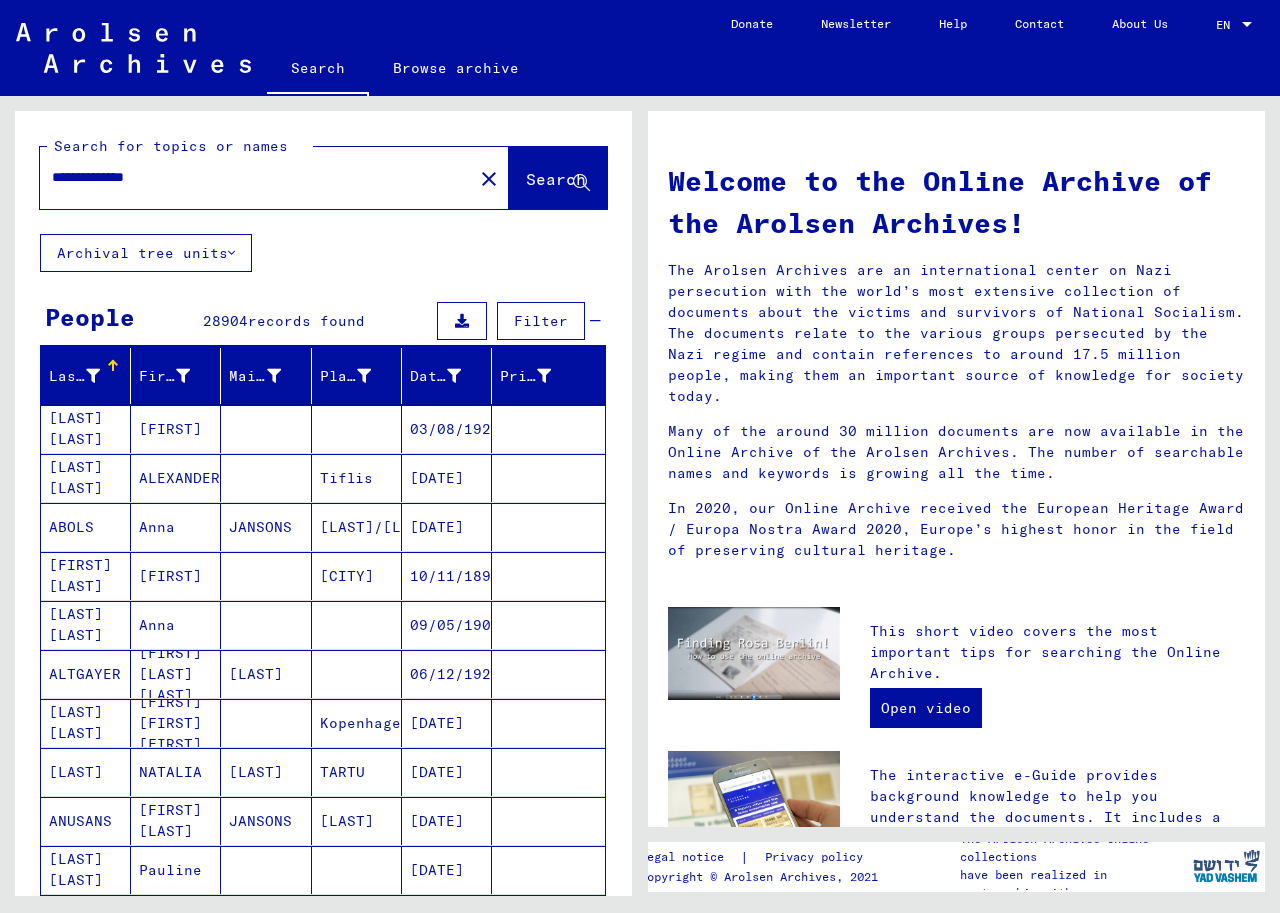 click on "Search" 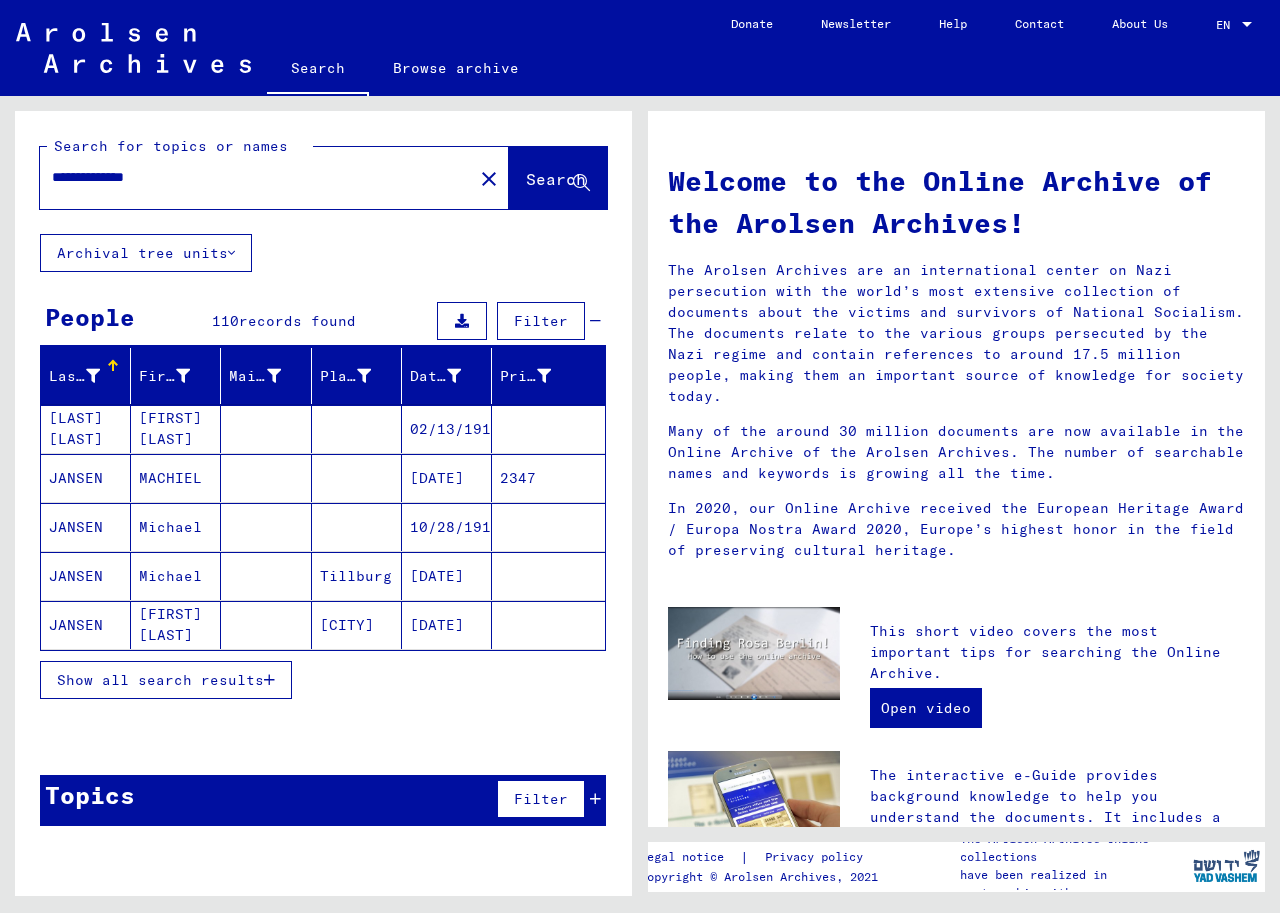 click on "Michael" at bounding box center [176, 576] 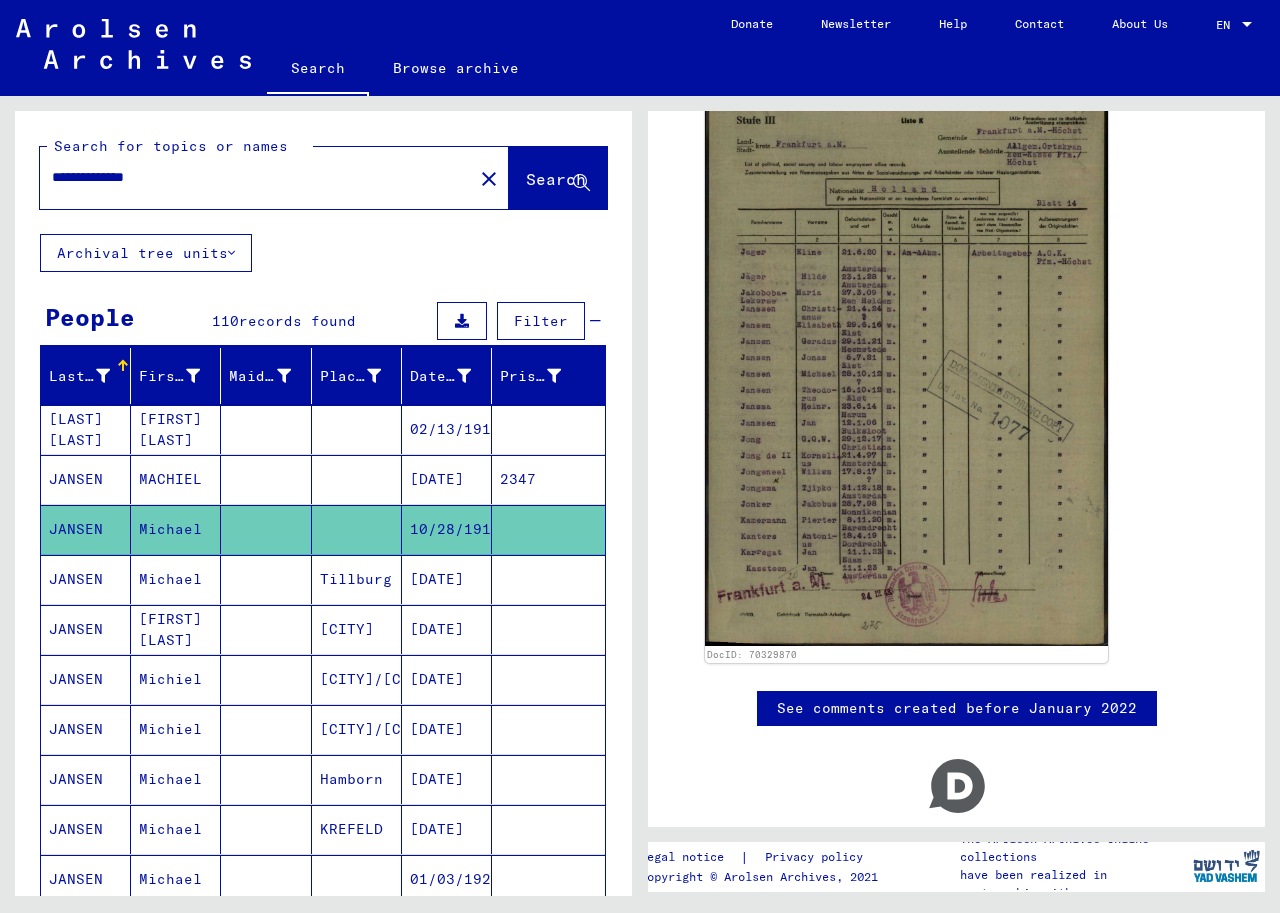 scroll, scrollTop: 455, scrollLeft: 0, axis: vertical 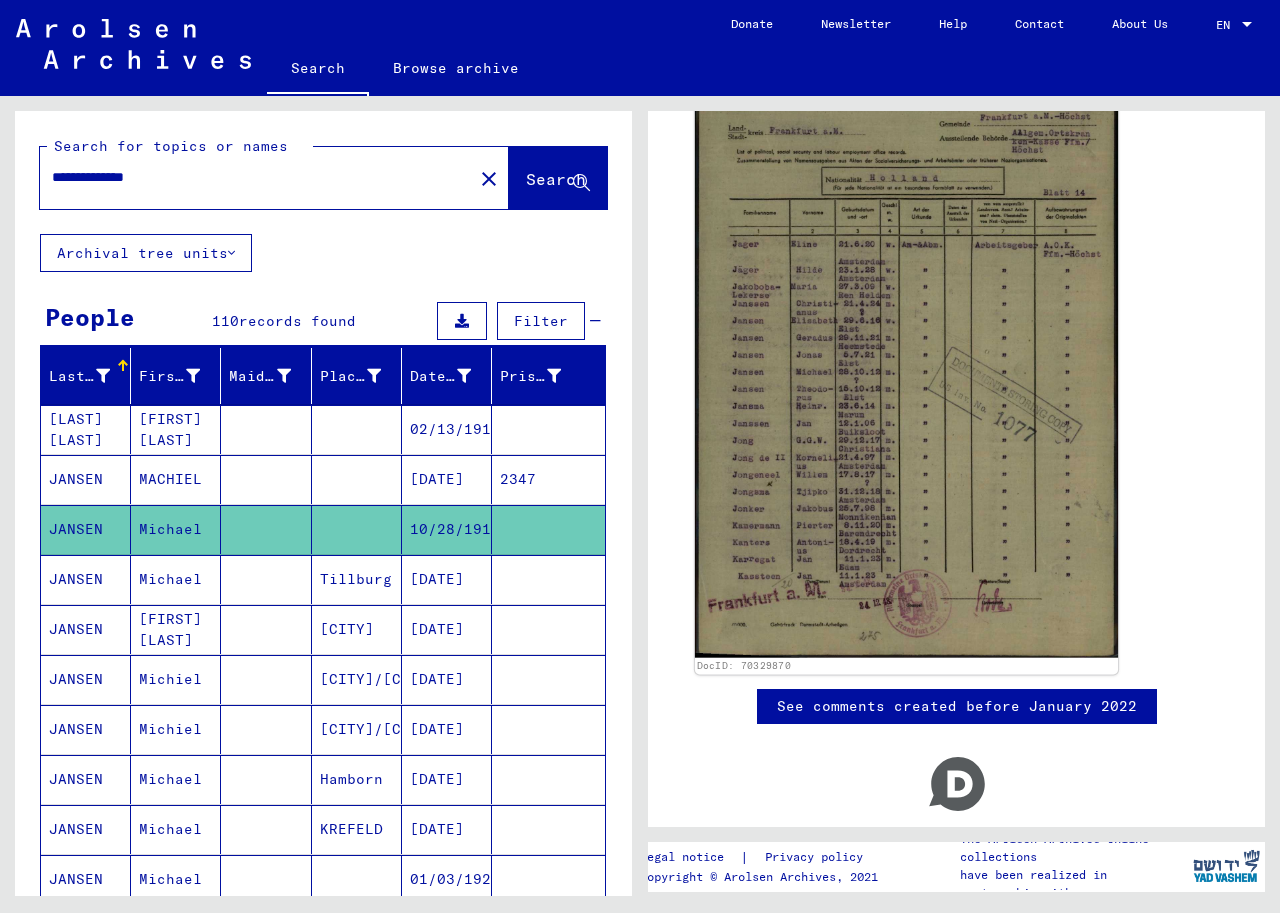 click 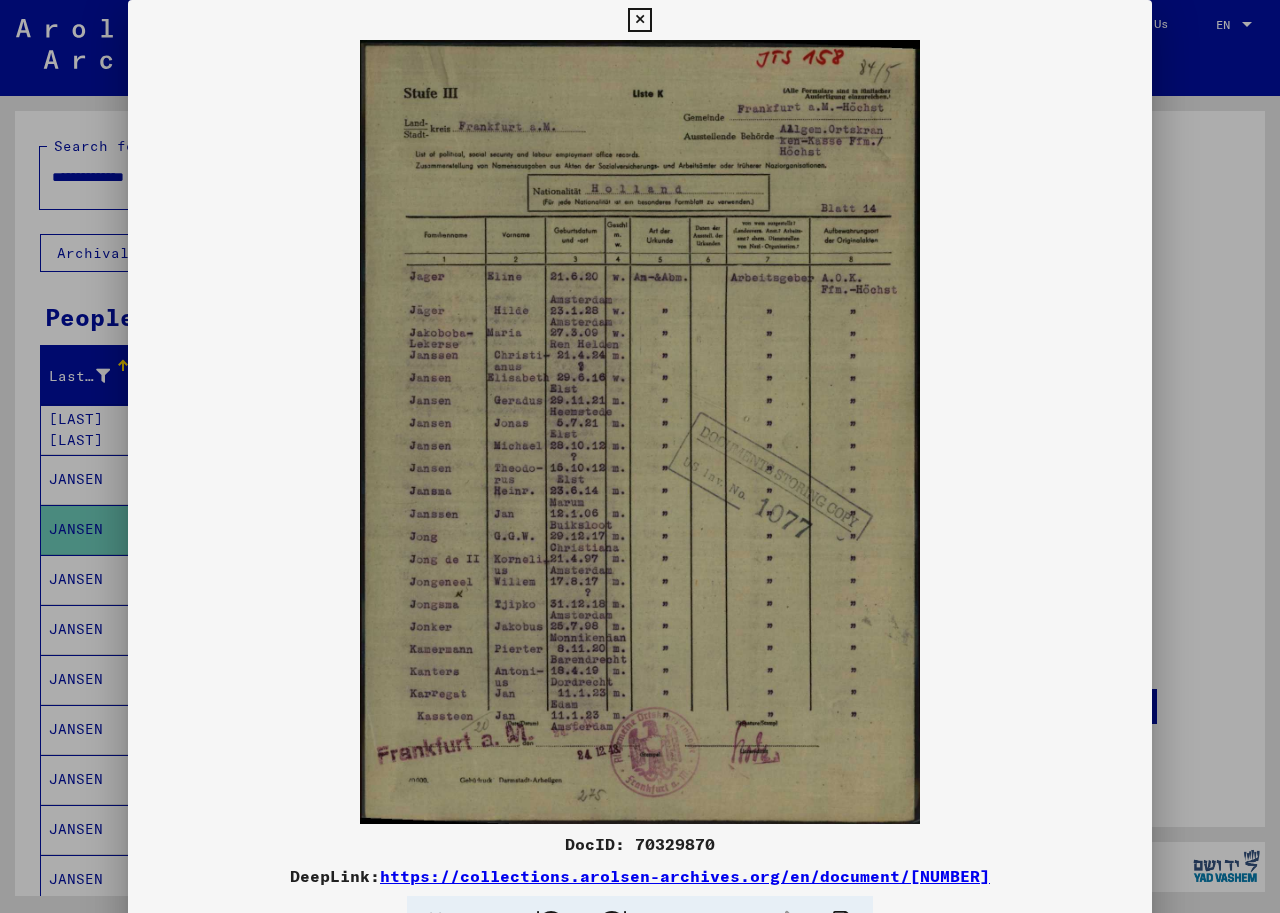 scroll, scrollTop: 454, scrollLeft: 0, axis: vertical 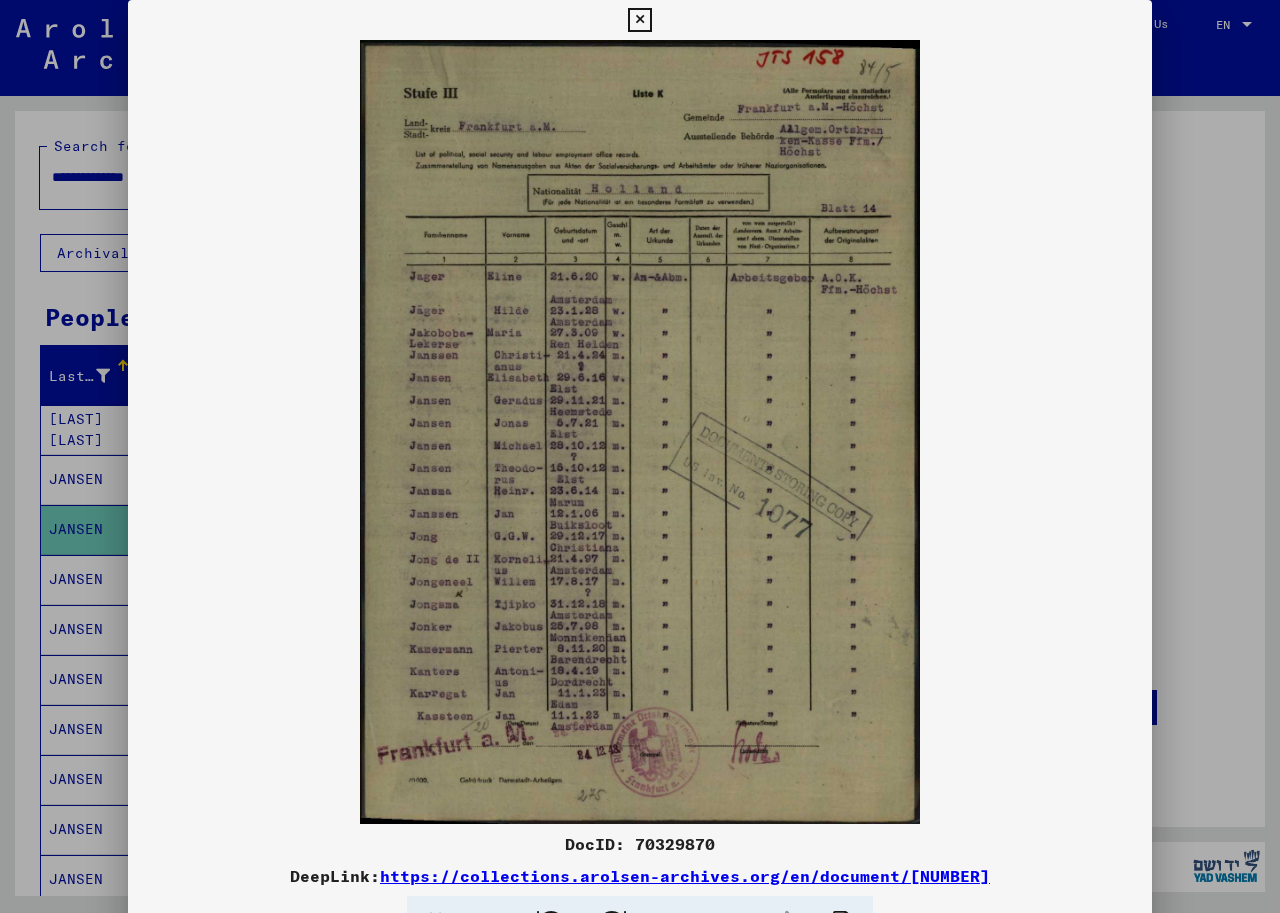 click at bounding box center [639, 20] 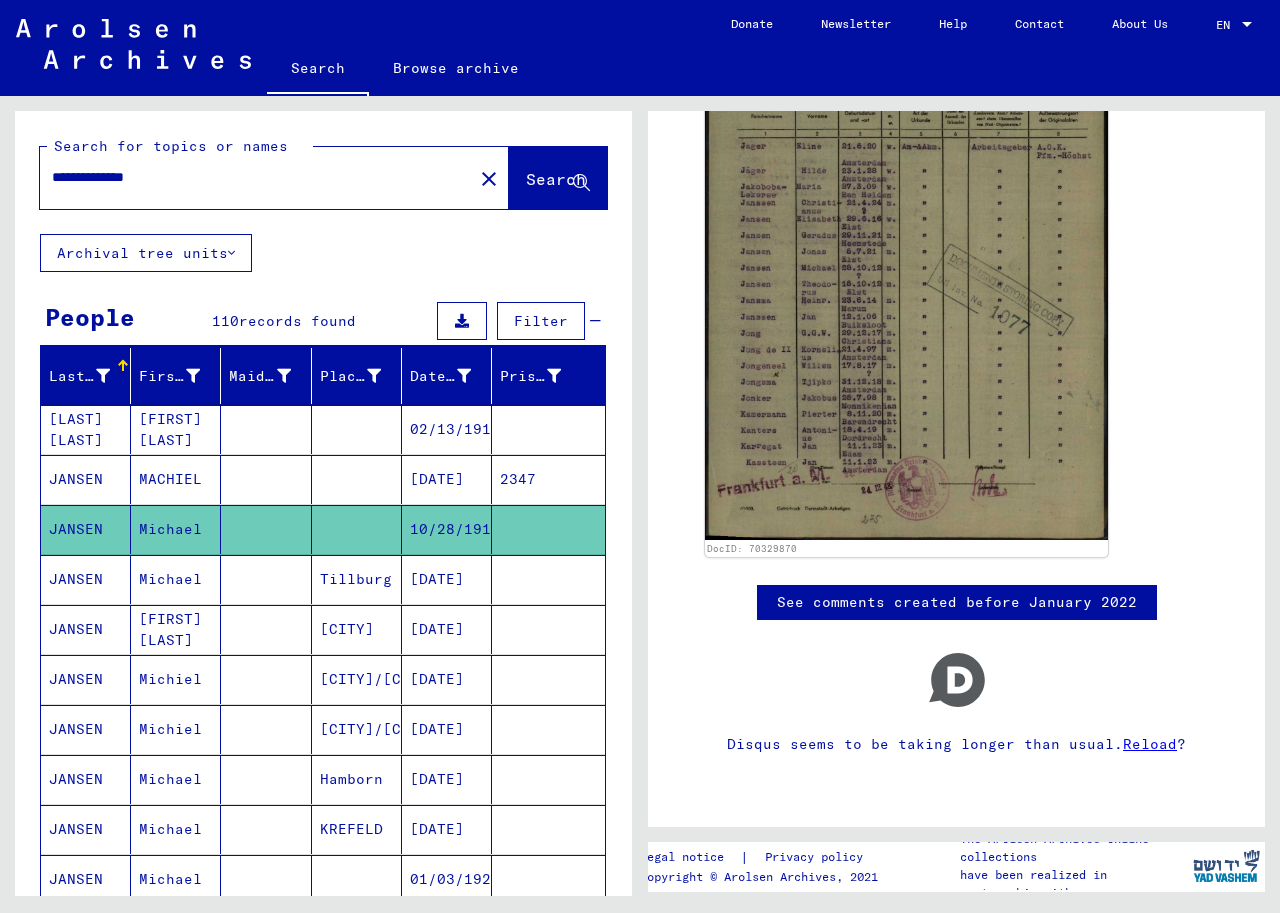 scroll, scrollTop: 577, scrollLeft: 0, axis: vertical 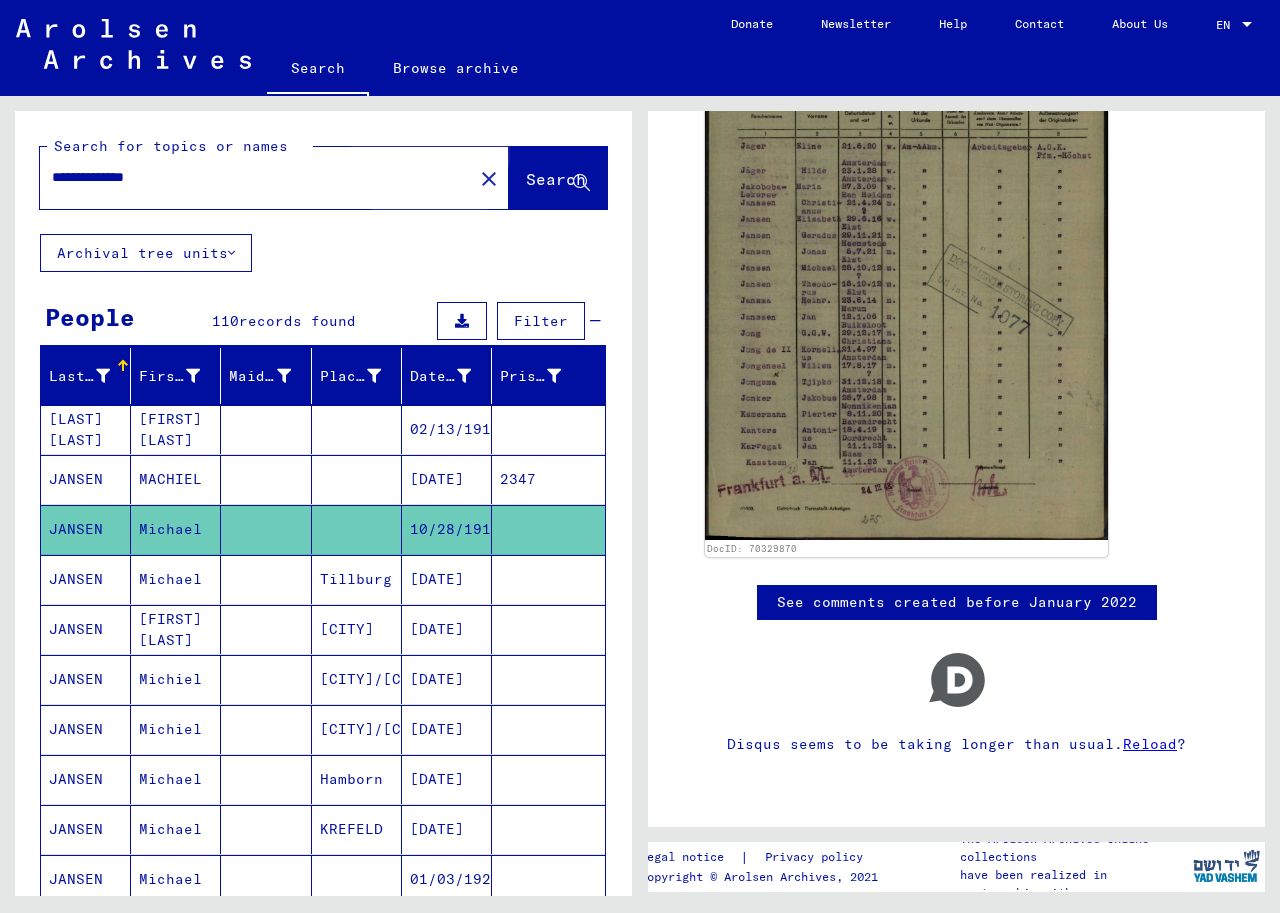 click on "Search" 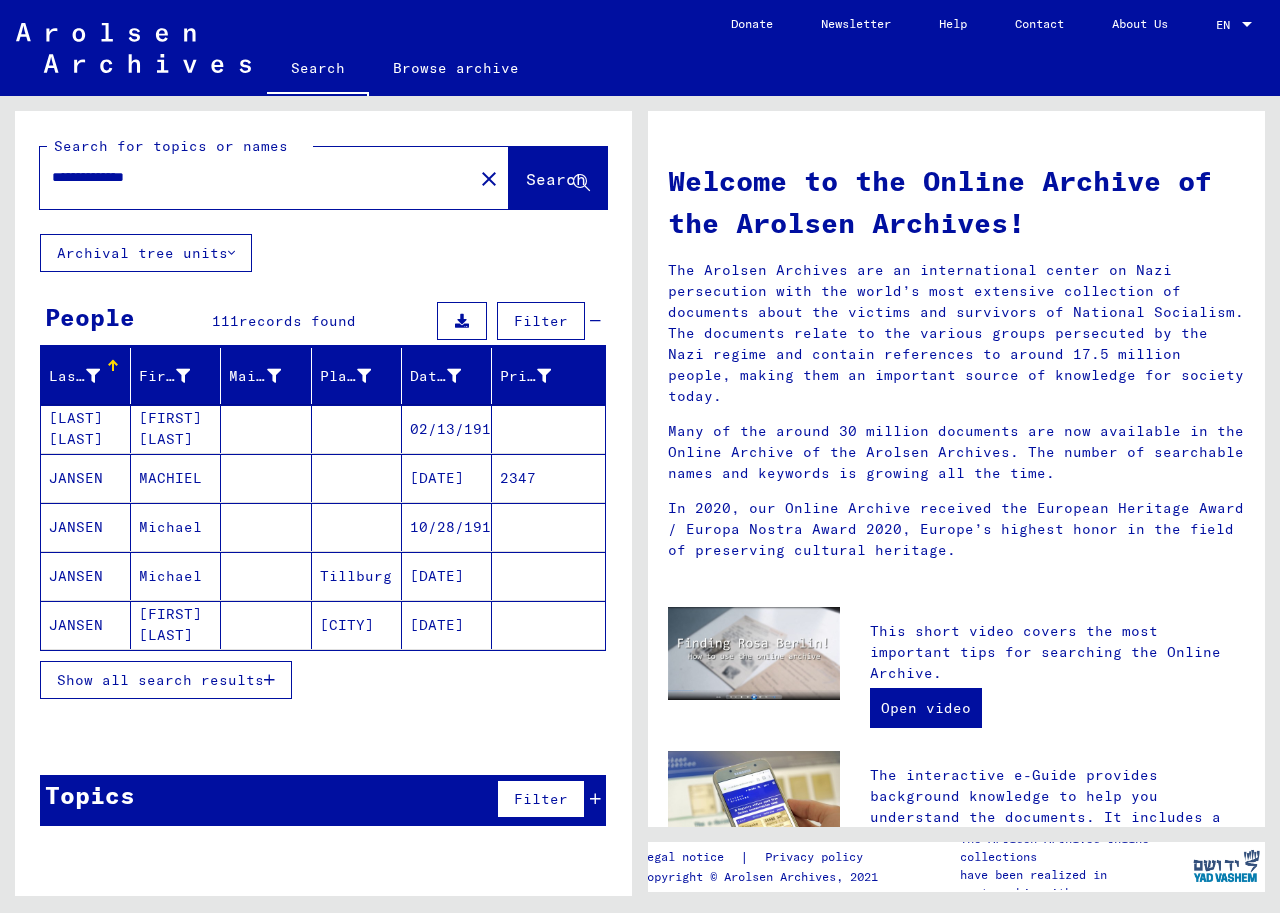 click on "Michael" at bounding box center [176, 625] 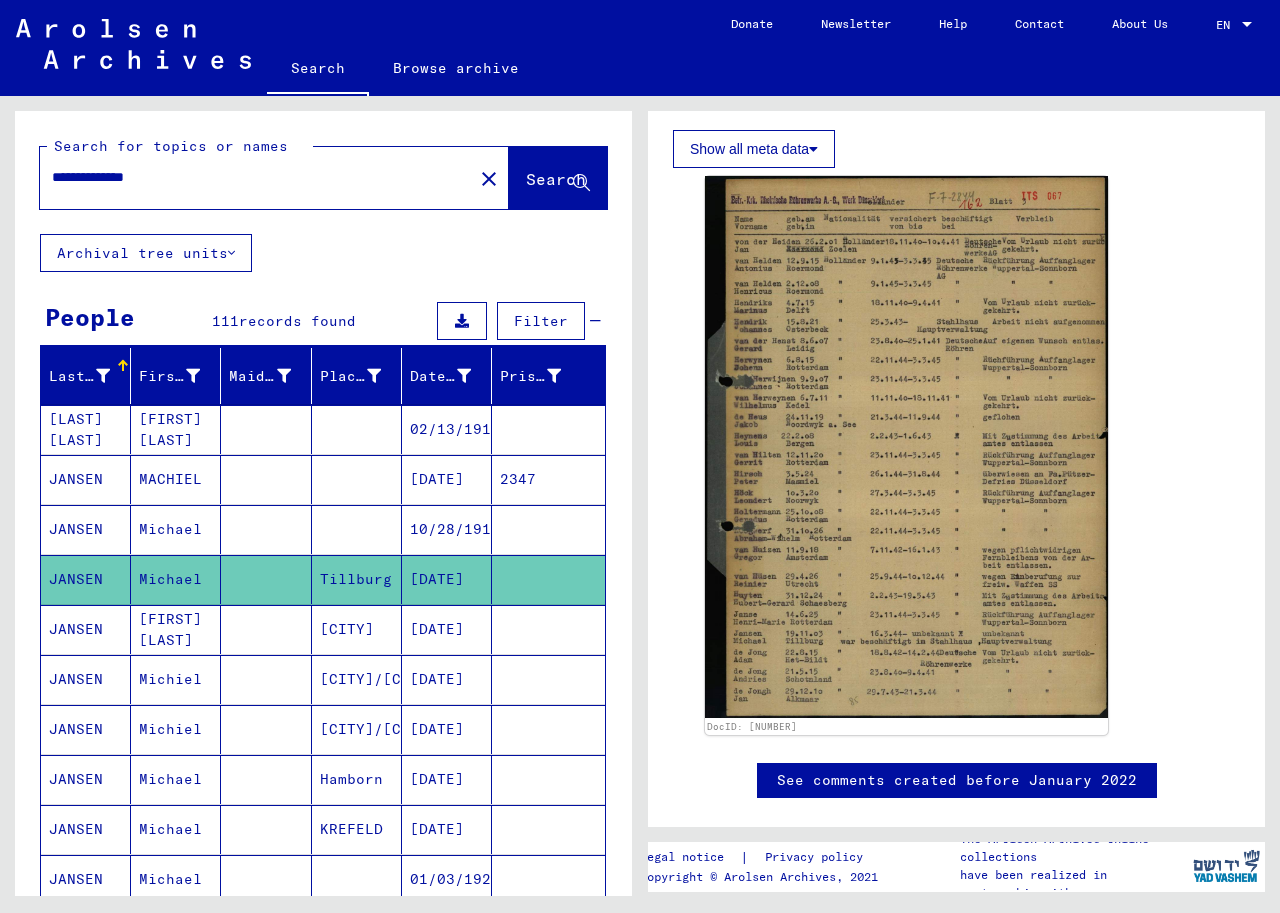 scroll, scrollTop: 348, scrollLeft: 0, axis: vertical 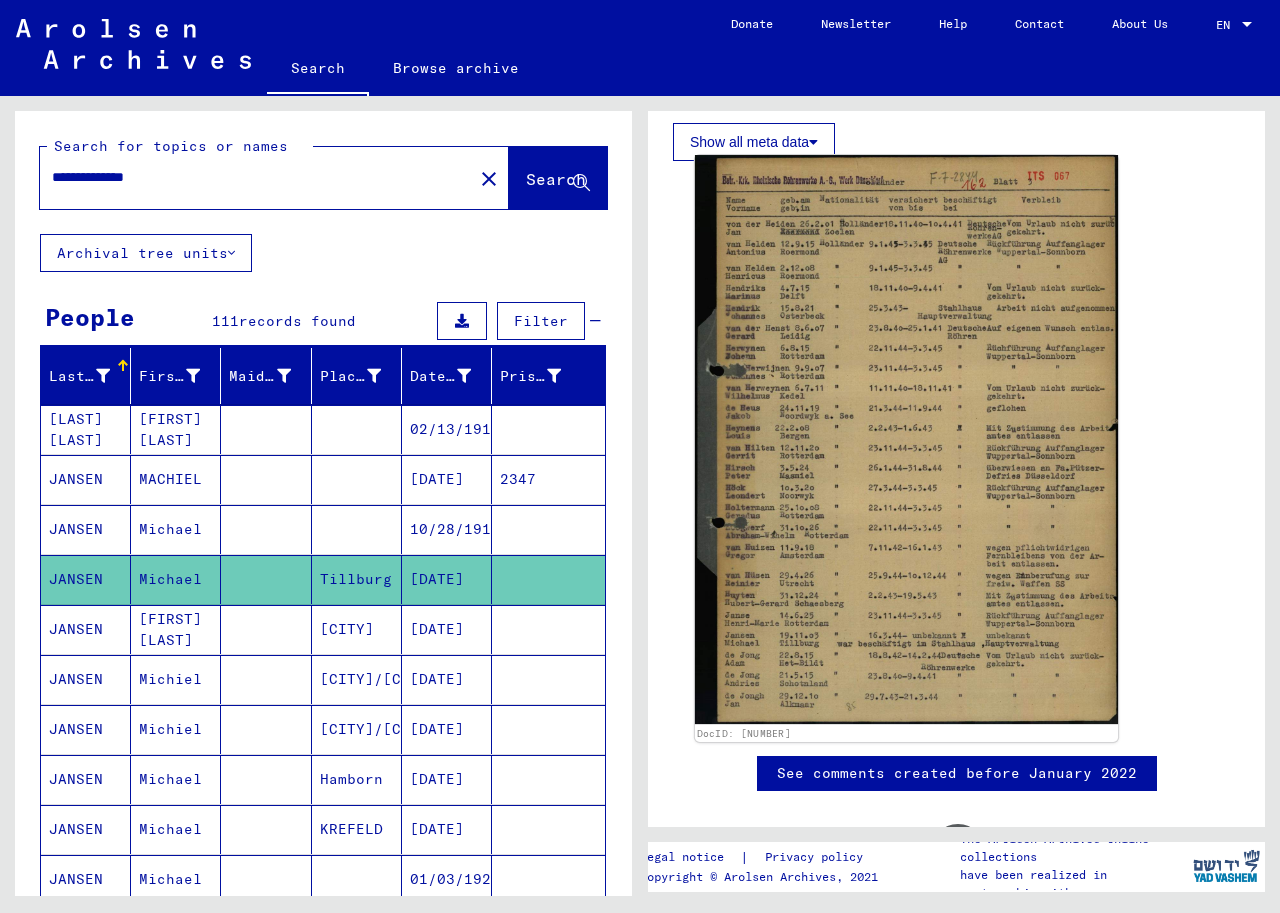 click 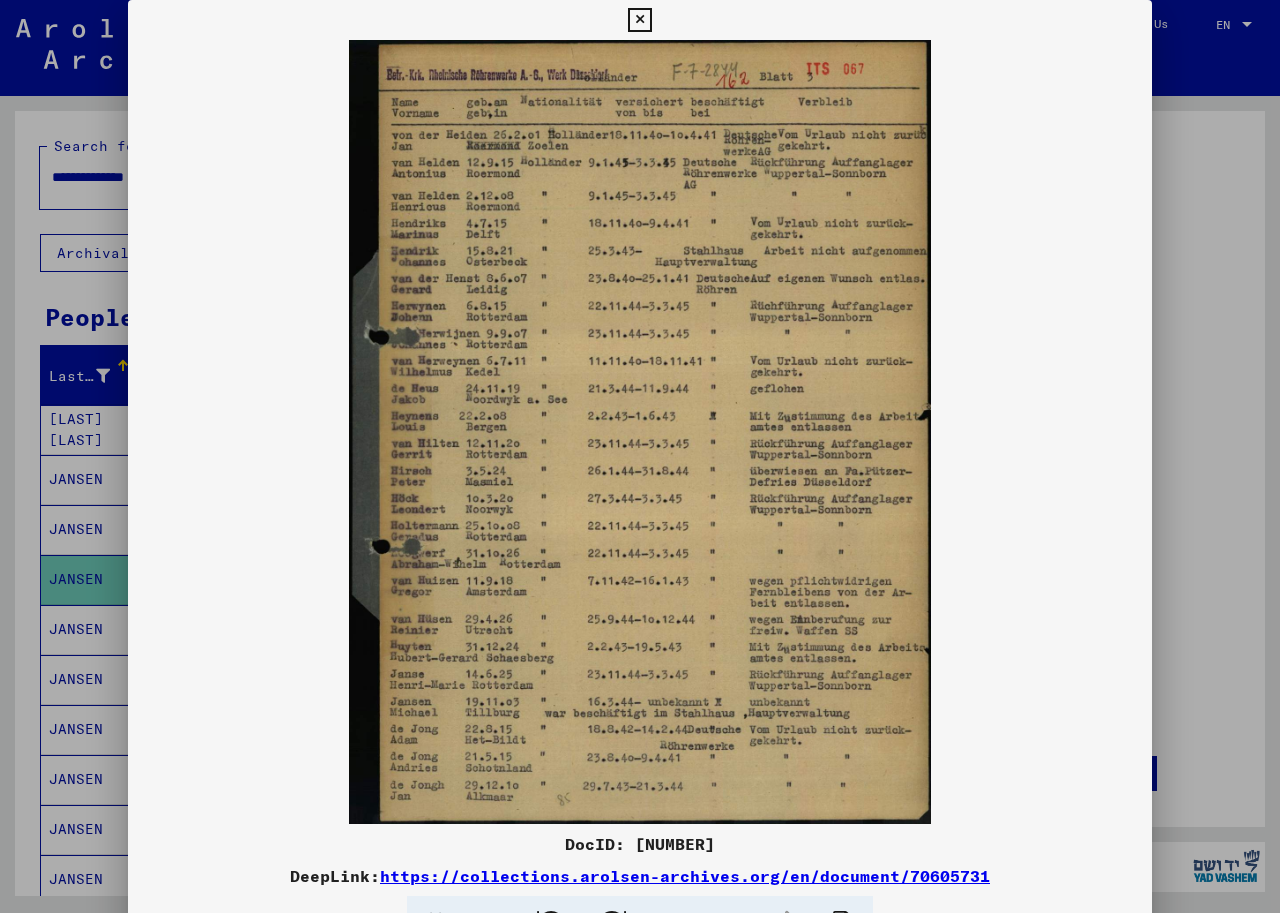 click at bounding box center (639, 20) 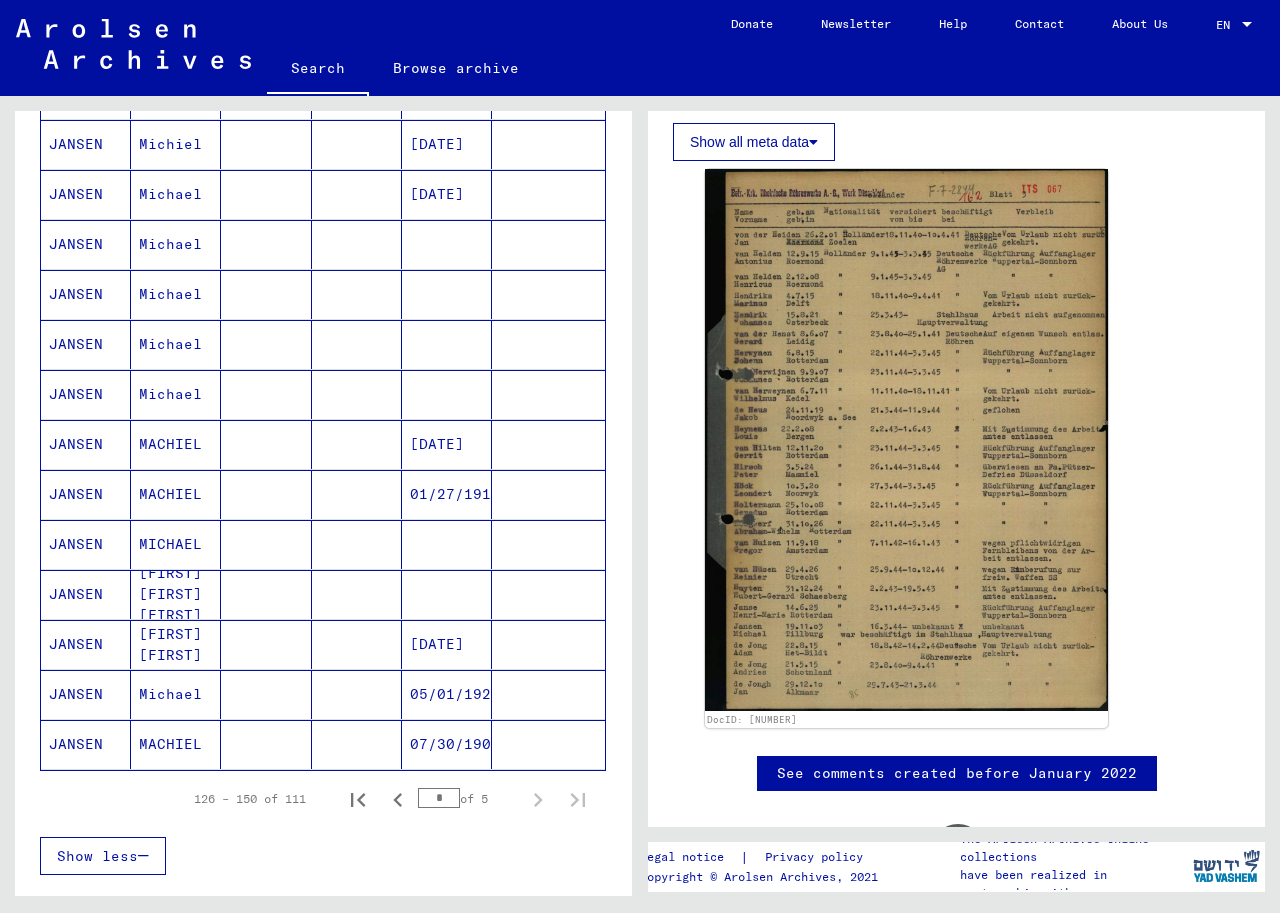 scroll, scrollTop: 906, scrollLeft: 0, axis: vertical 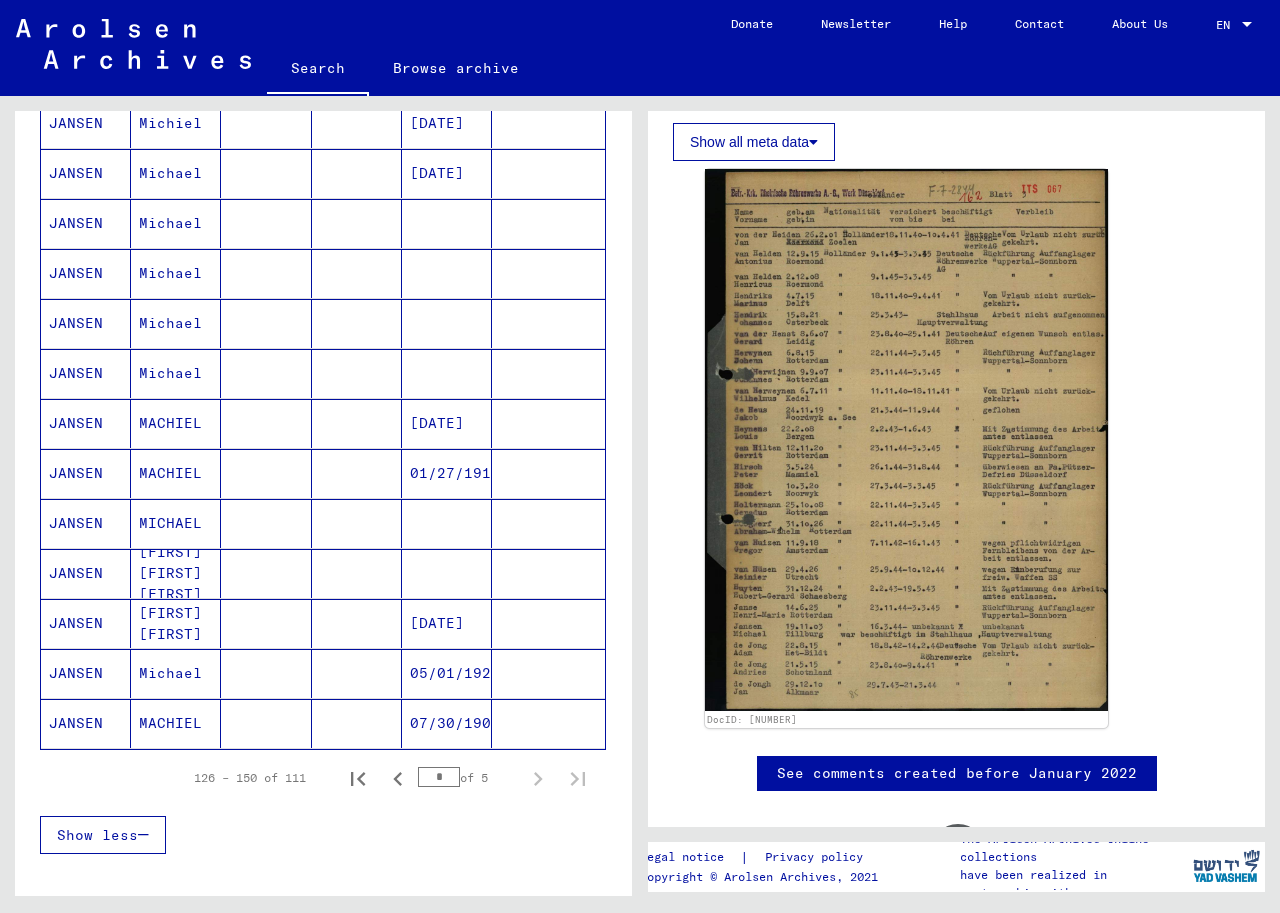 click on "Michael" at bounding box center [176, 723] 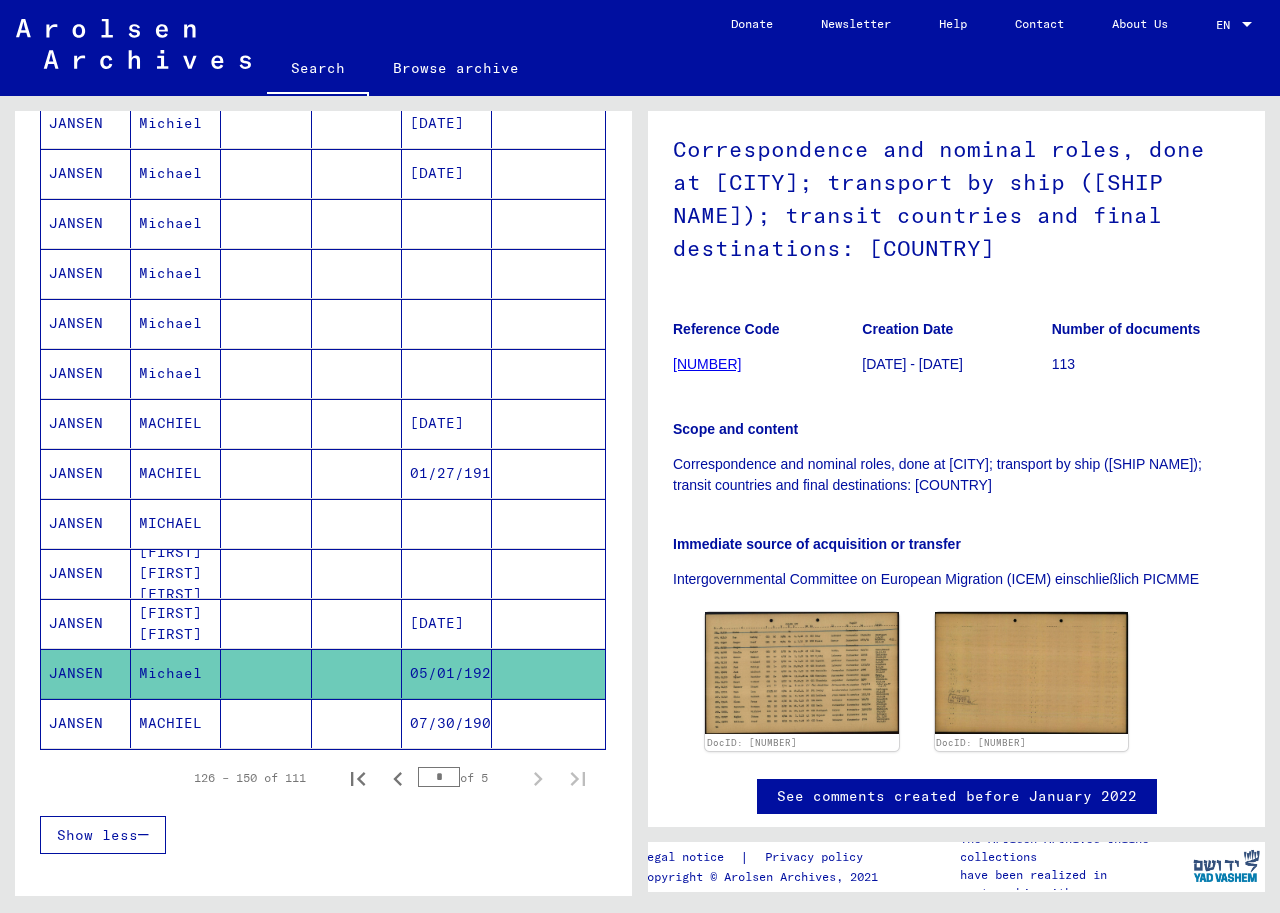 scroll, scrollTop: 200, scrollLeft: 0, axis: vertical 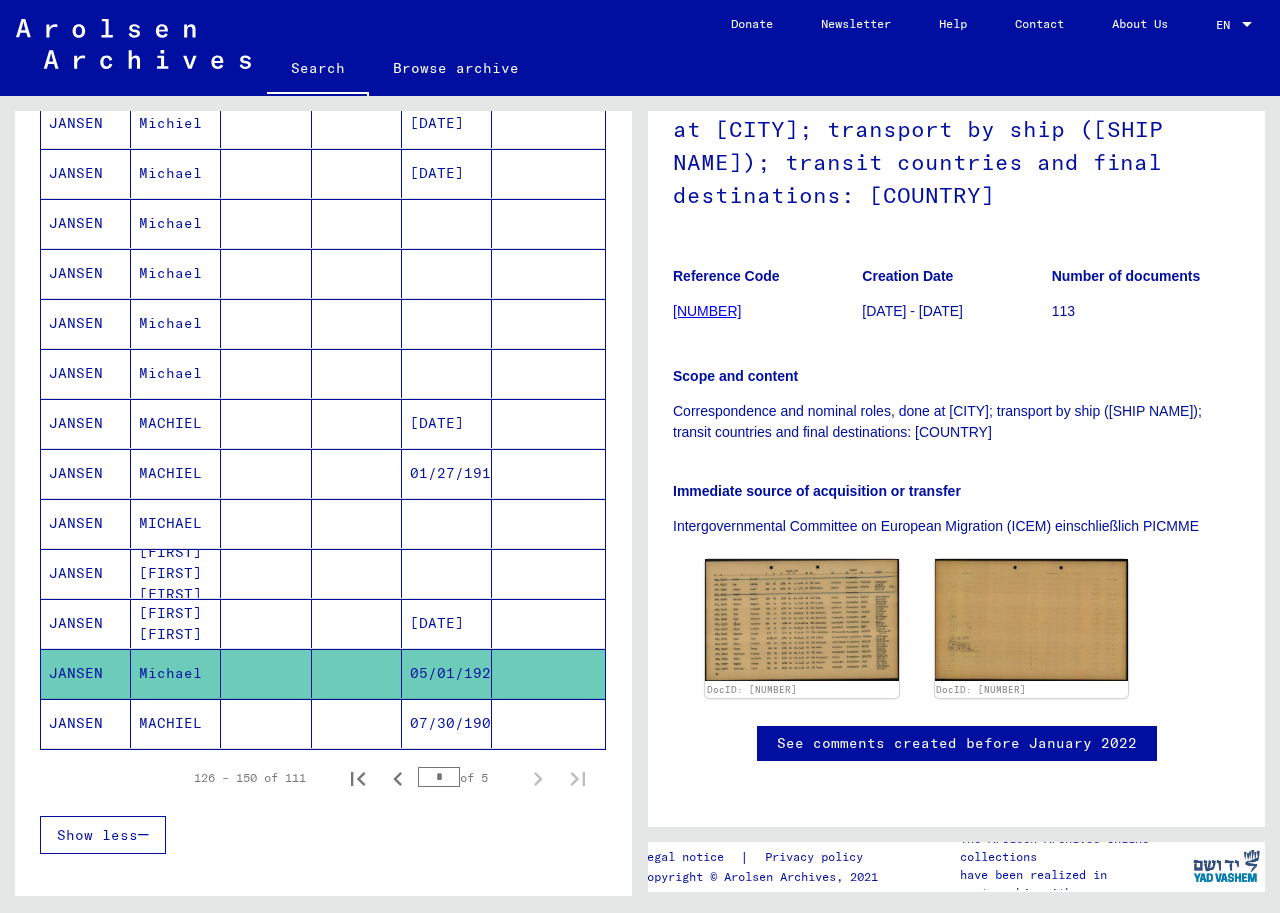 click on "MICHAEL" at bounding box center [176, 573] 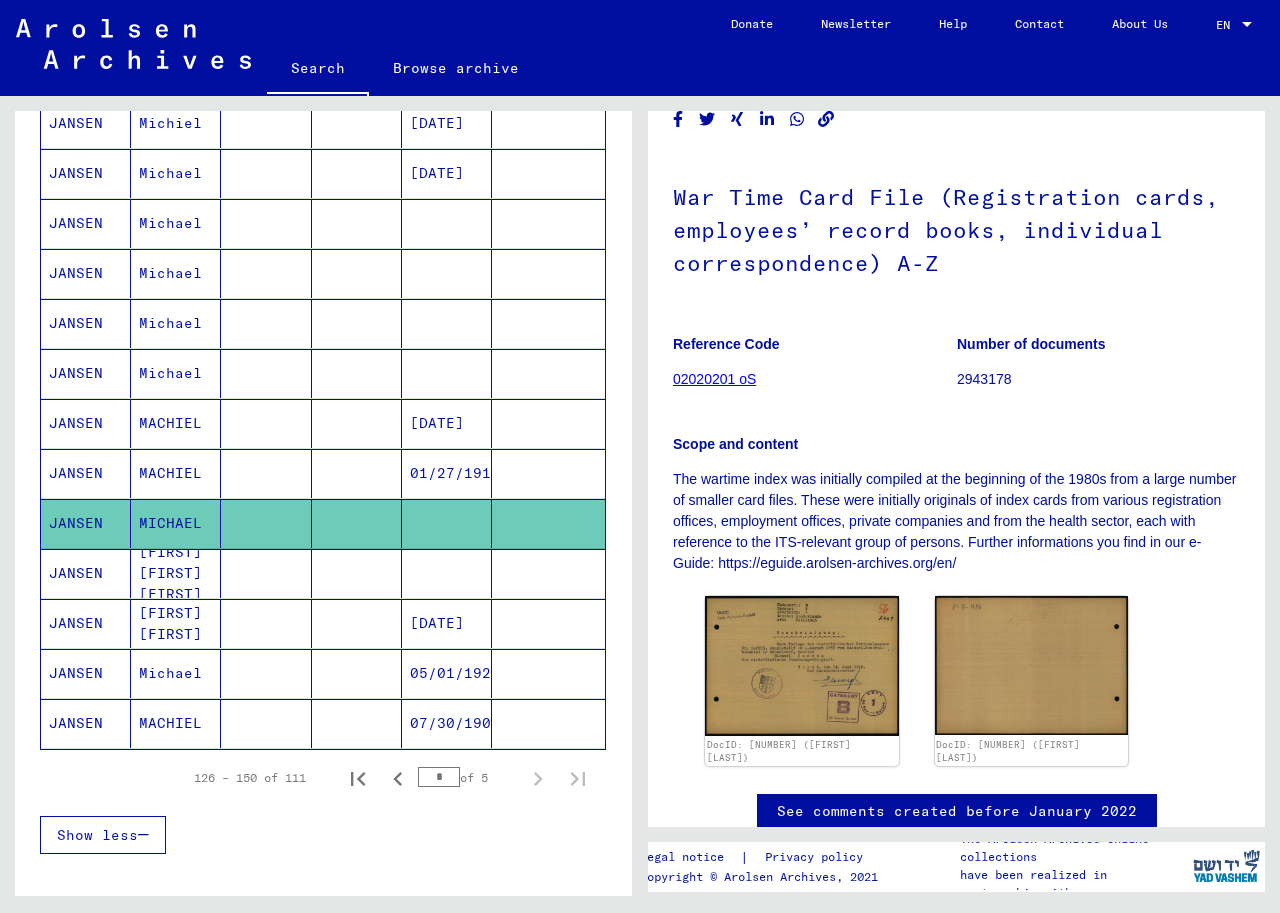 scroll, scrollTop: 136, scrollLeft: 0, axis: vertical 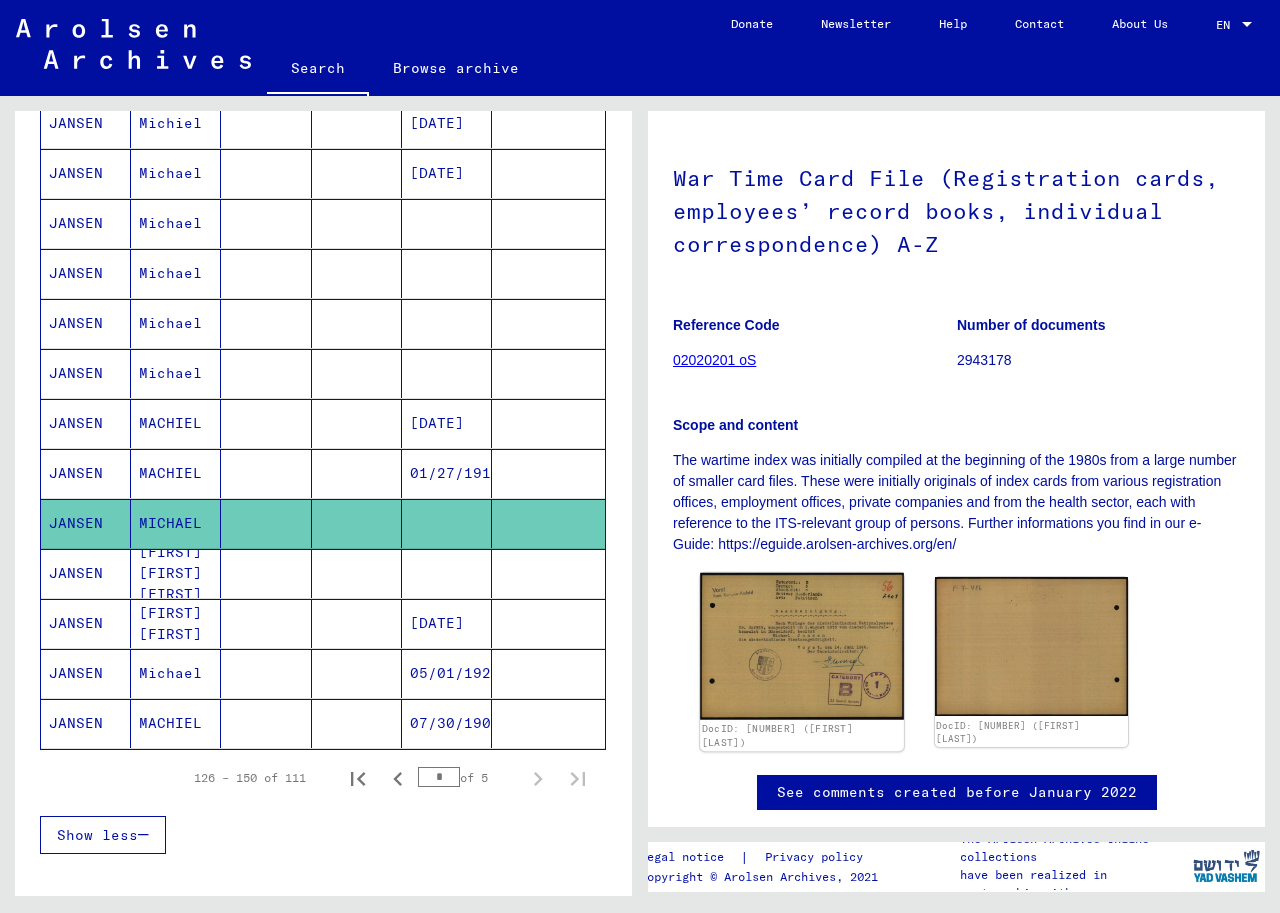 click 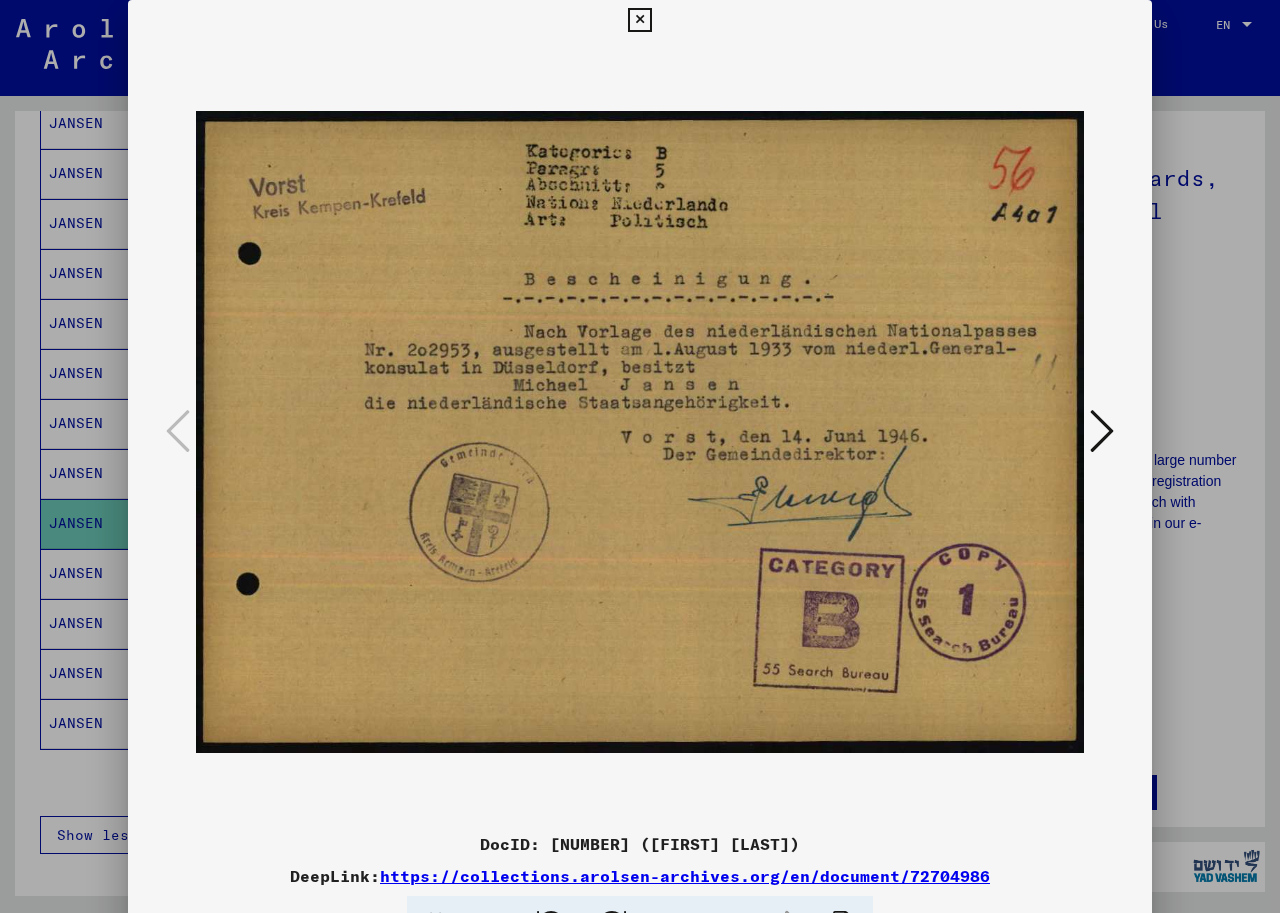 click at bounding box center (1102, 431) 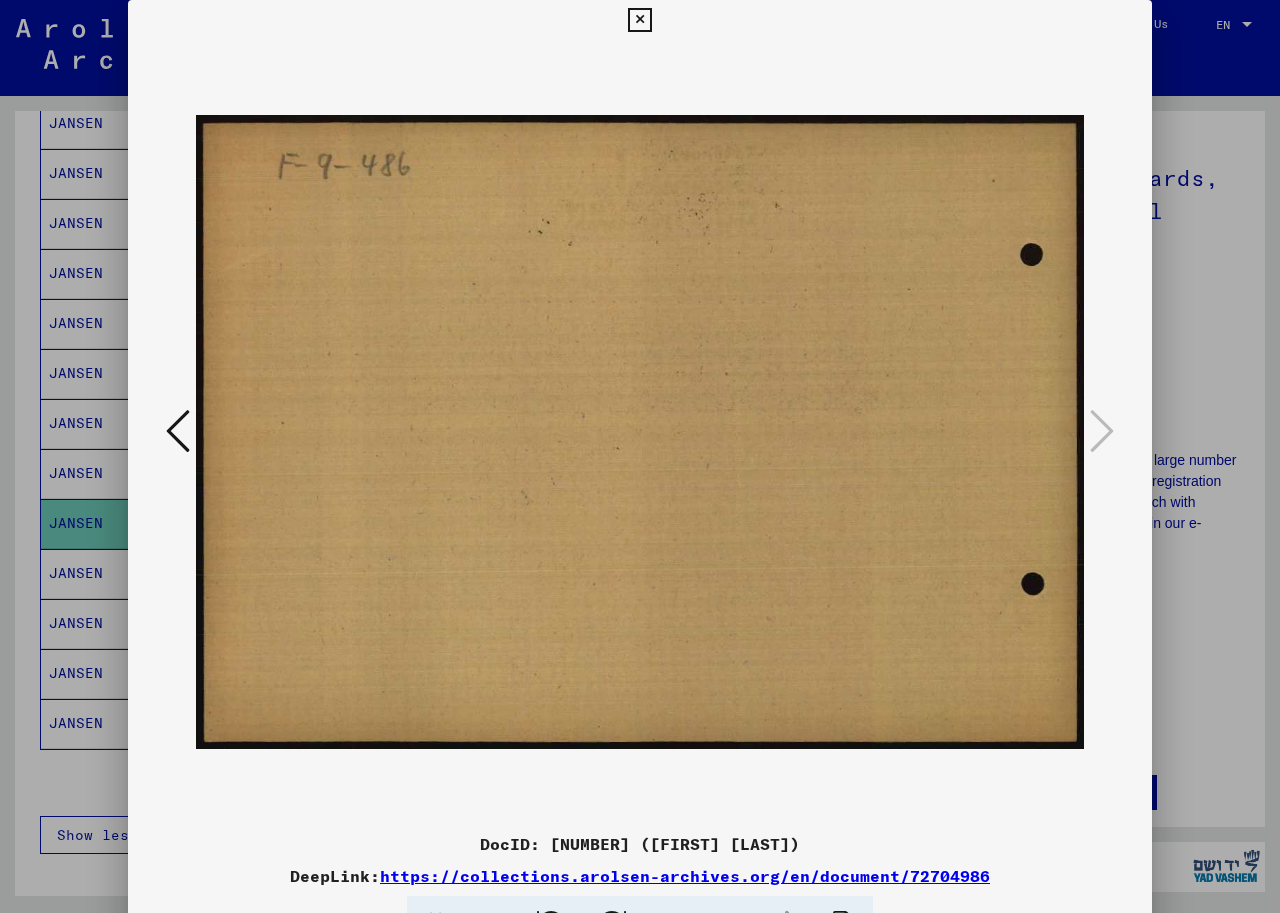 drag, startPoint x: 1137, startPoint y: 15, endPoint x: 1082, endPoint y: 79, distance: 84.38602 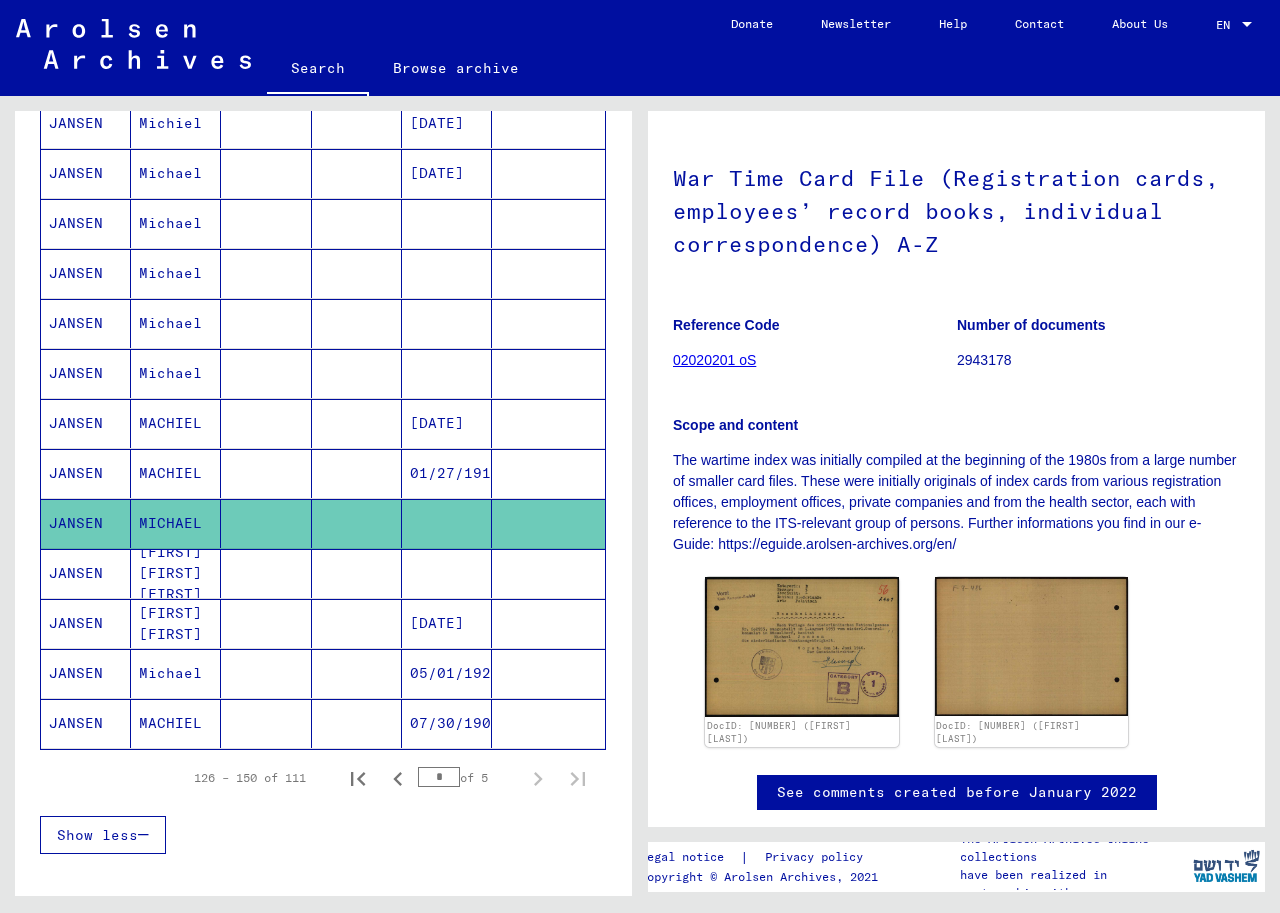 click on "Michael" at bounding box center (176, 423) 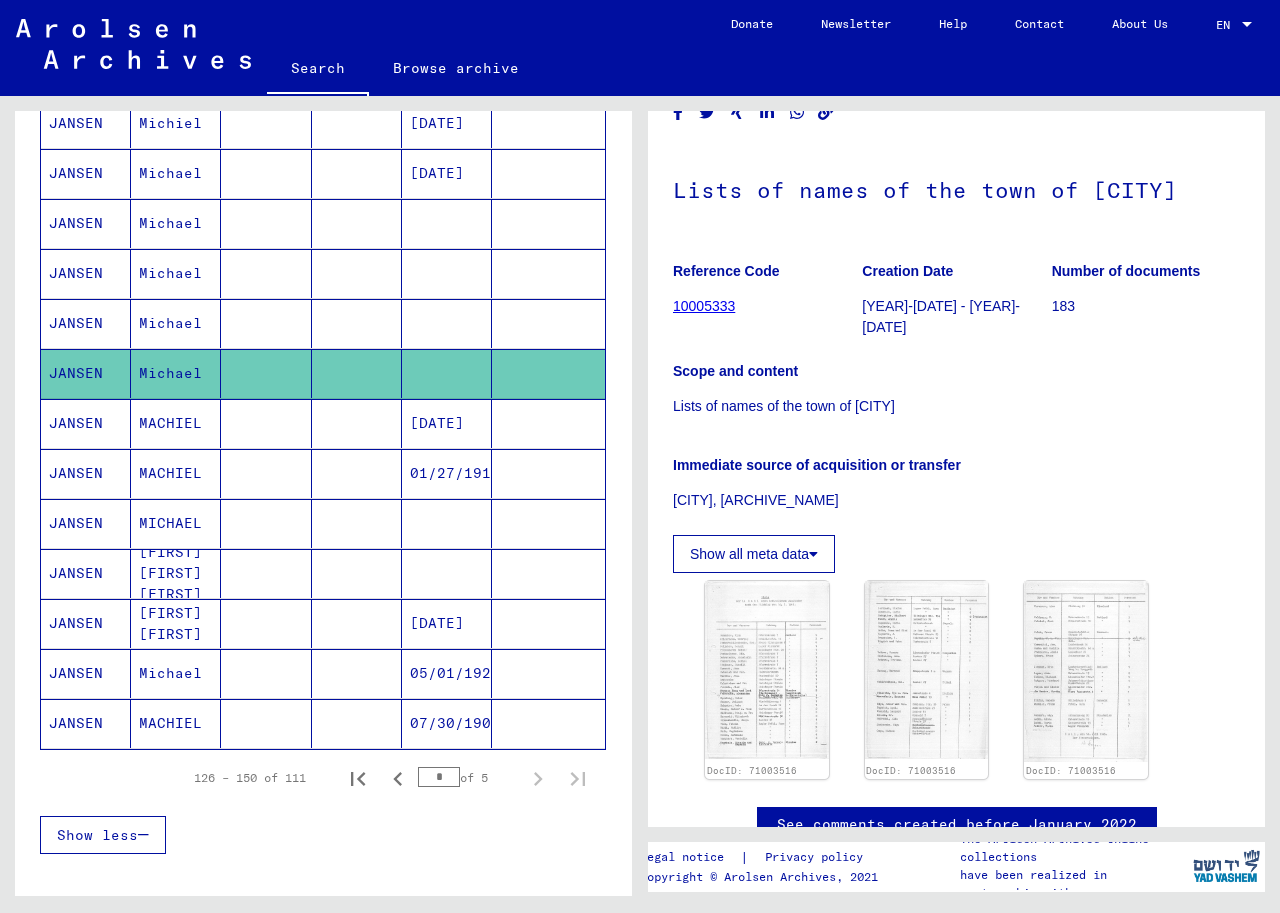 scroll, scrollTop: 251, scrollLeft: 0, axis: vertical 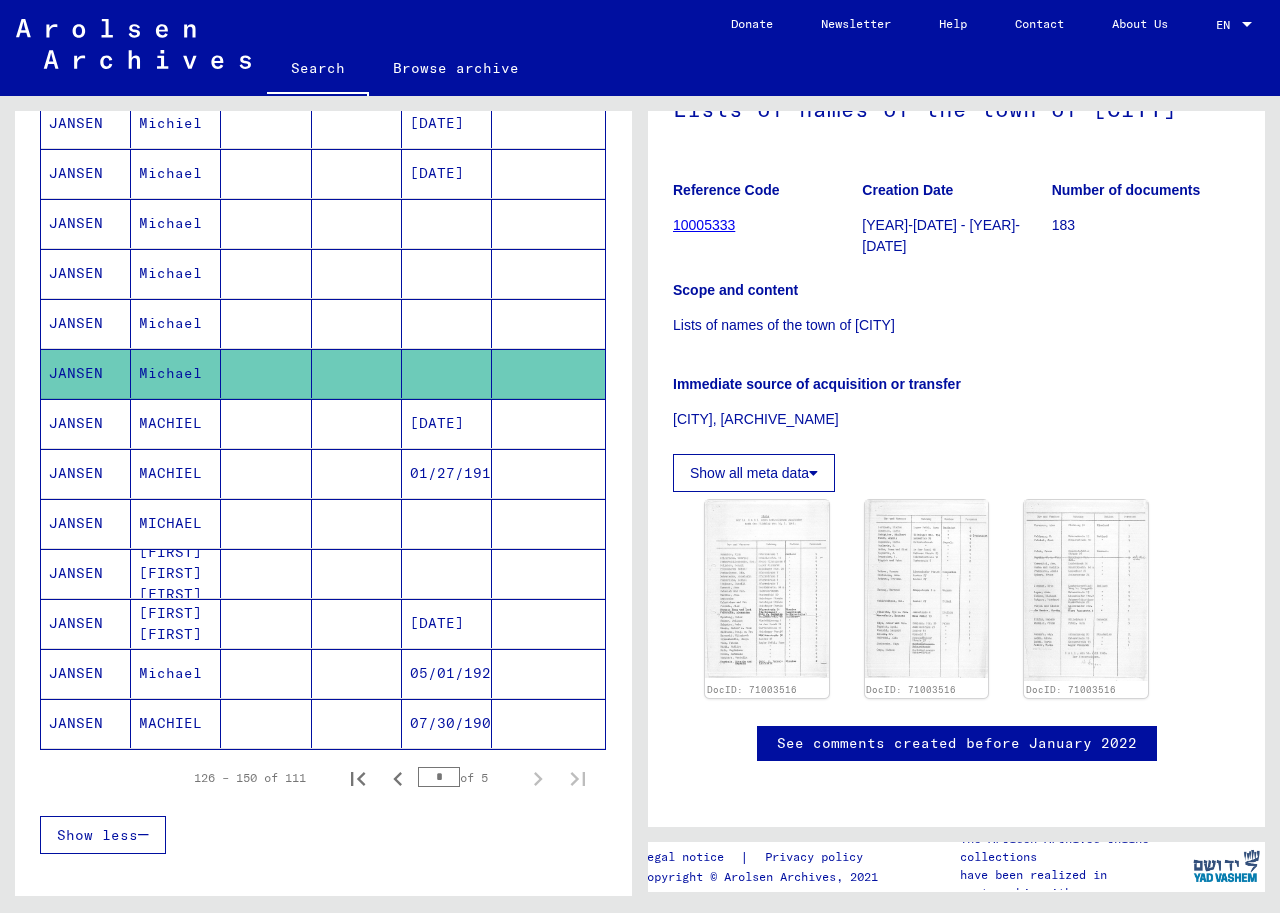 click on "Michael" at bounding box center [176, 373] 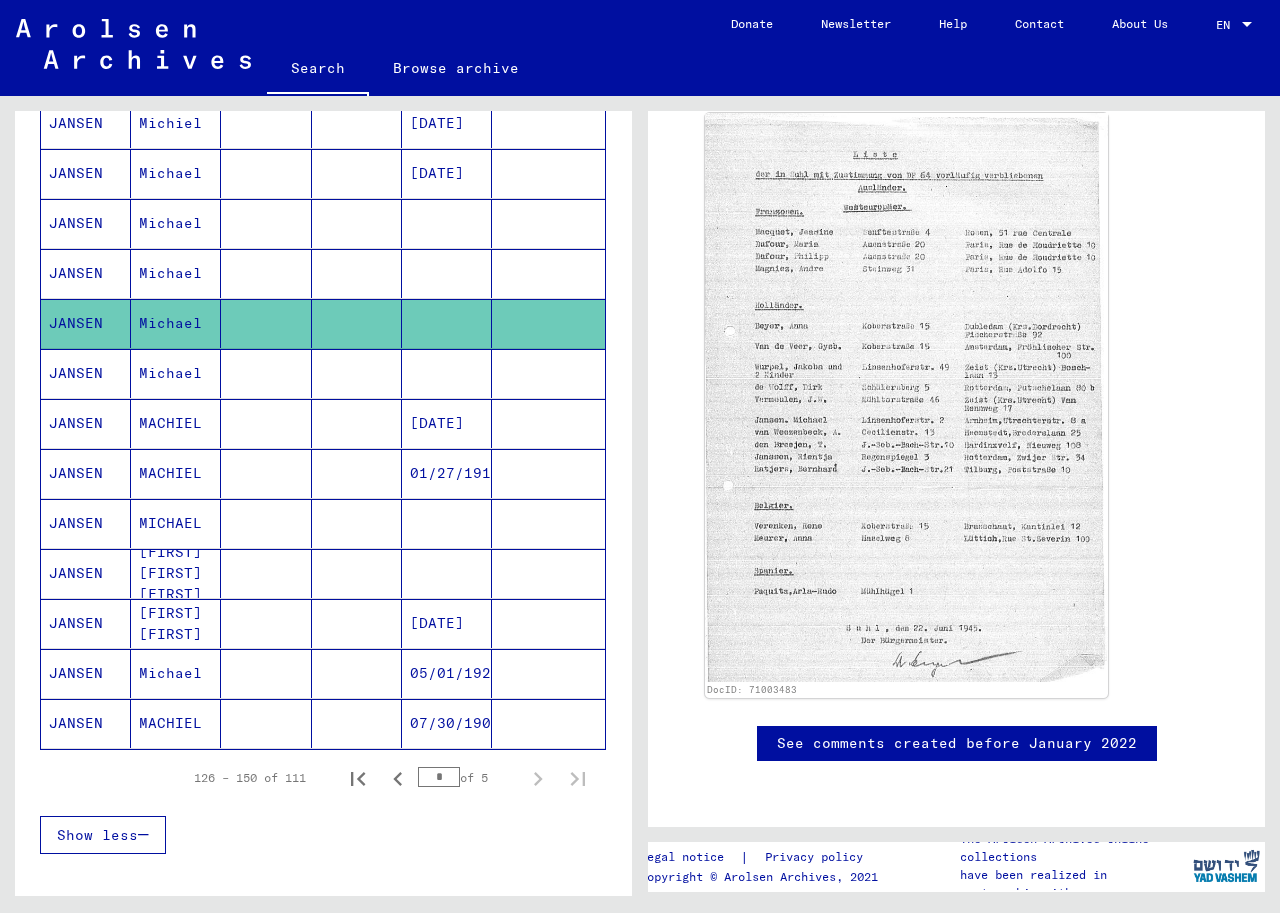 scroll, scrollTop: 622, scrollLeft: 0, axis: vertical 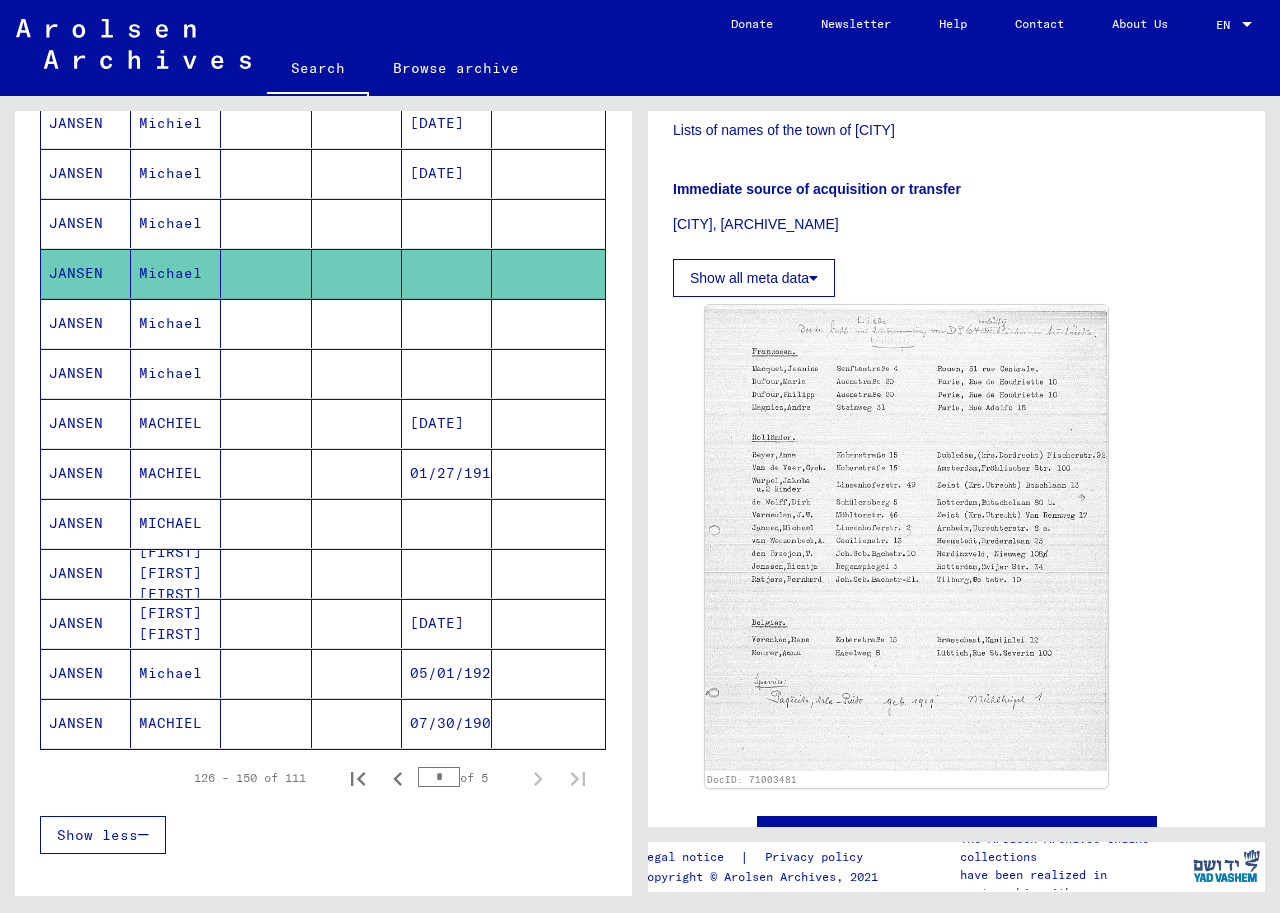 click on "Michael" at bounding box center [176, 273] 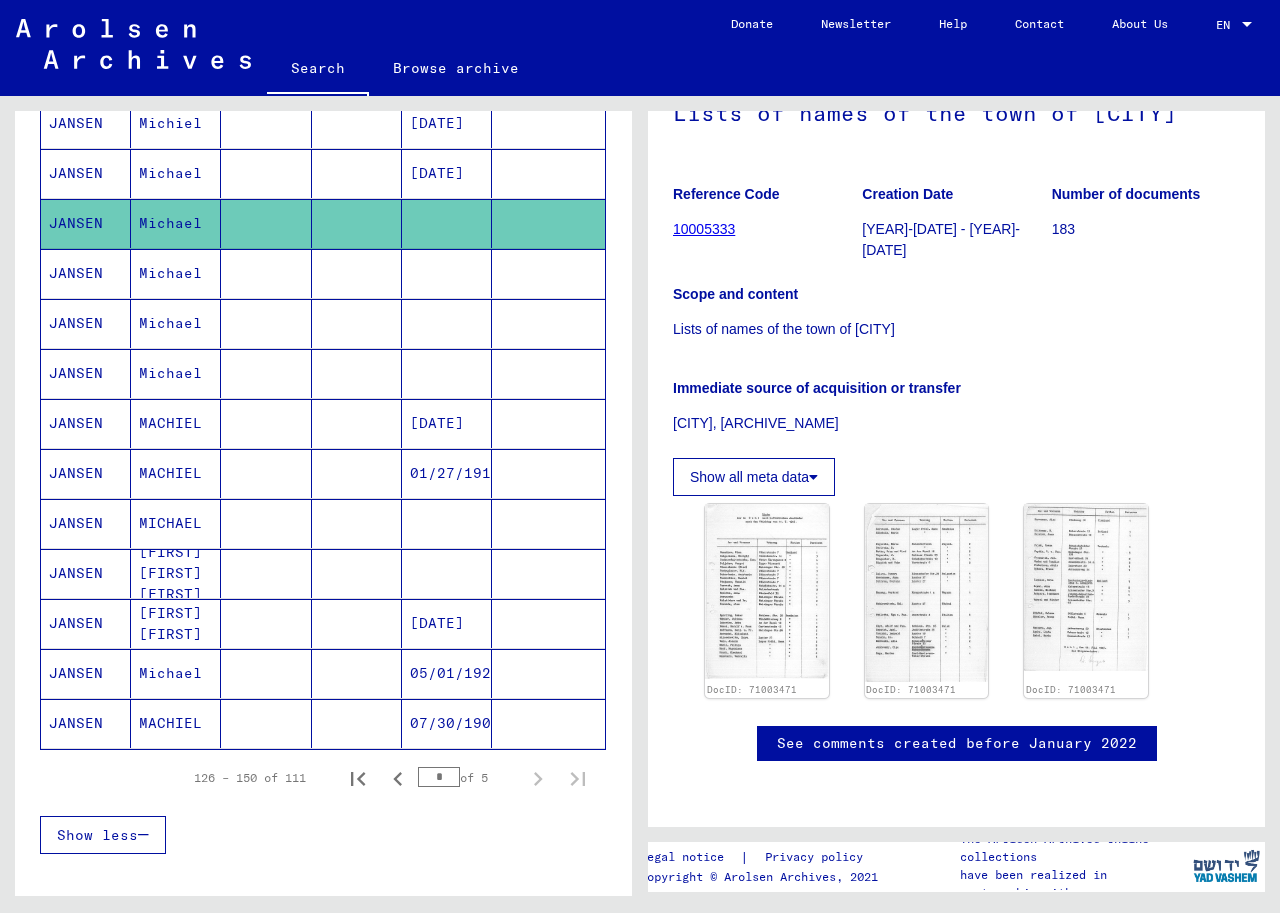 scroll, scrollTop: 247, scrollLeft: 0, axis: vertical 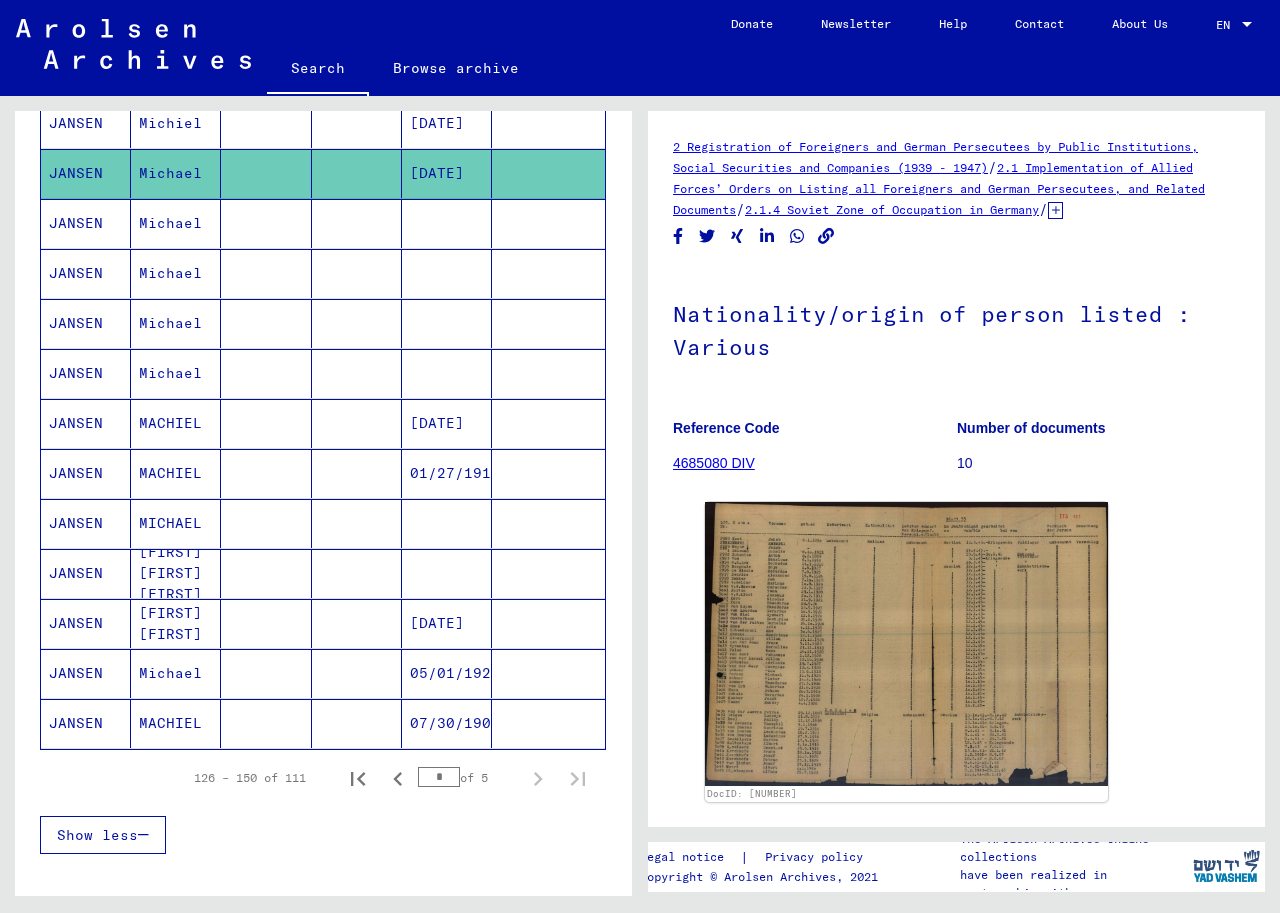 click on "Michiel" at bounding box center (176, 173) 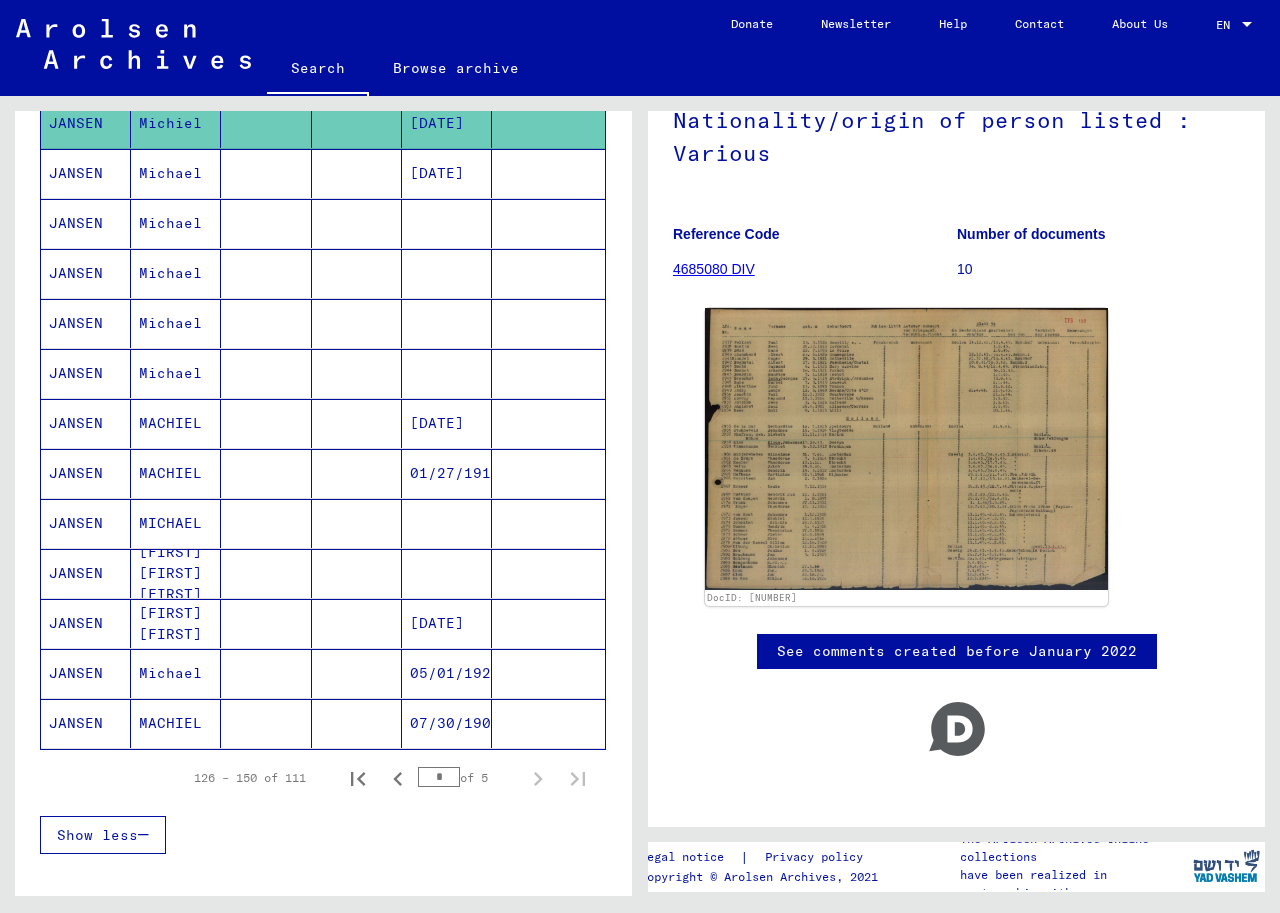 scroll, scrollTop: 224, scrollLeft: 0, axis: vertical 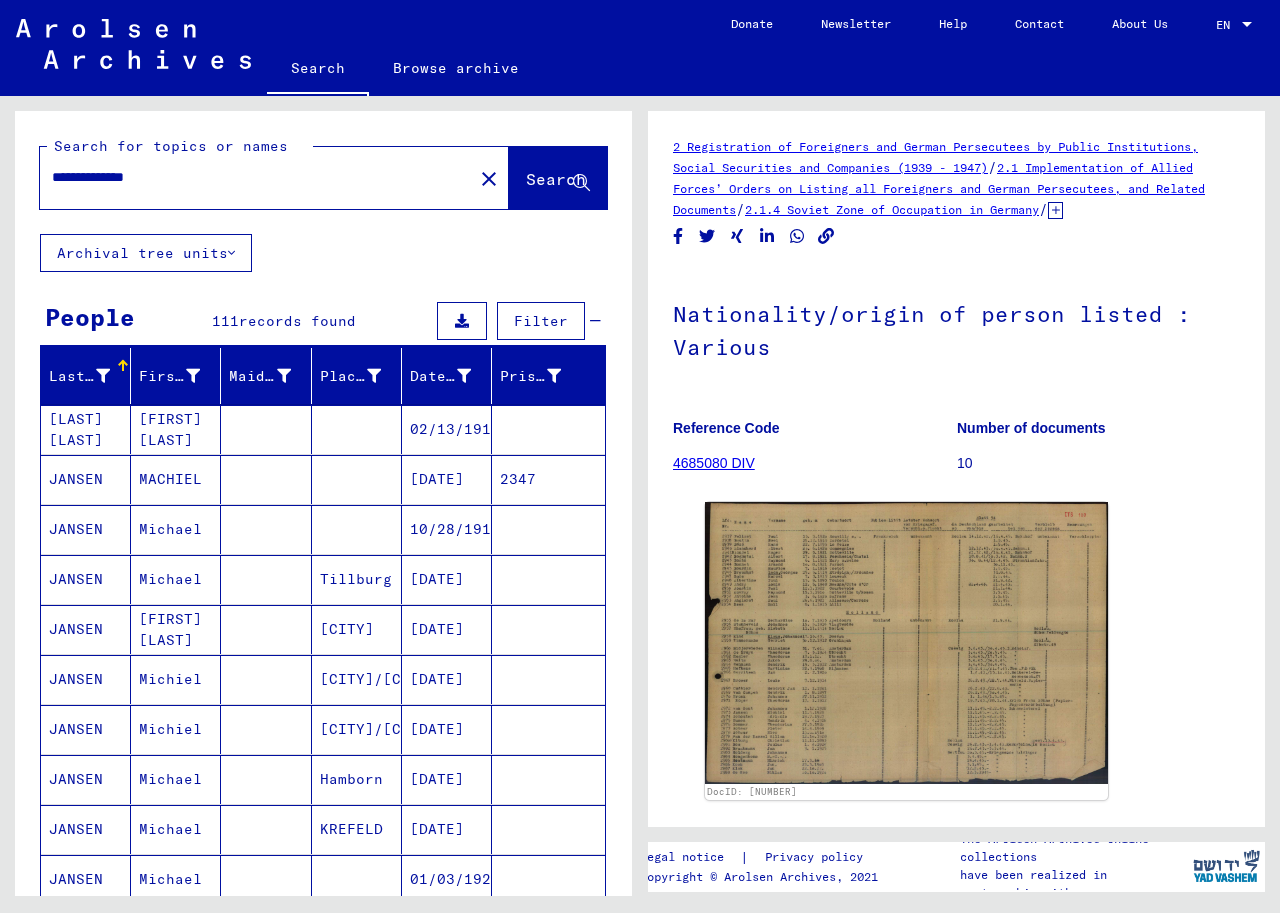 click on "**********" at bounding box center [256, 177] 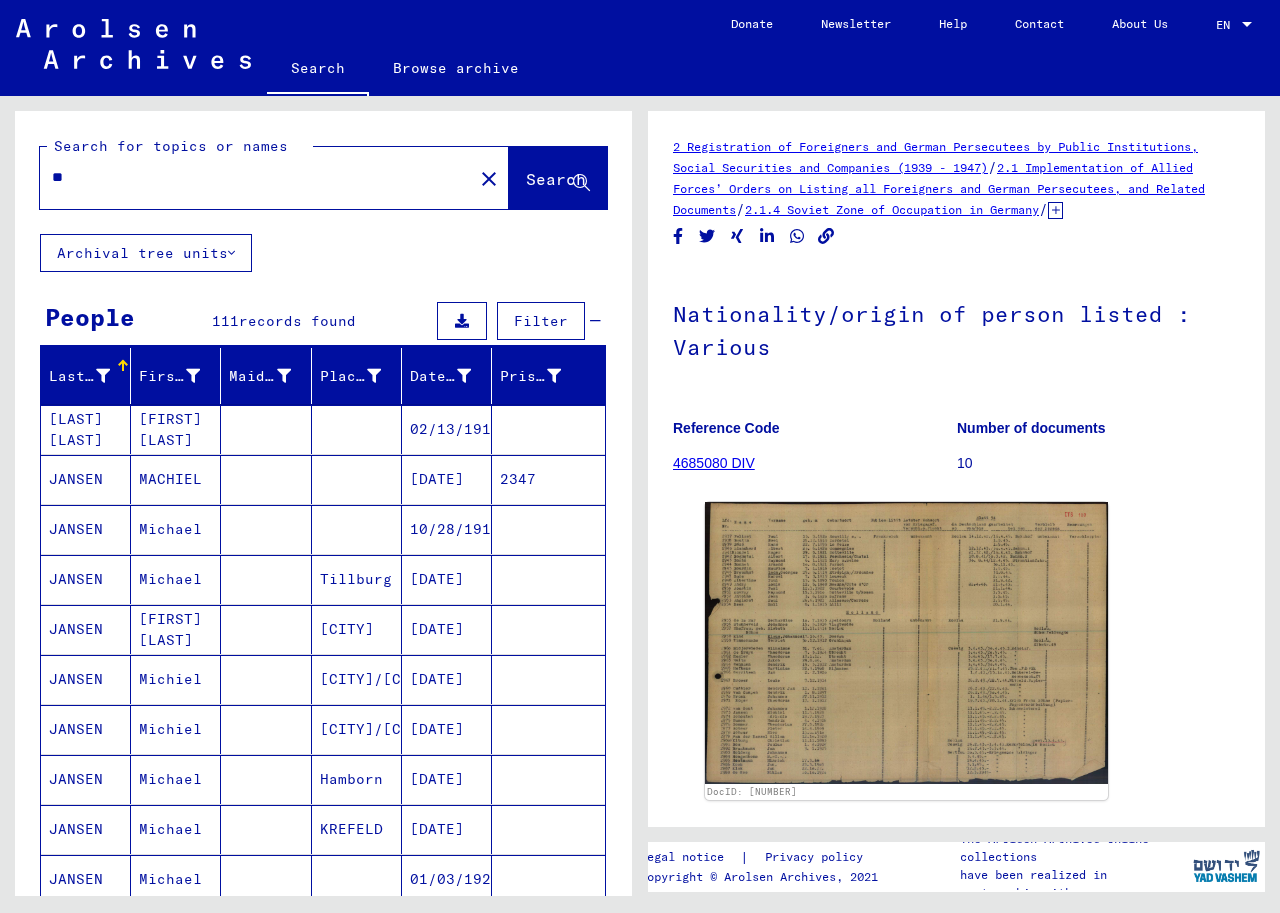 type on "*" 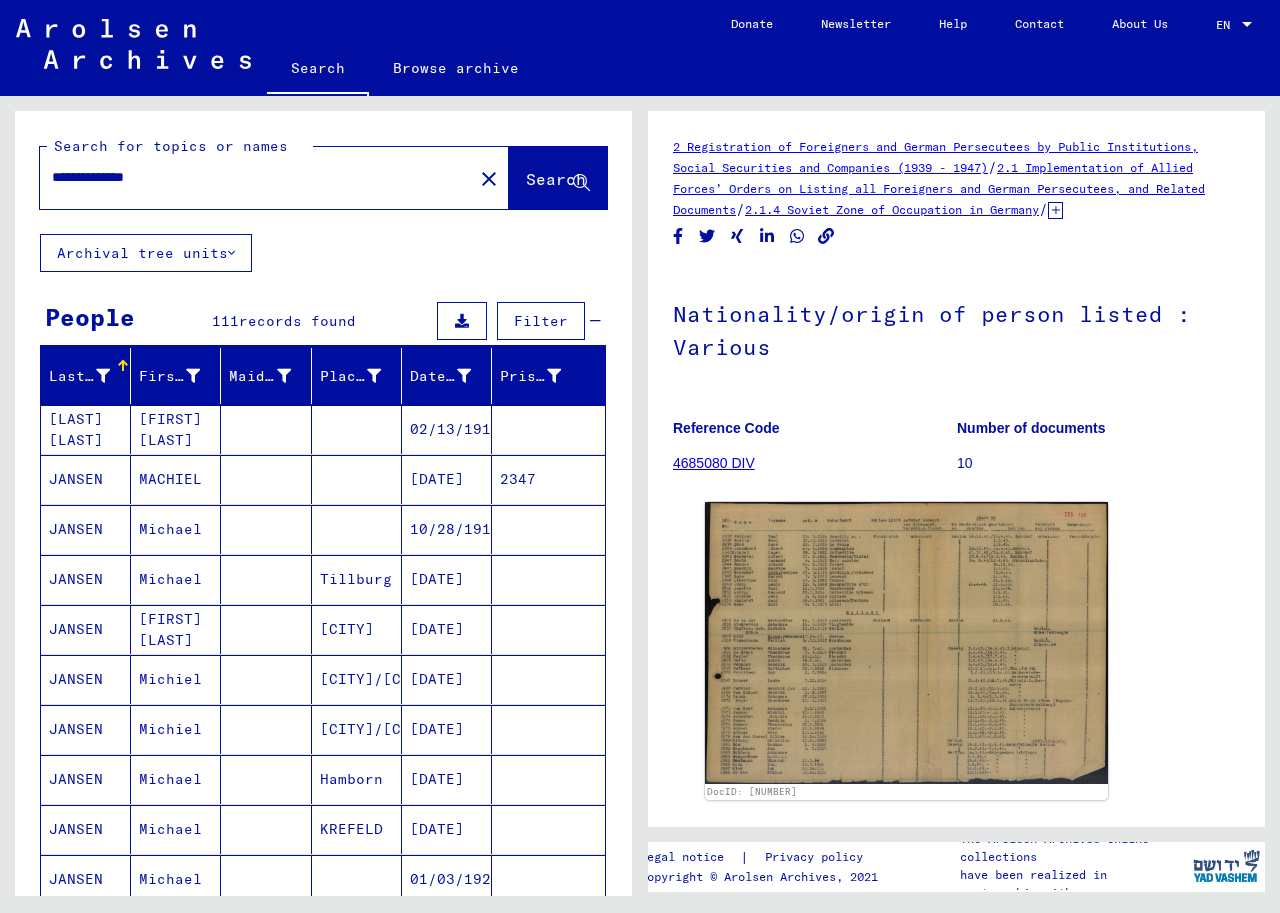 click on "Search" 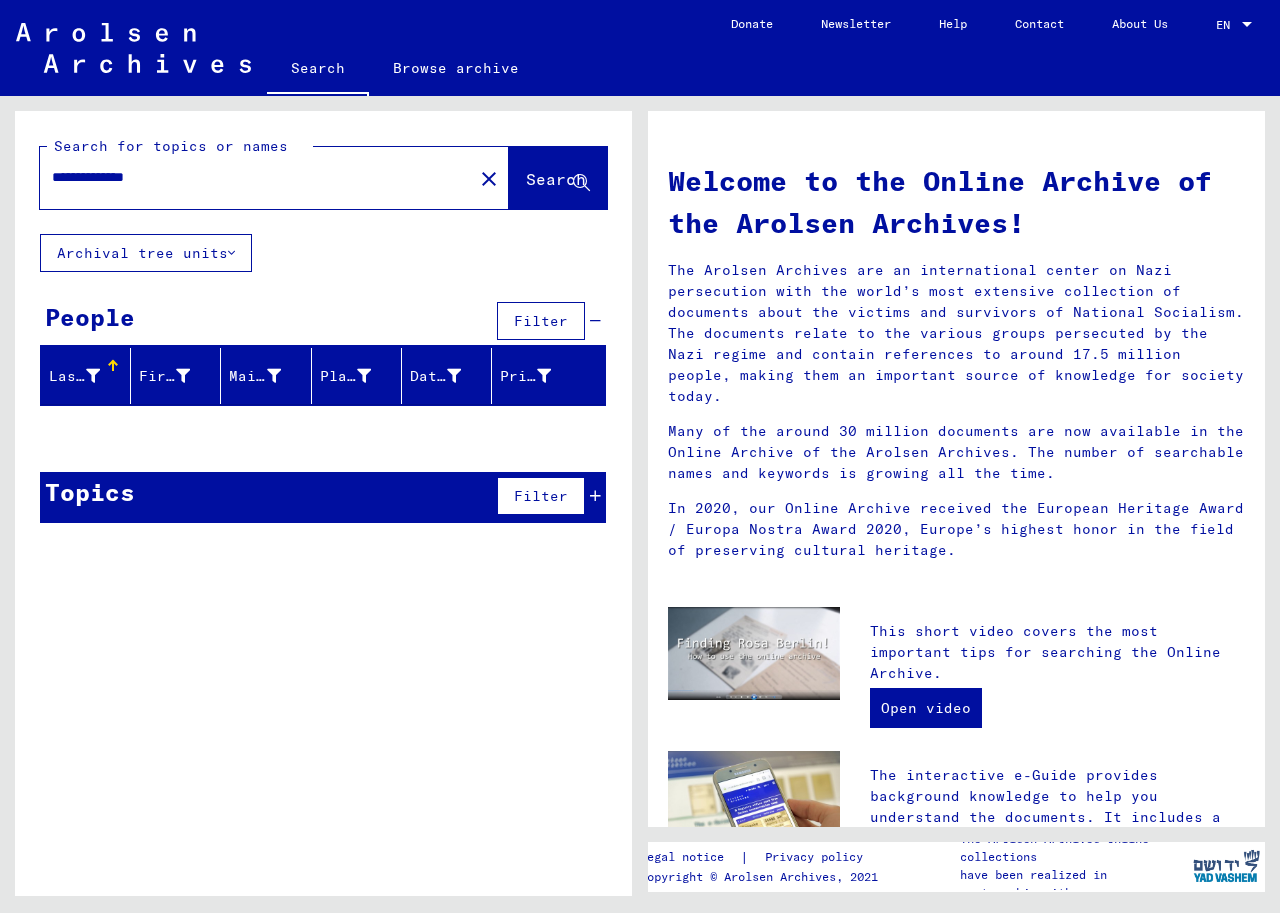 click on "**********" at bounding box center (250, 177) 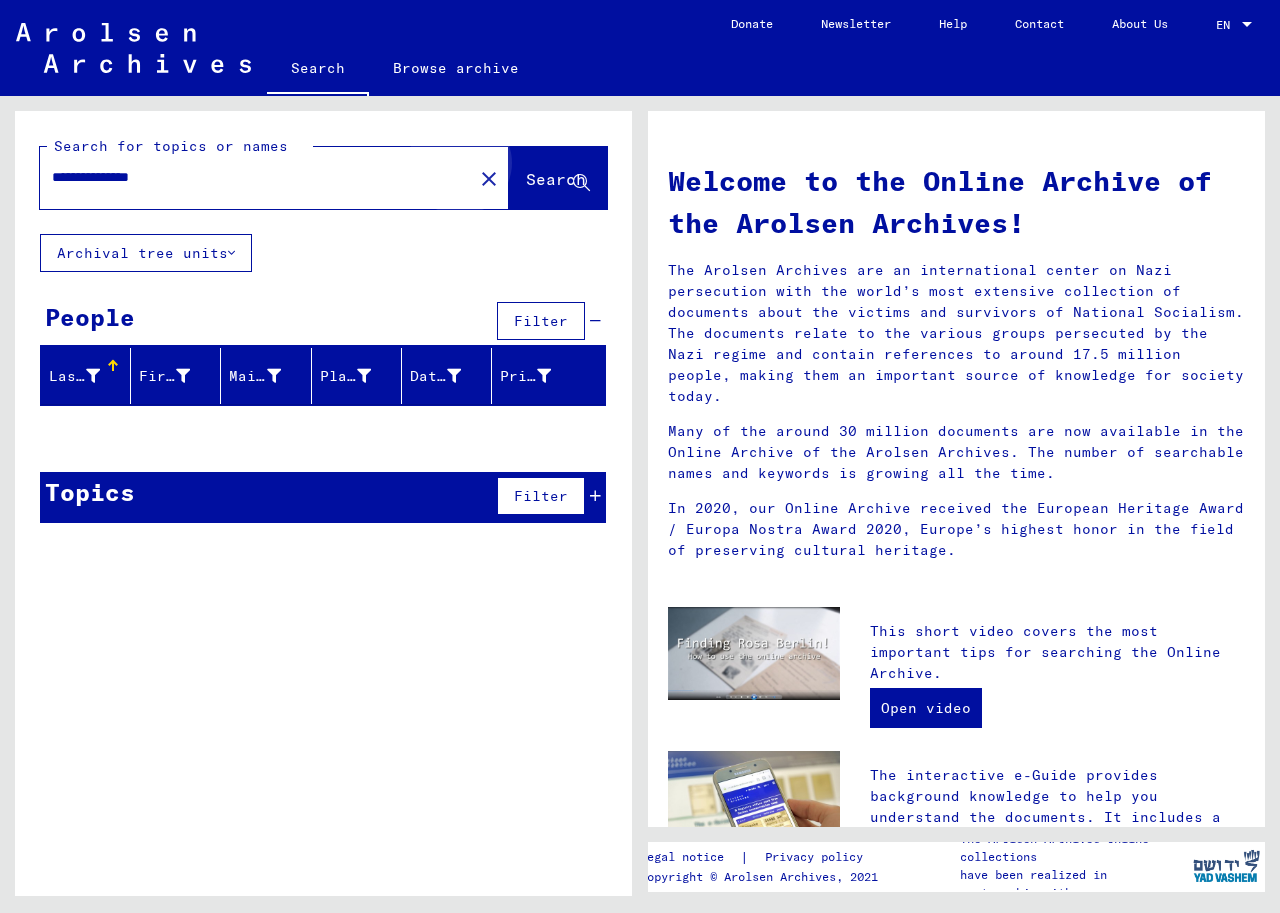 click on "Search" 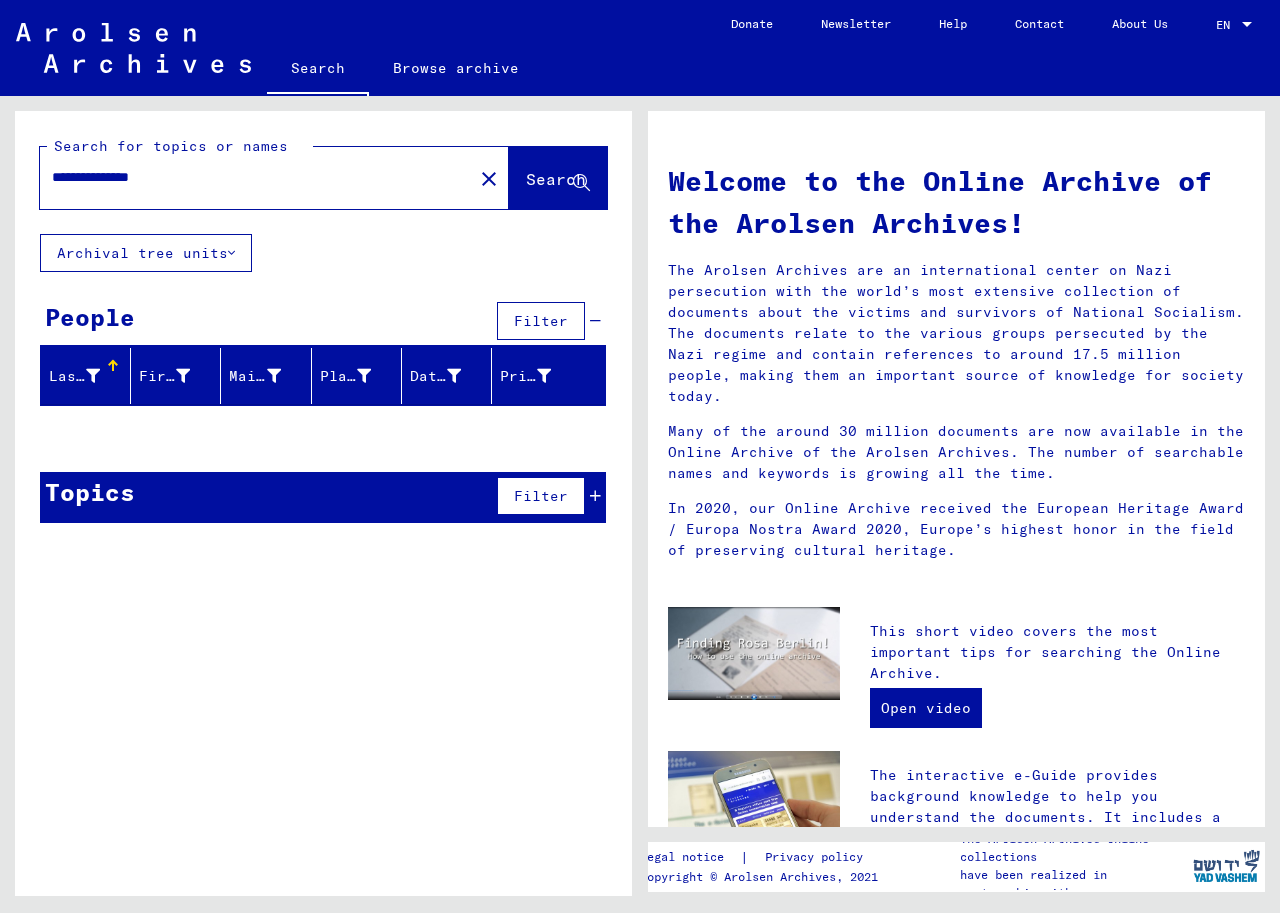 click on "**********" at bounding box center (250, 177) 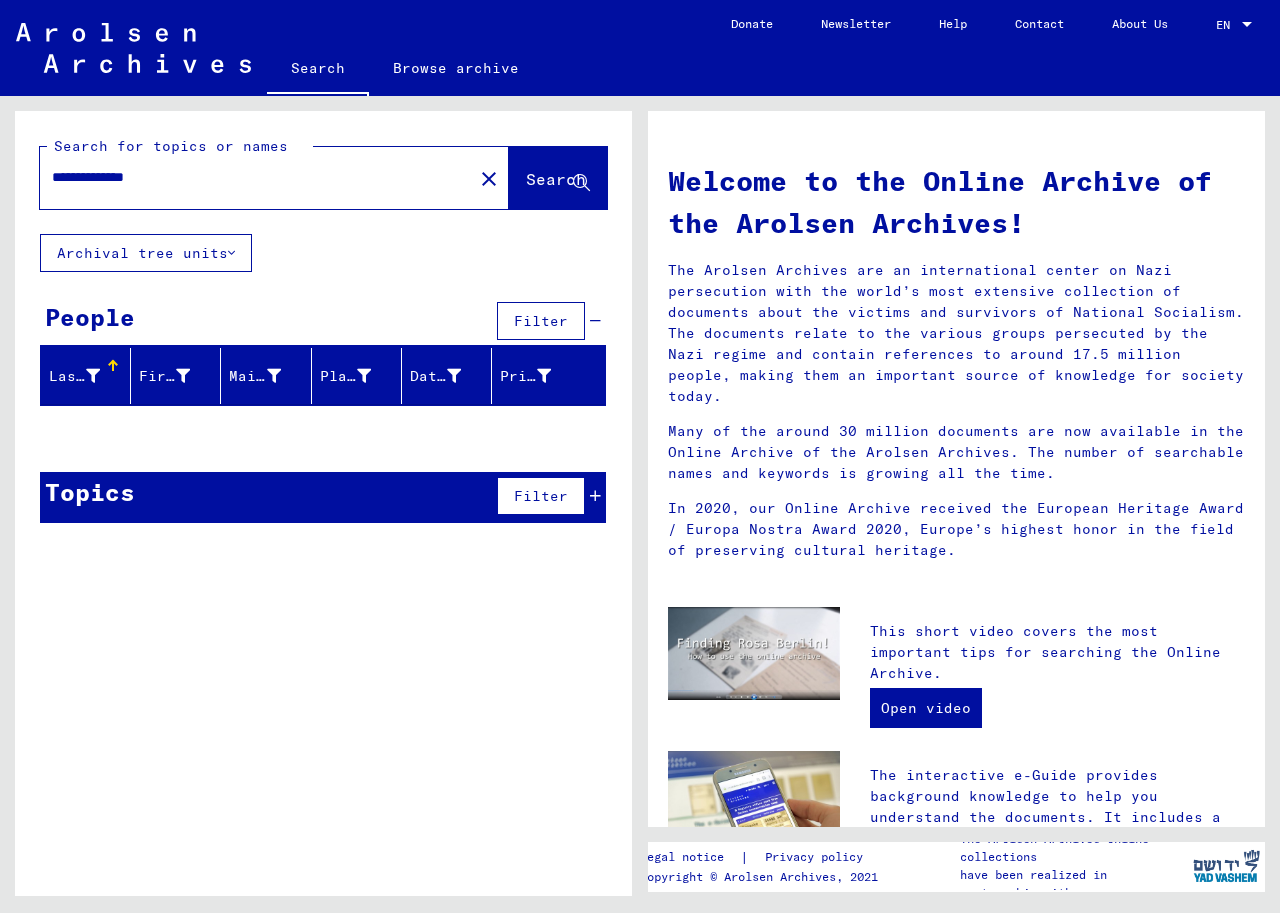 click on "**********" at bounding box center (250, 177) 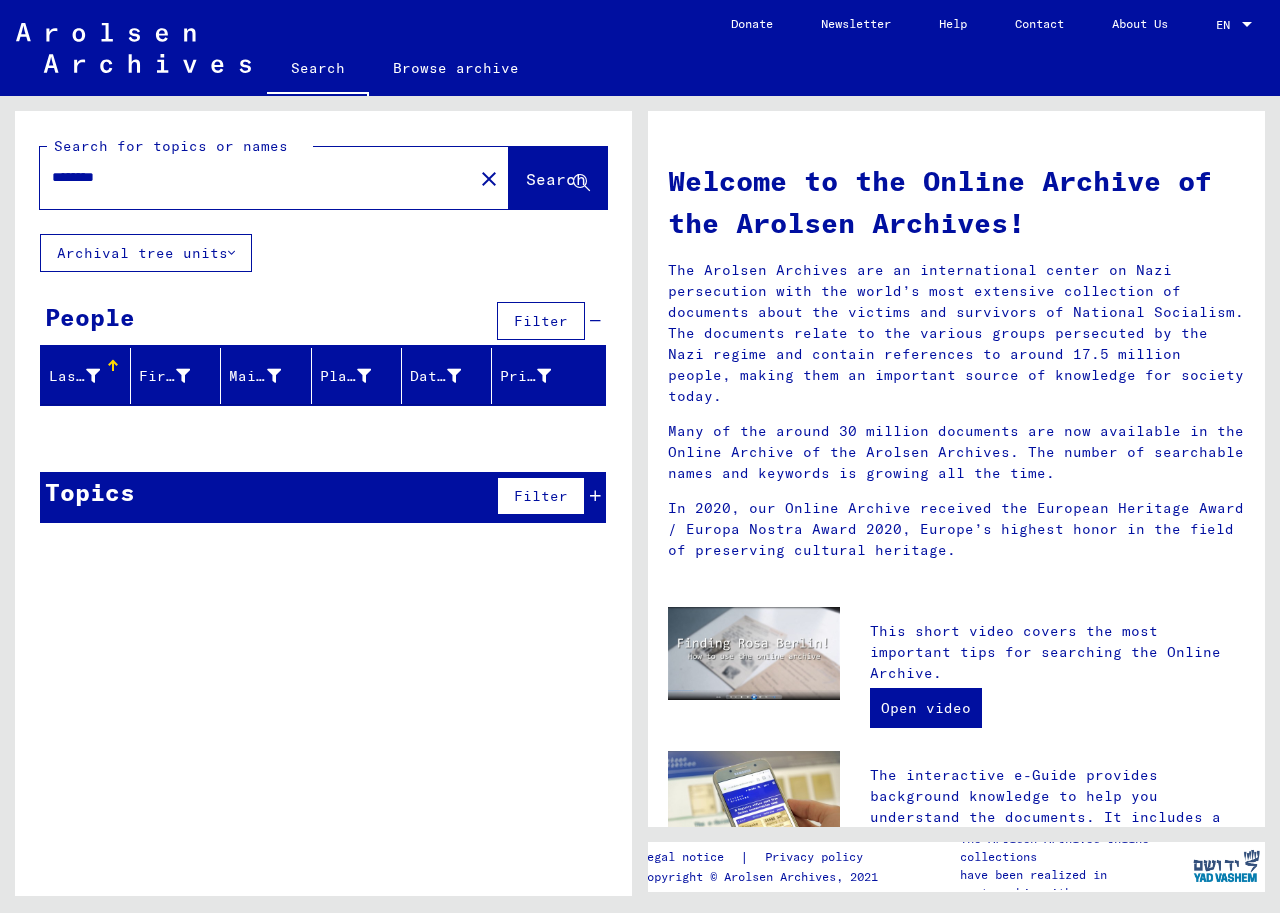 type on "********" 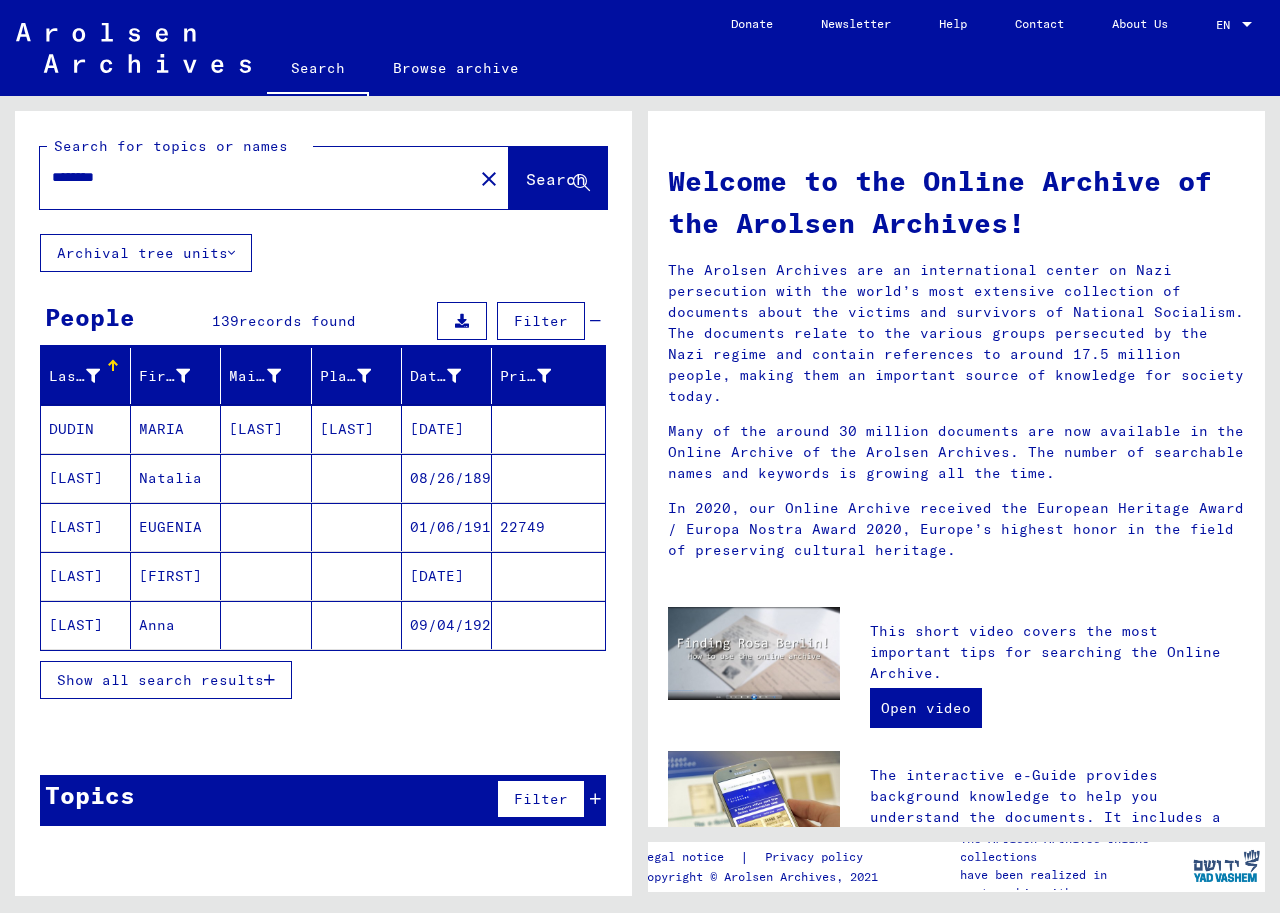 click on "Show all search results" at bounding box center (160, 680) 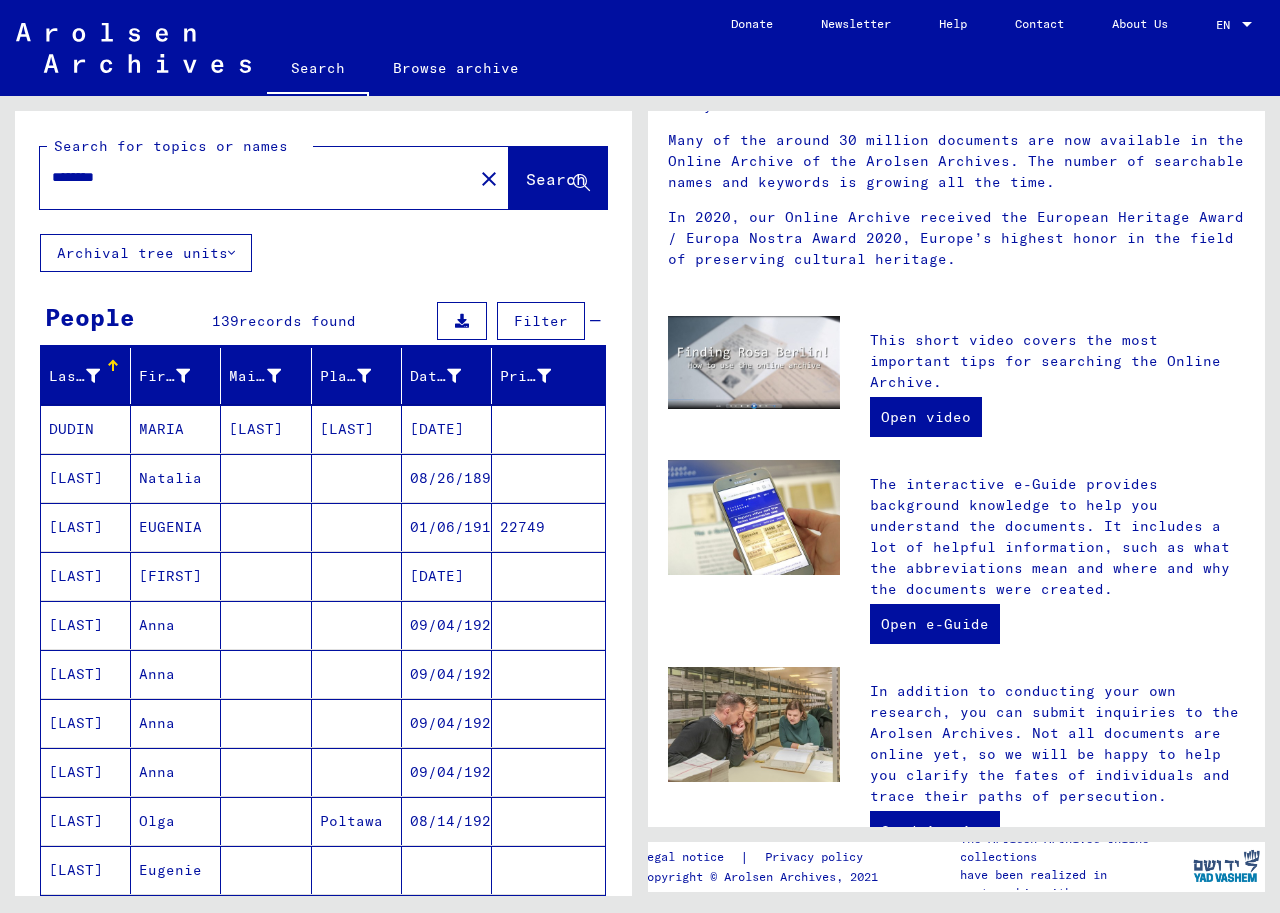 scroll, scrollTop: 300, scrollLeft: 0, axis: vertical 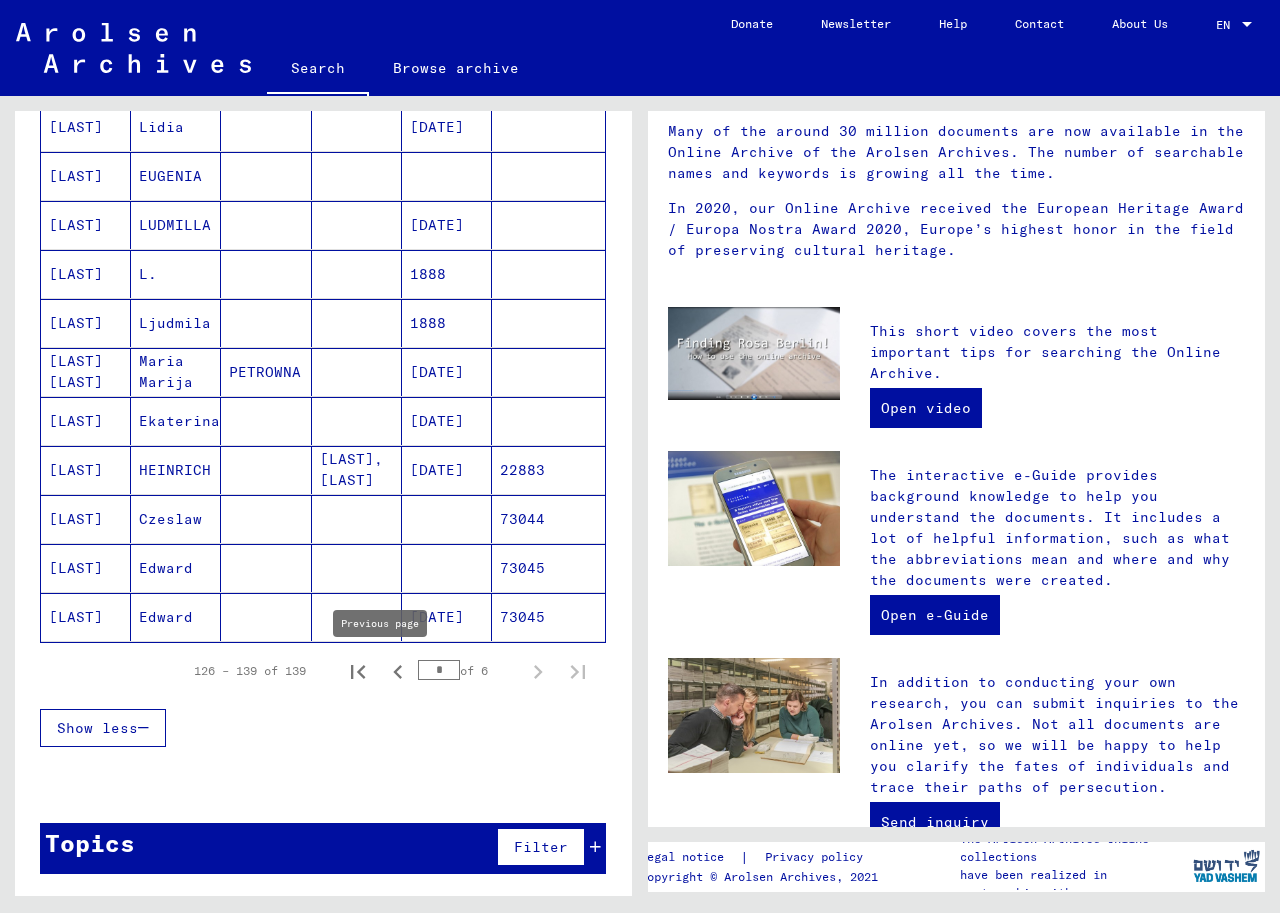 click 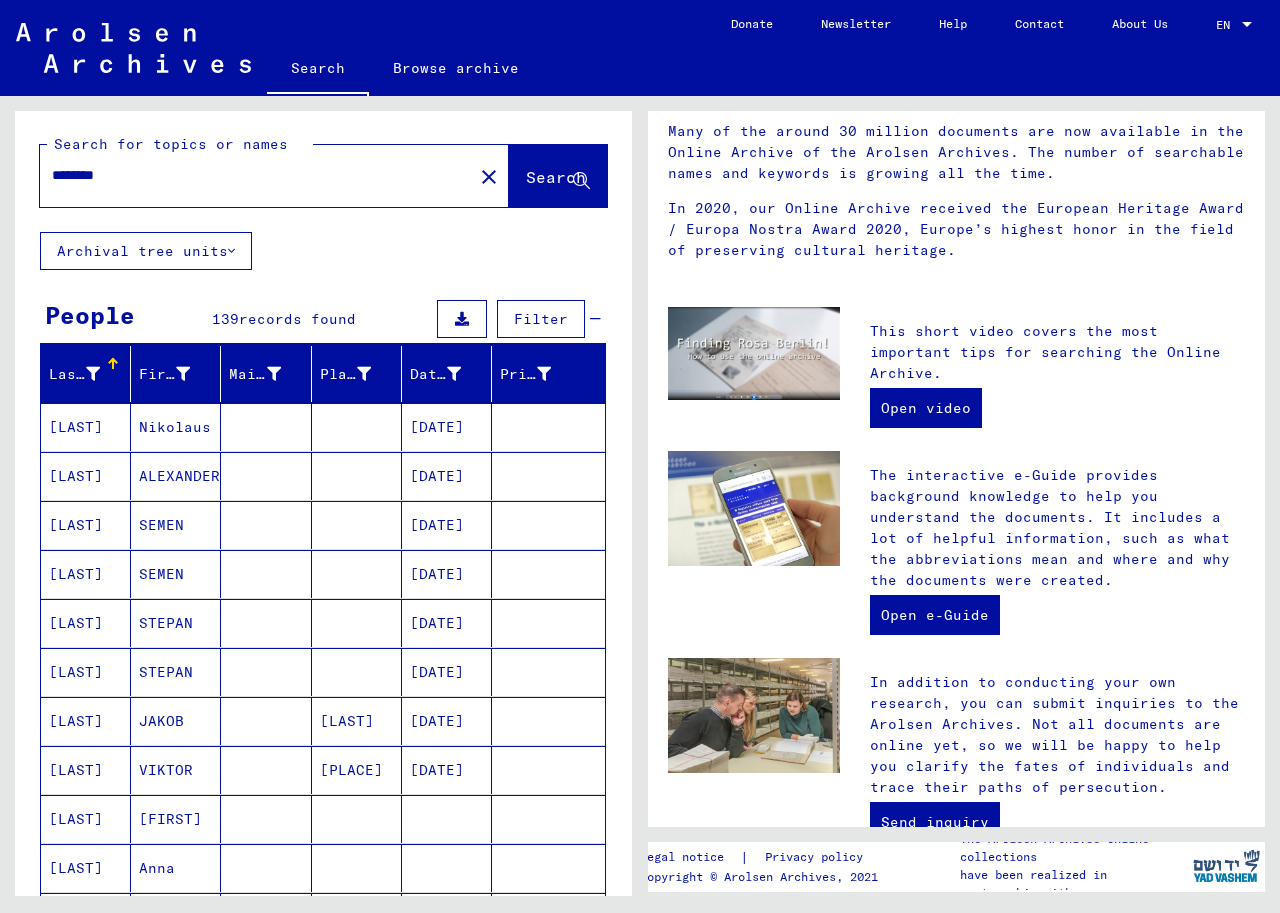 scroll, scrollTop: 0, scrollLeft: 0, axis: both 